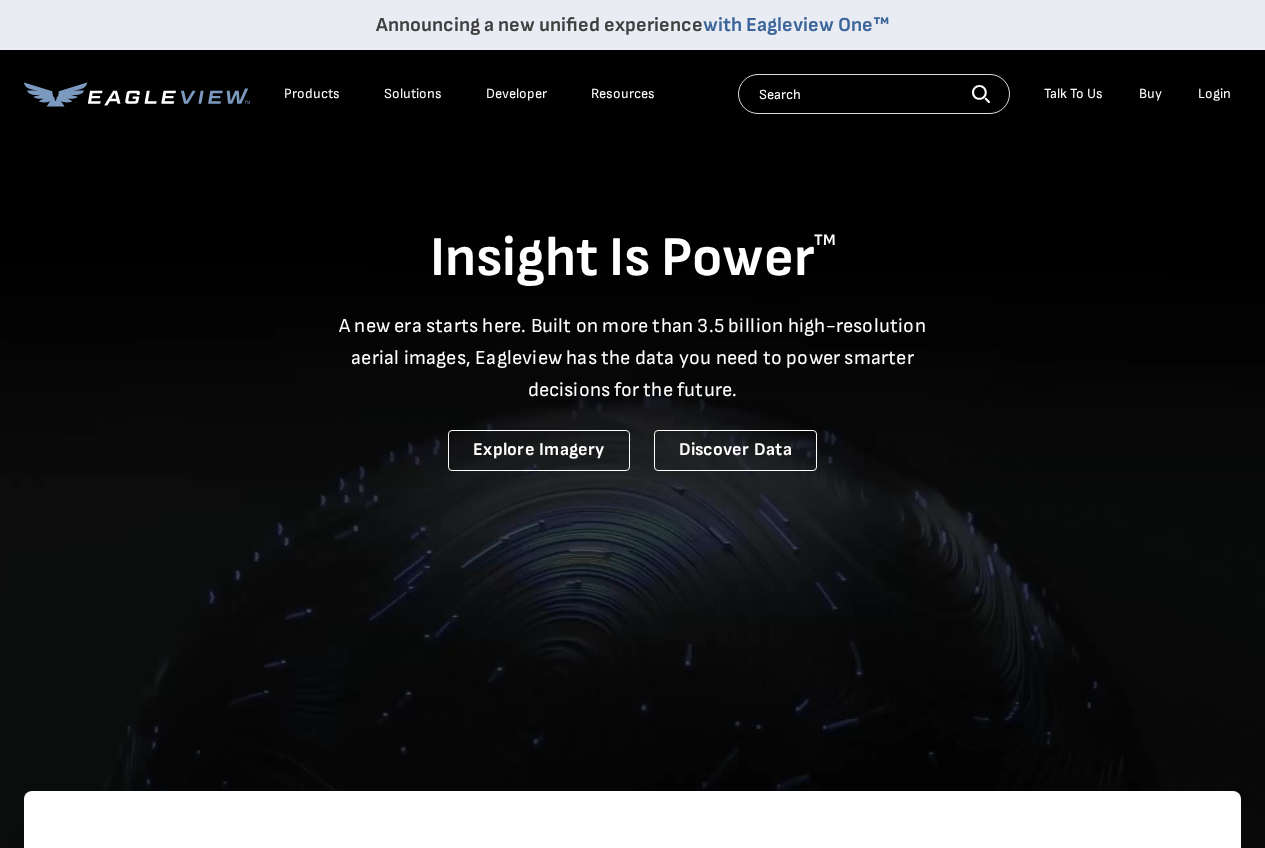 scroll, scrollTop: 0, scrollLeft: 0, axis: both 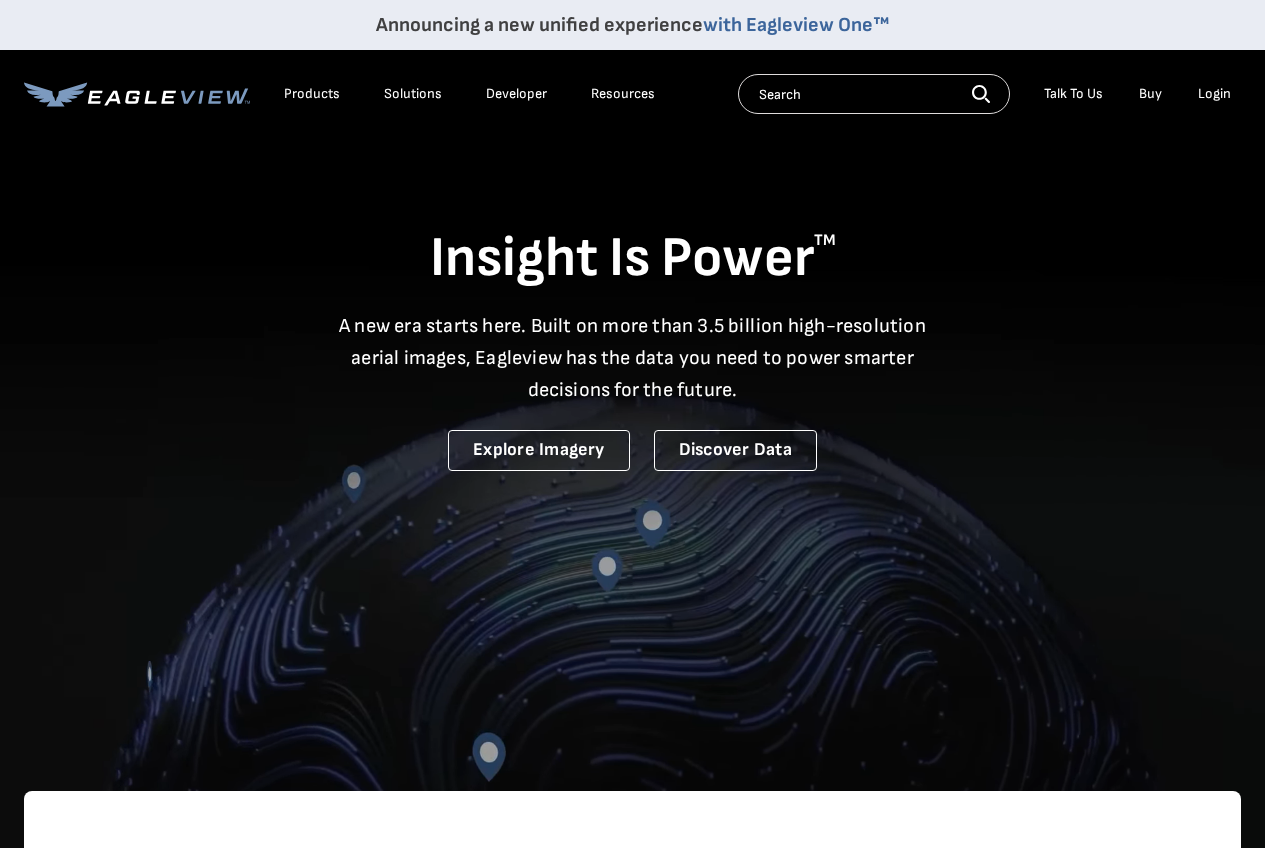 click on "Login" at bounding box center (1214, 94) 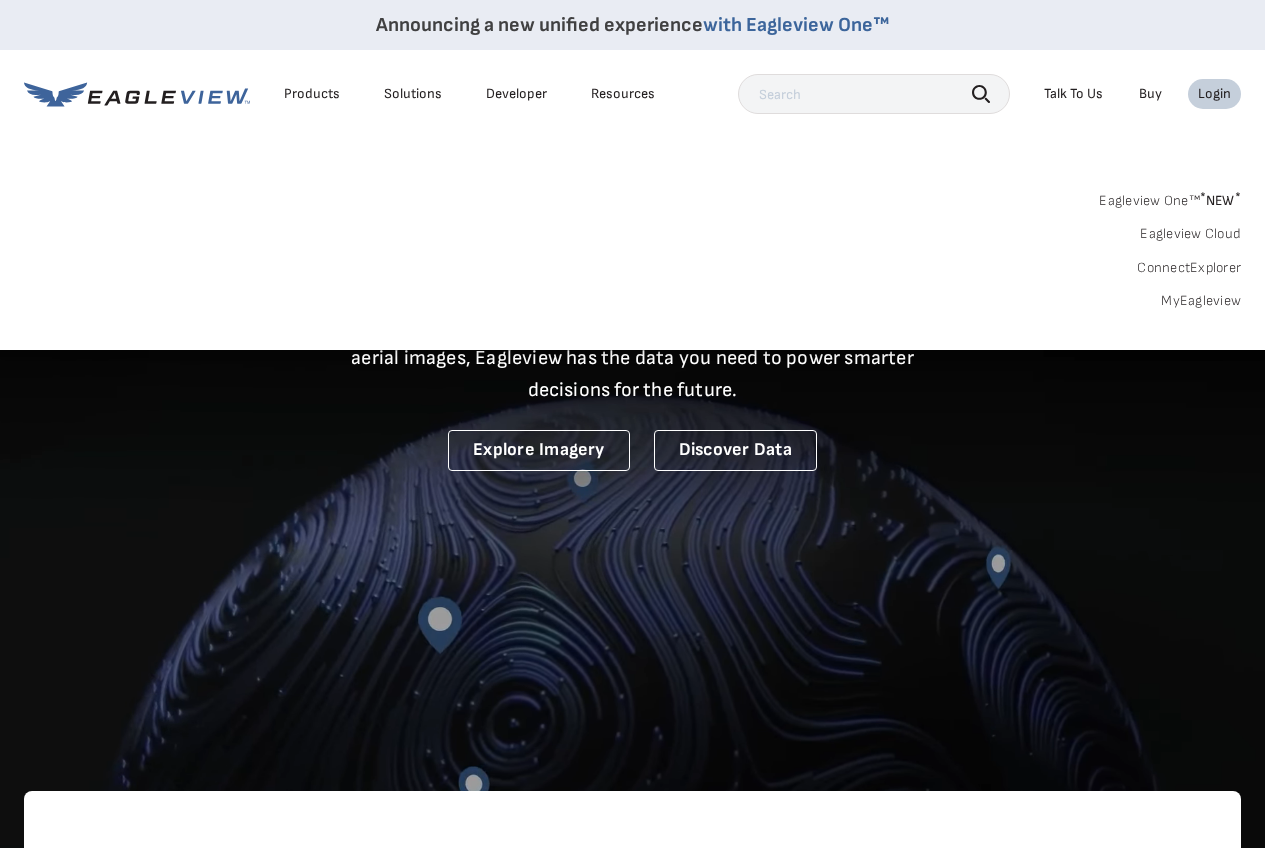 click on "MyEagleview" at bounding box center [1201, 301] 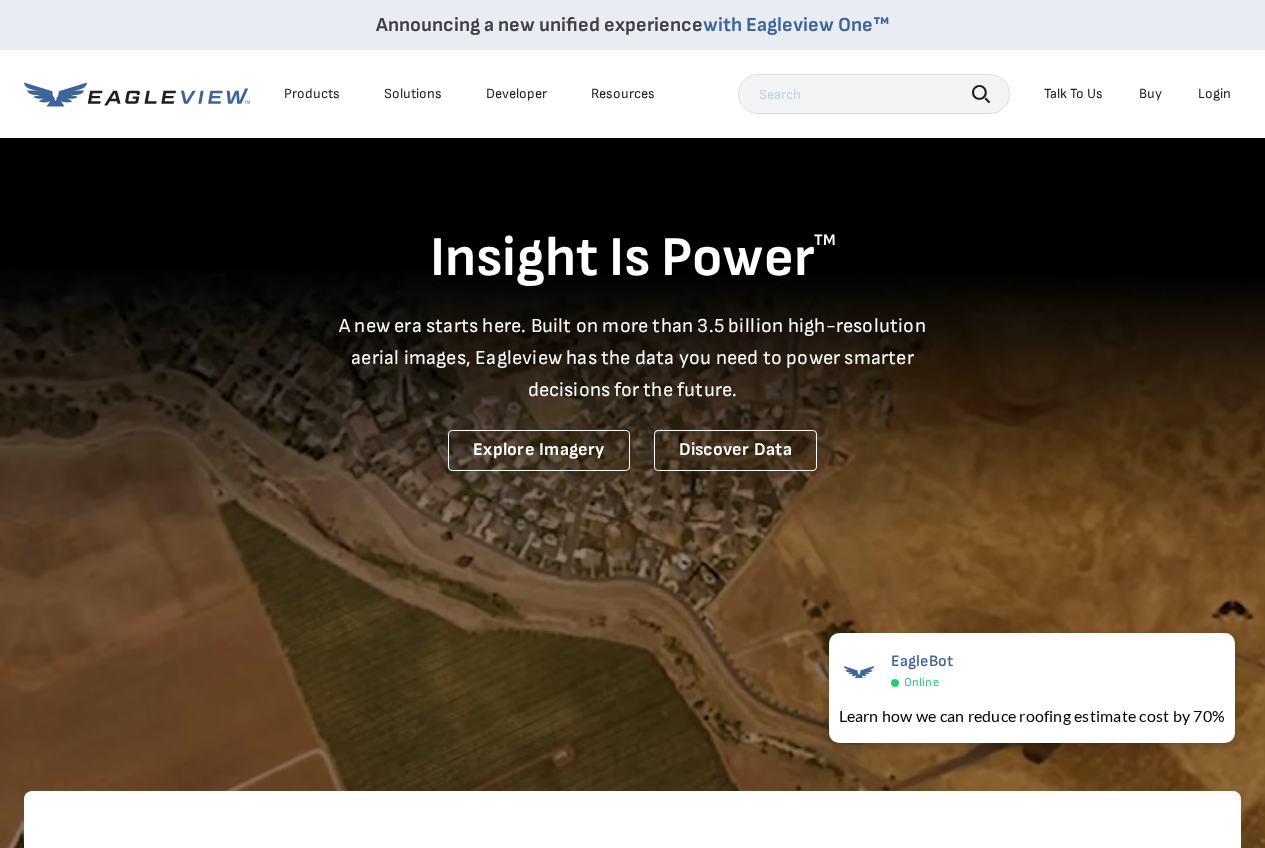 click on "Login" at bounding box center [1214, 94] 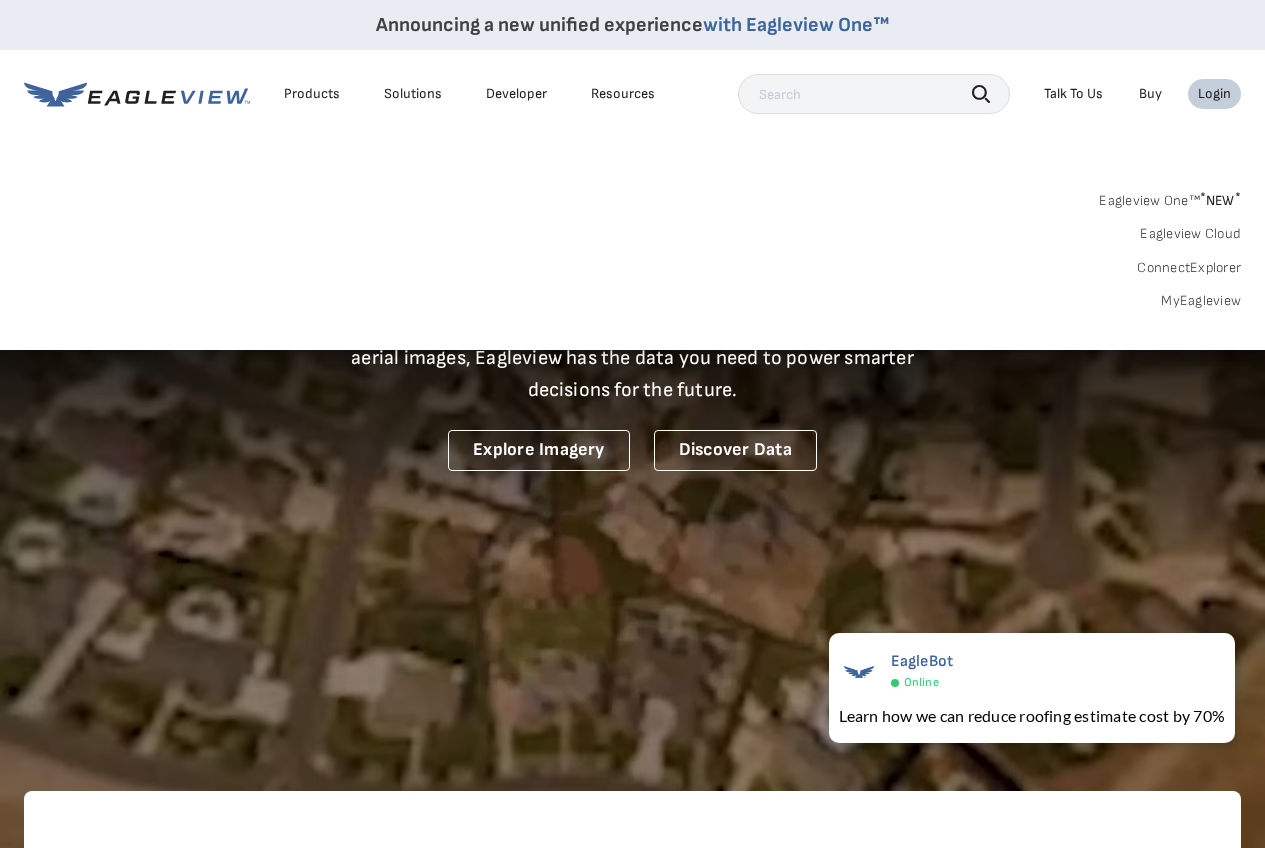 click on "MyEagleview" at bounding box center (1201, 301) 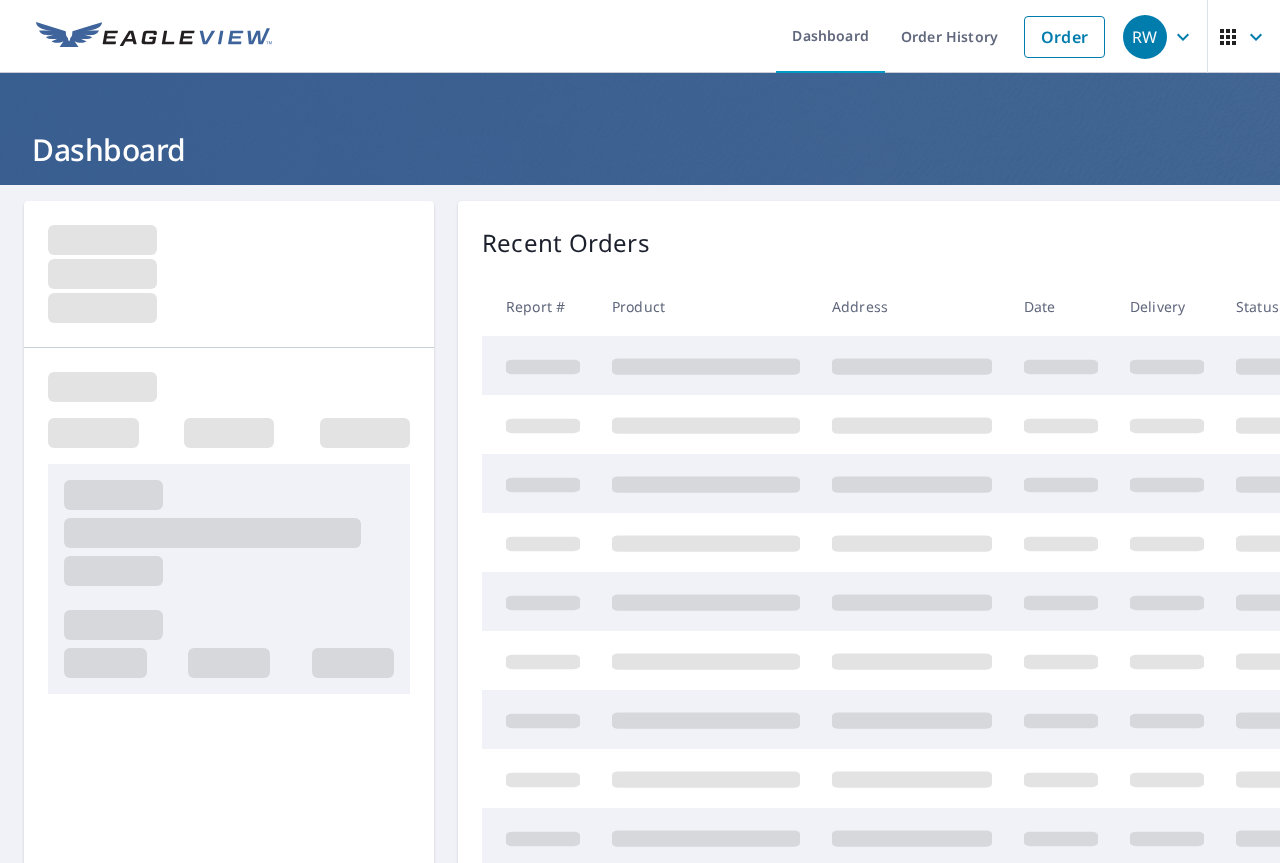 scroll, scrollTop: 0, scrollLeft: 0, axis: both 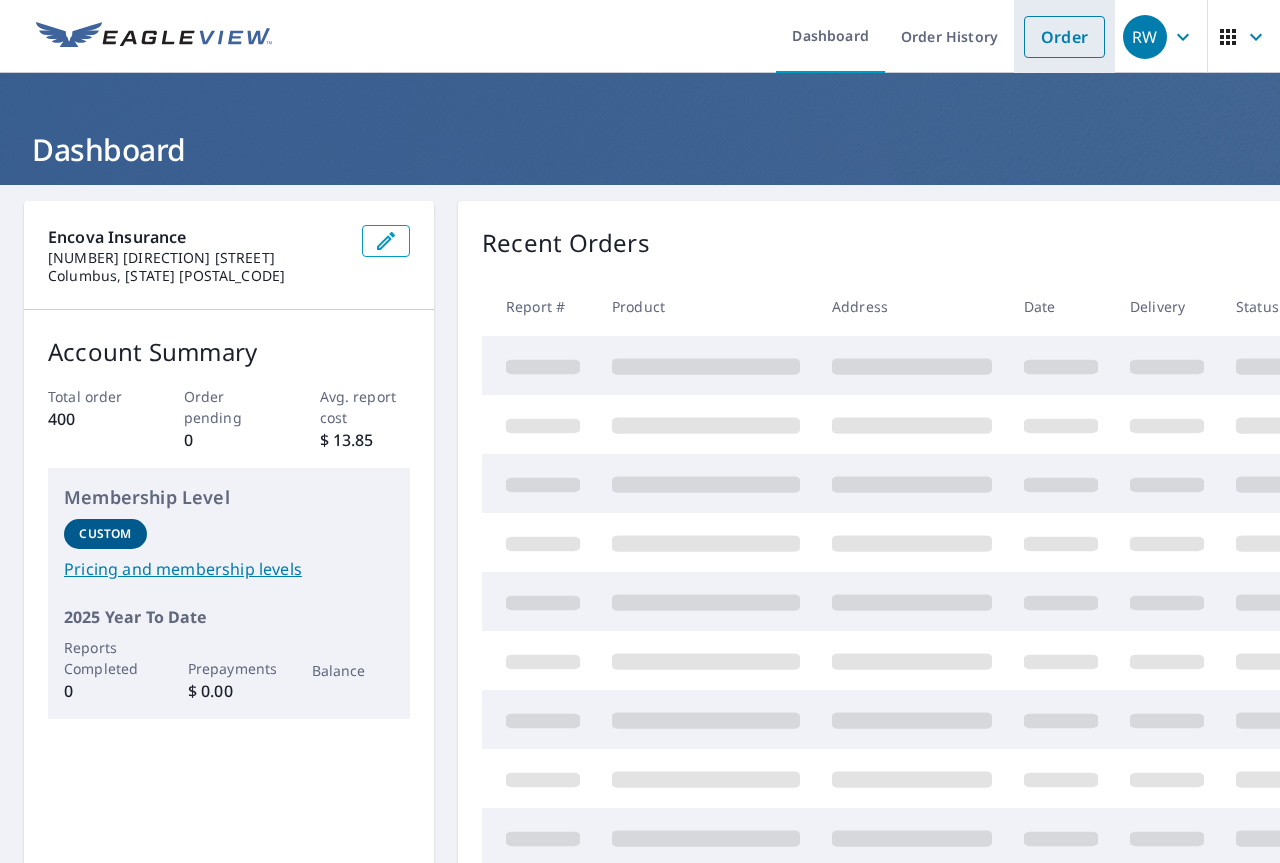 click on "Order" at bounding box center (1064, 37) 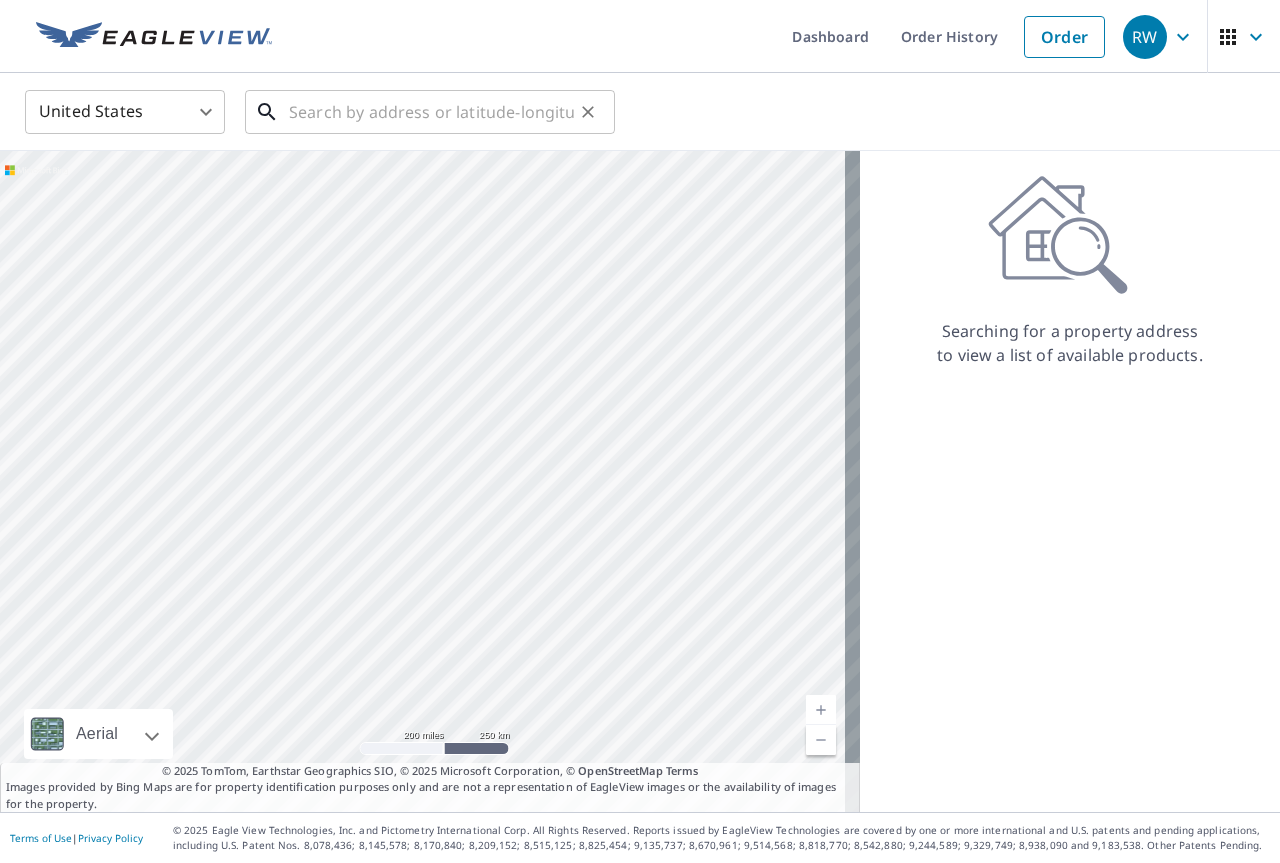 click at bounding box center [431, 112] 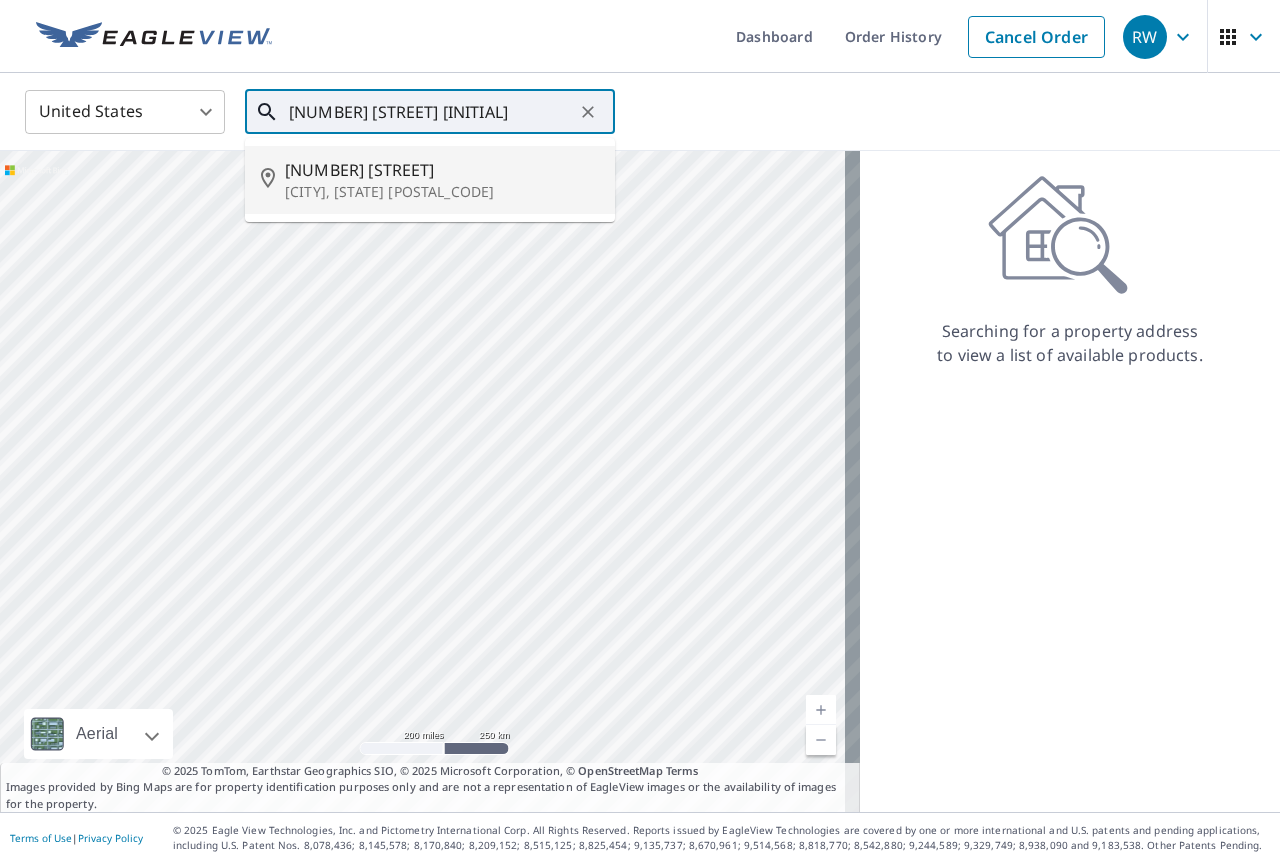 click on "804 Drew St" at bounding box center (442, 170) 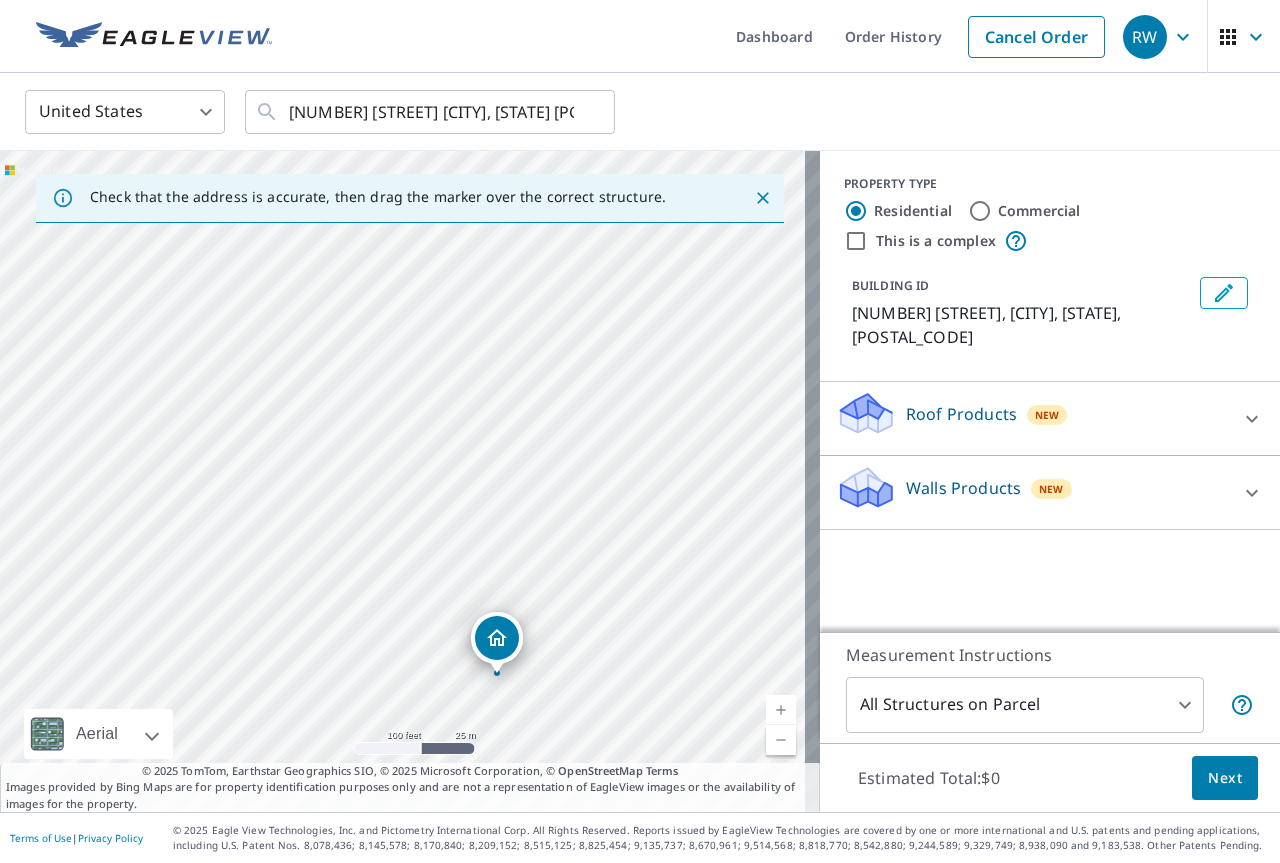 drag, startPoint x: 425, startPoint y: 451, endPoint x: 496, endPoint y: 660, distance: 220.7306 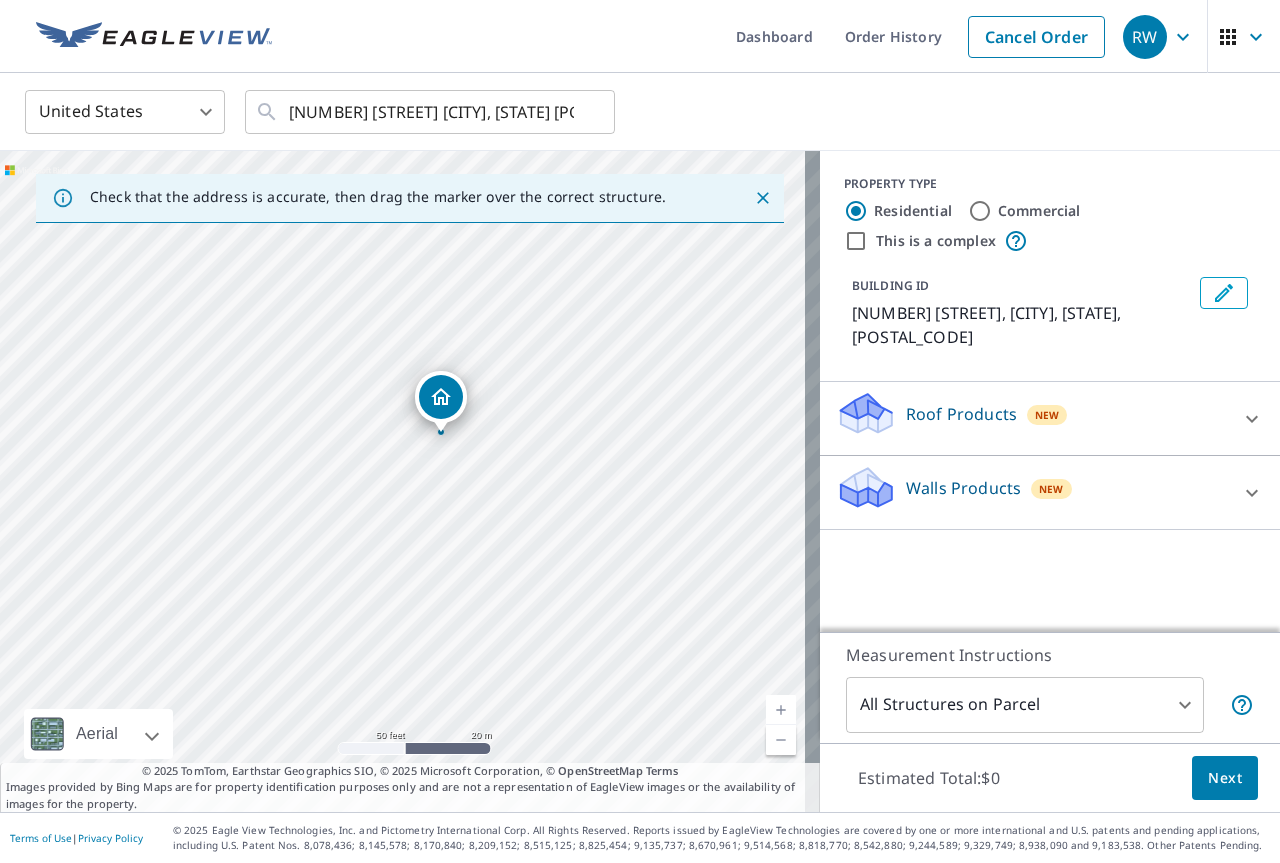 drag, startPoint x: 412, startPoint y: 490, endPoint x: 520, endPoint y: 595, distance: 150.62868 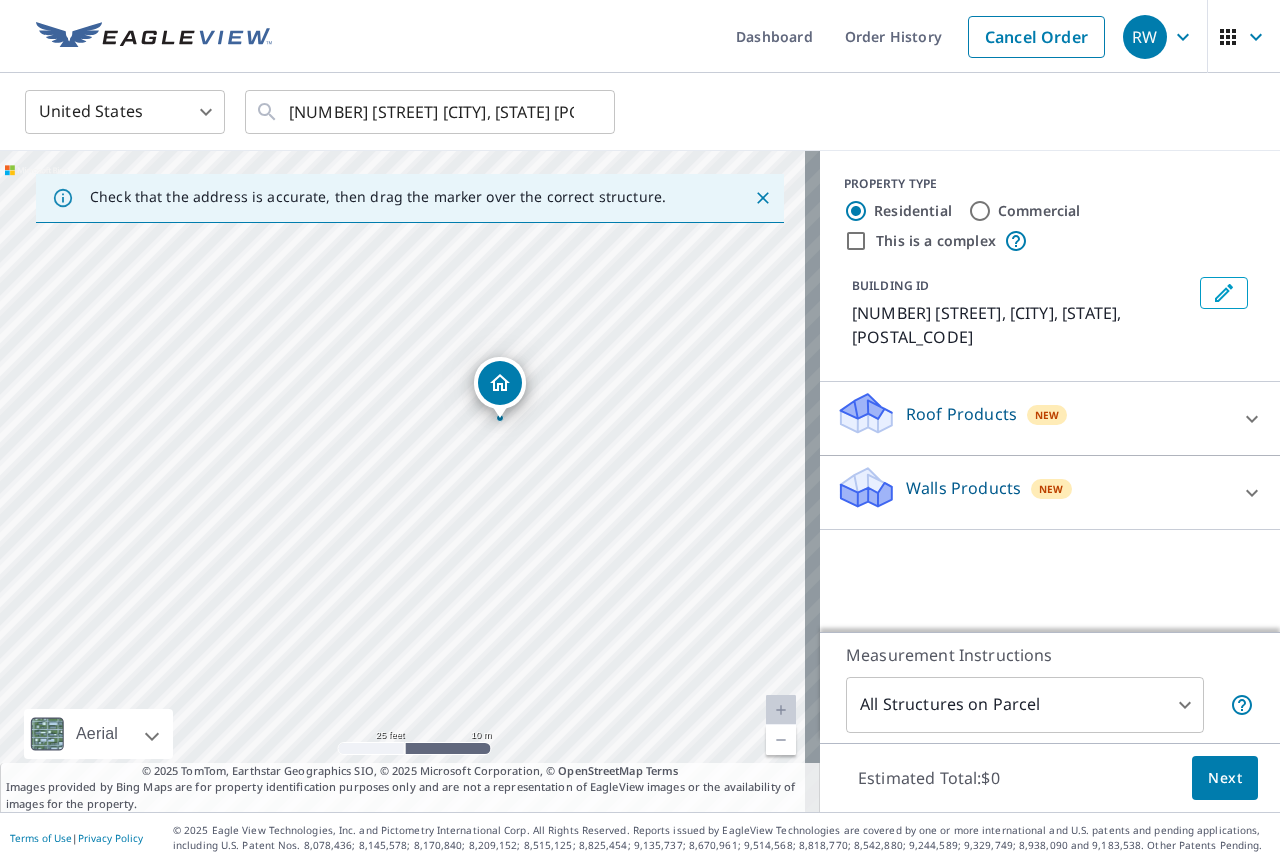 drag, startPoint x: 448, startPoint y: 426, endPoint x: 434, endPoint y: 388, distance: 40.496914 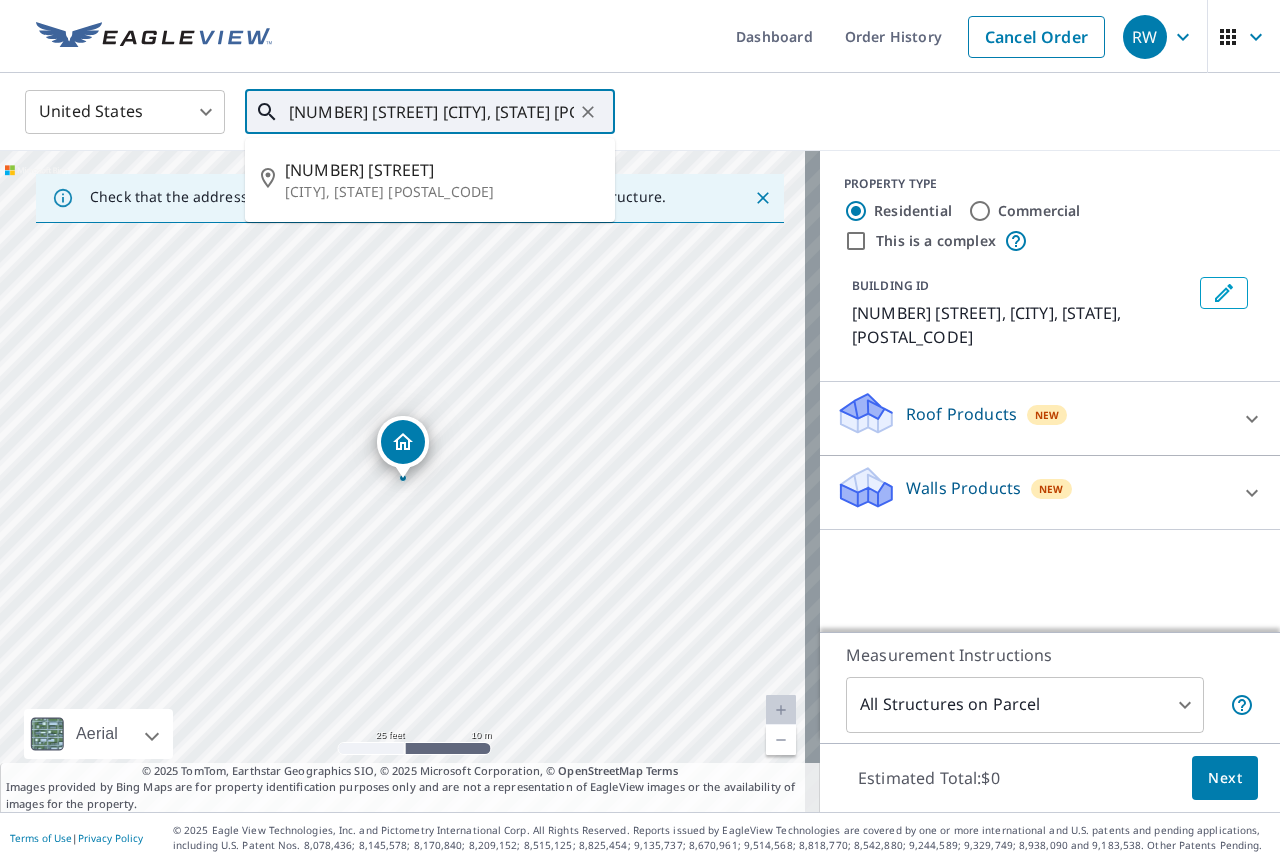 click on "804 Drew St Bancroft, WV 25011" at bounding box center (431, 112) 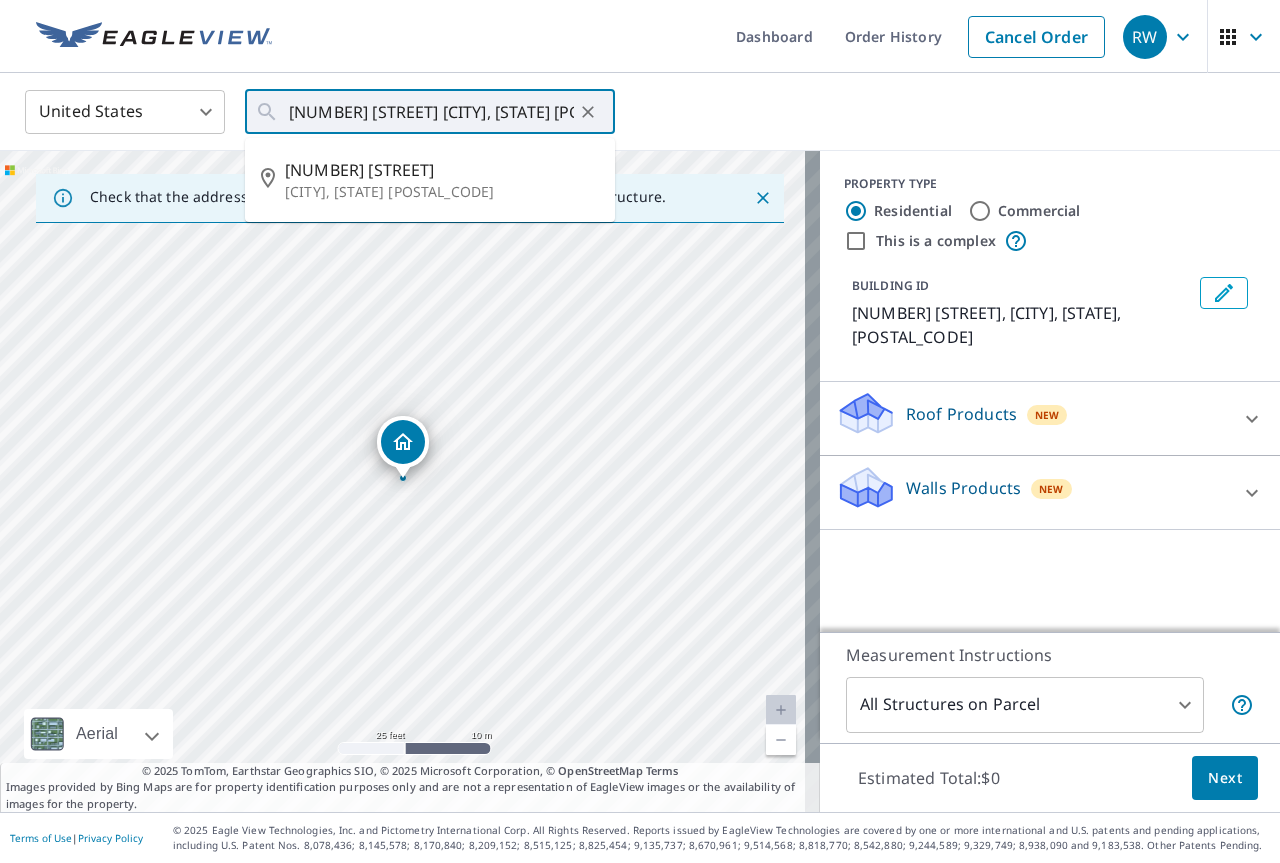 type 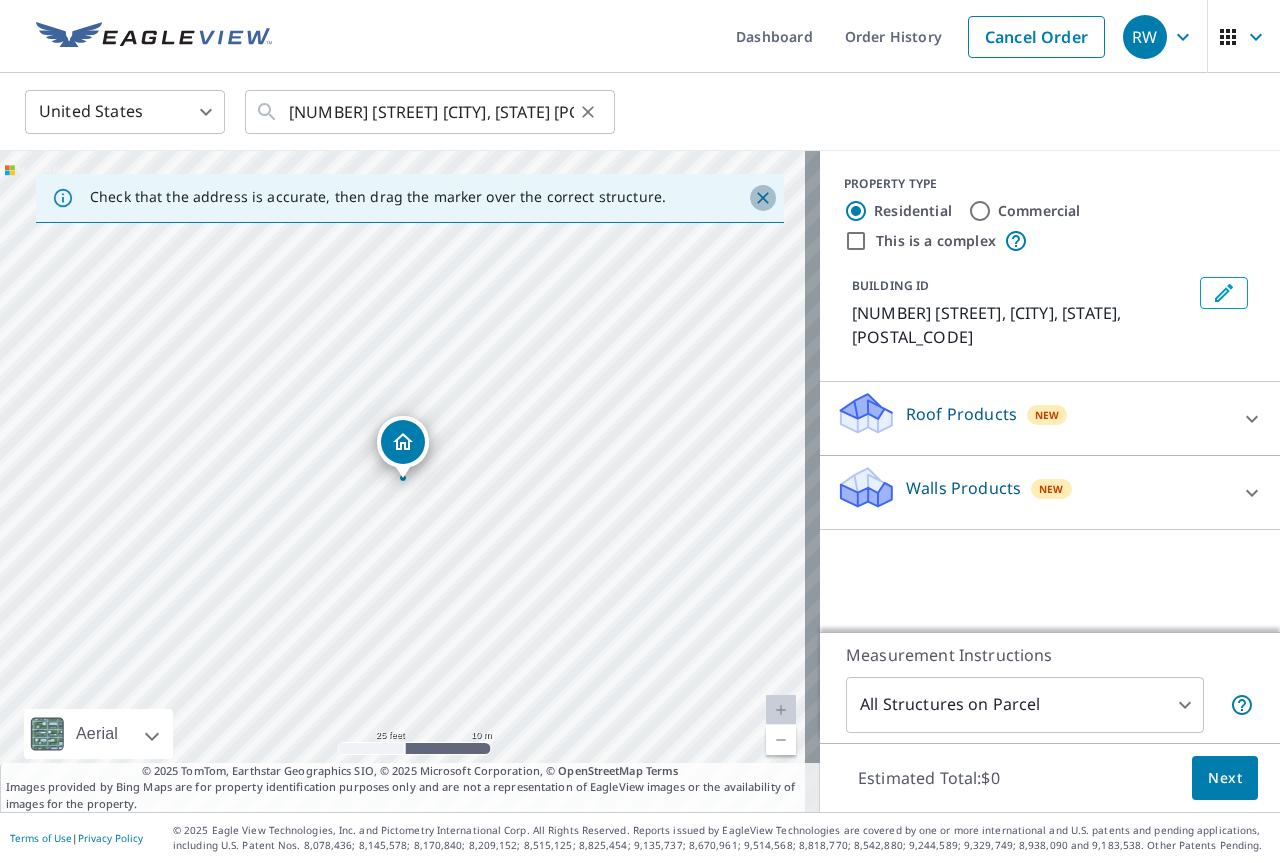 click at bounding box center [763, 198] 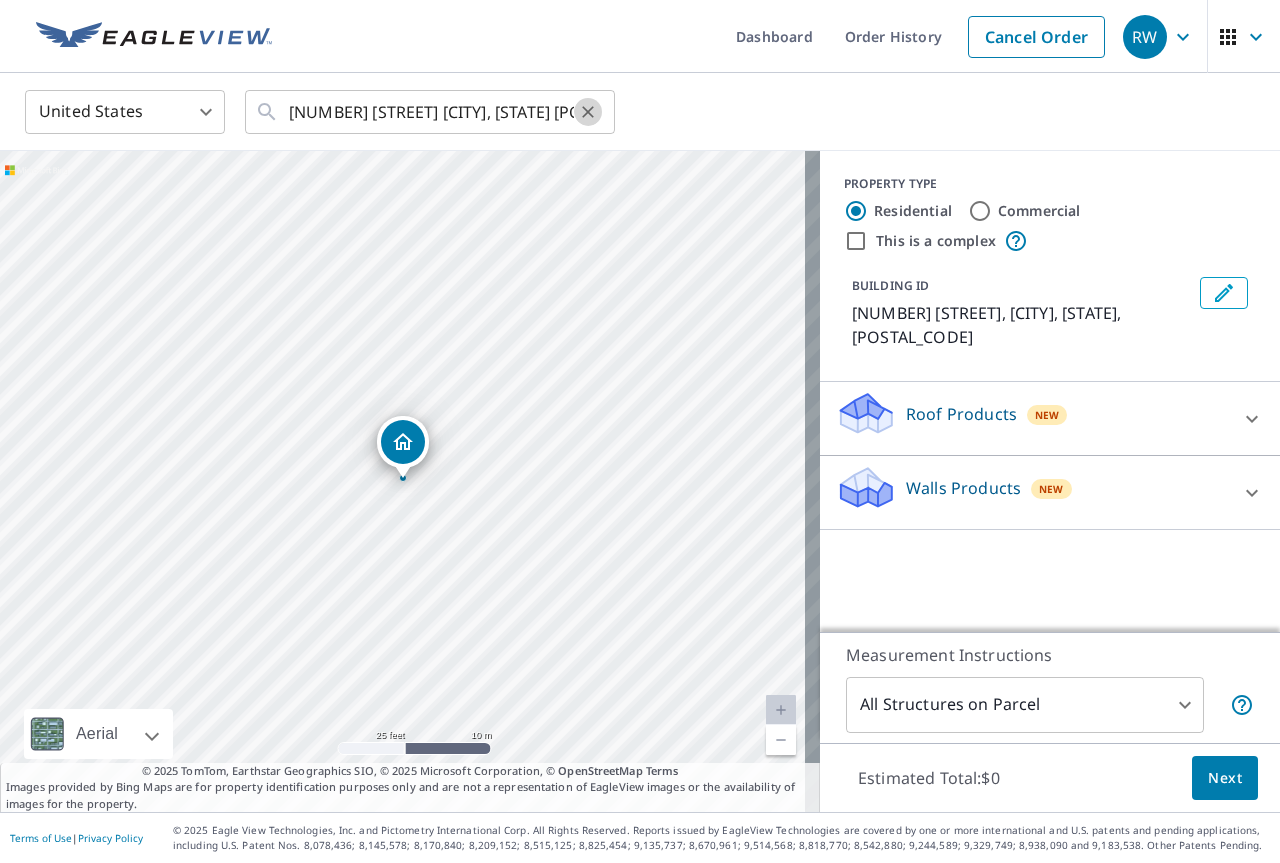 click 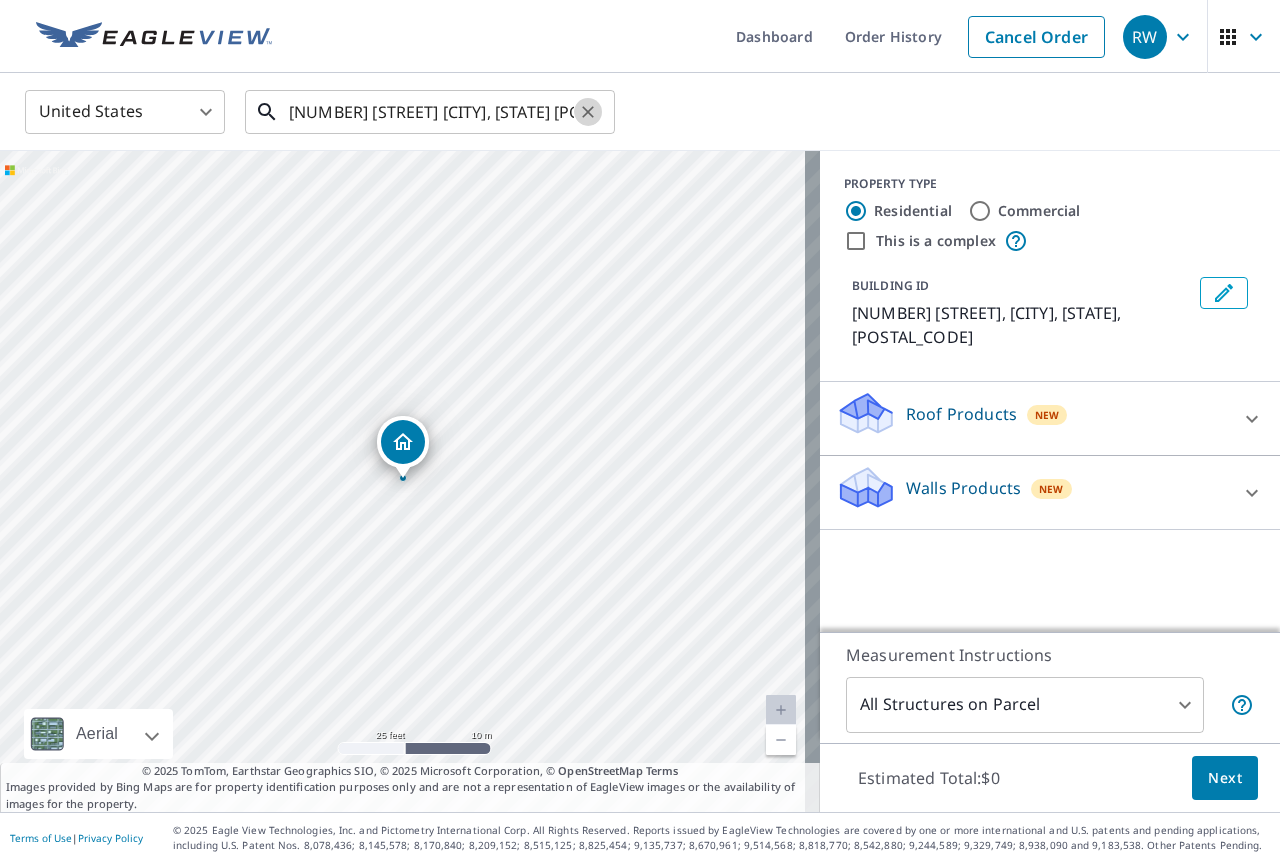type 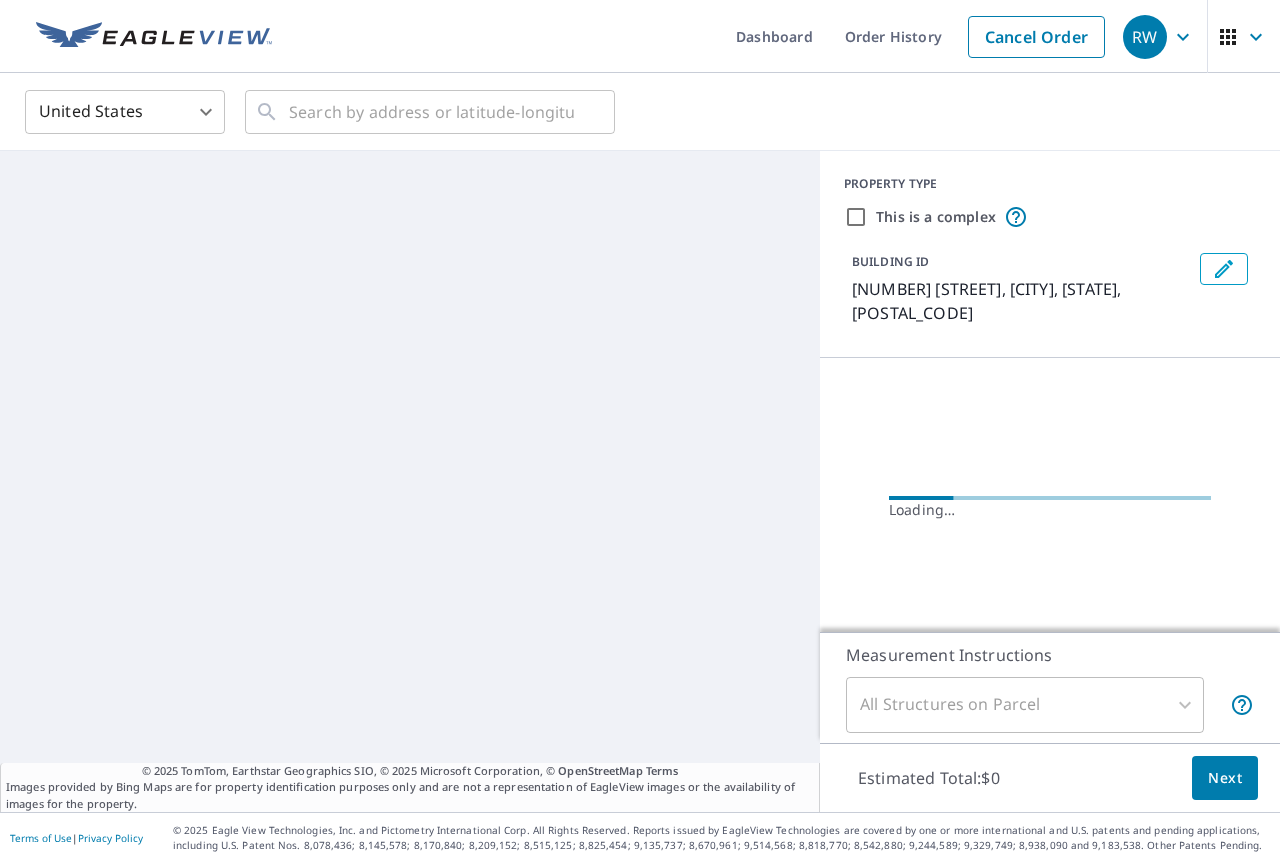 scroll, scrollTop: 0, scrollLeft: 0, axis: both 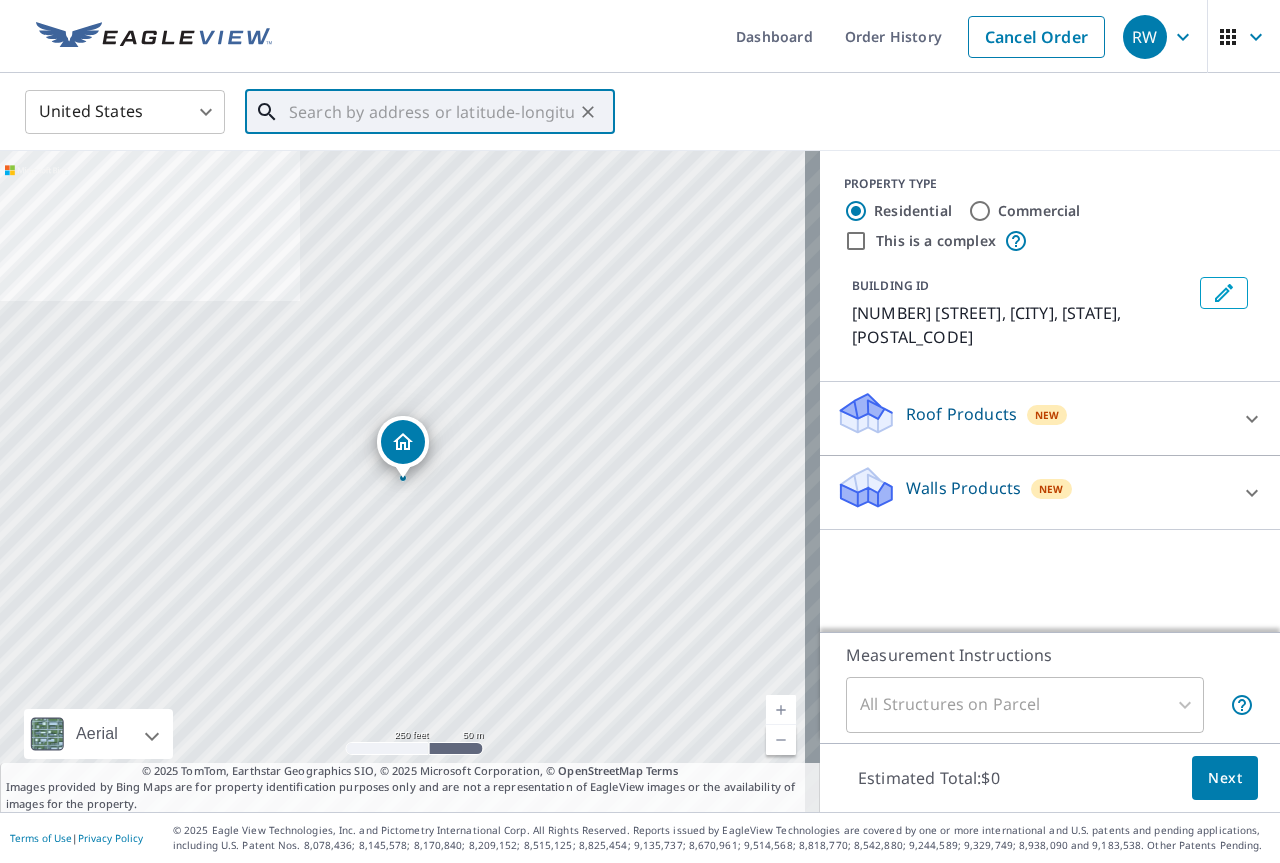 click at bounding box center (431, 112) 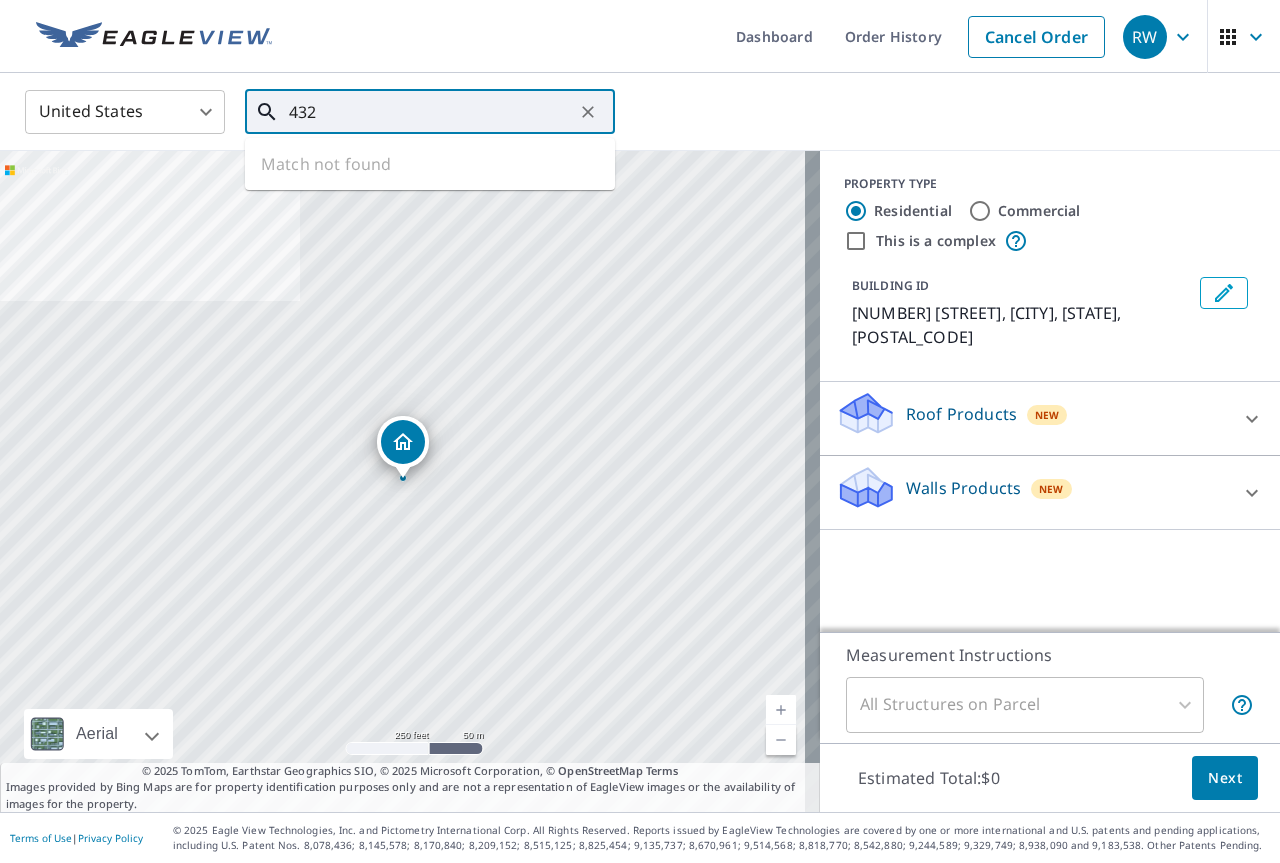 type on "432" 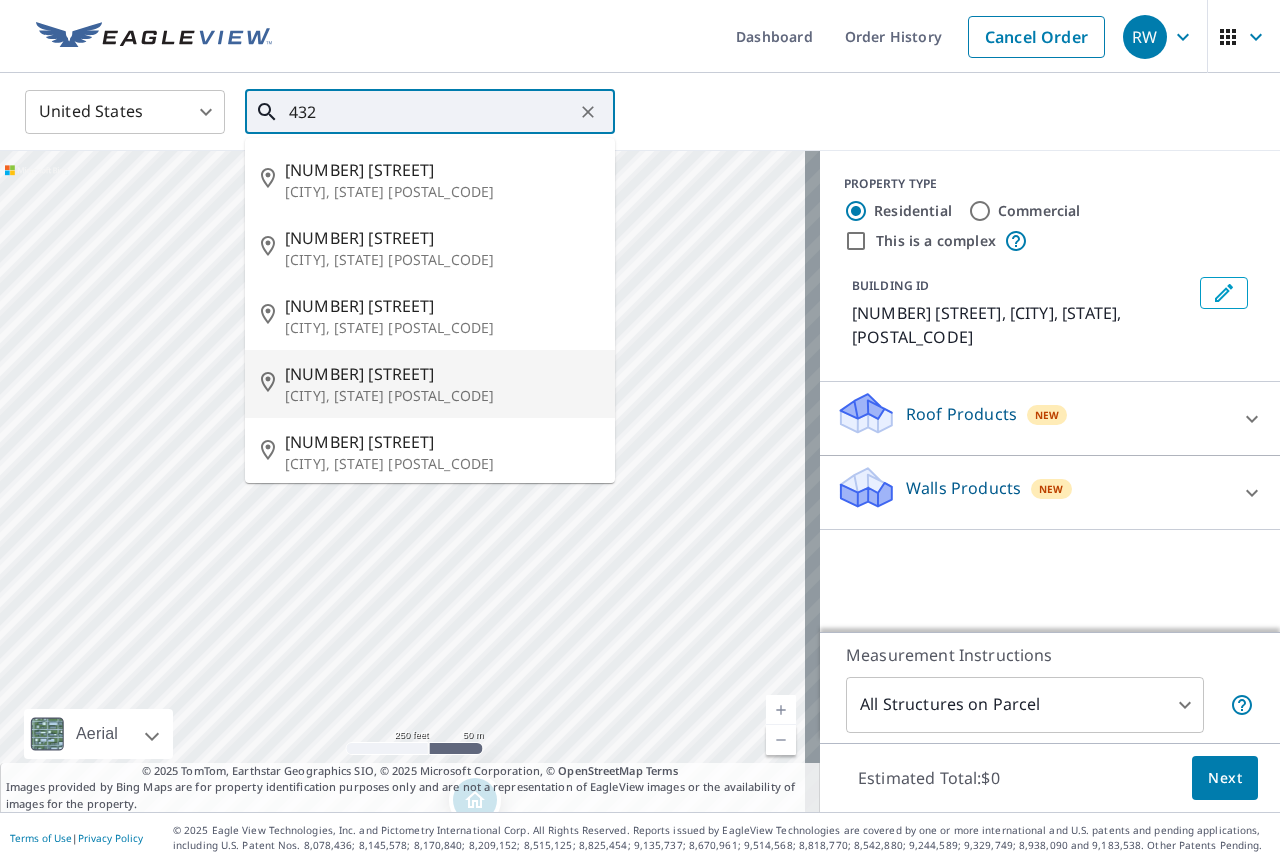 drag, startPoint x: 703, startPoint y: 417, endPoint x: 712, endPoint y: 902, distance: 485.0835 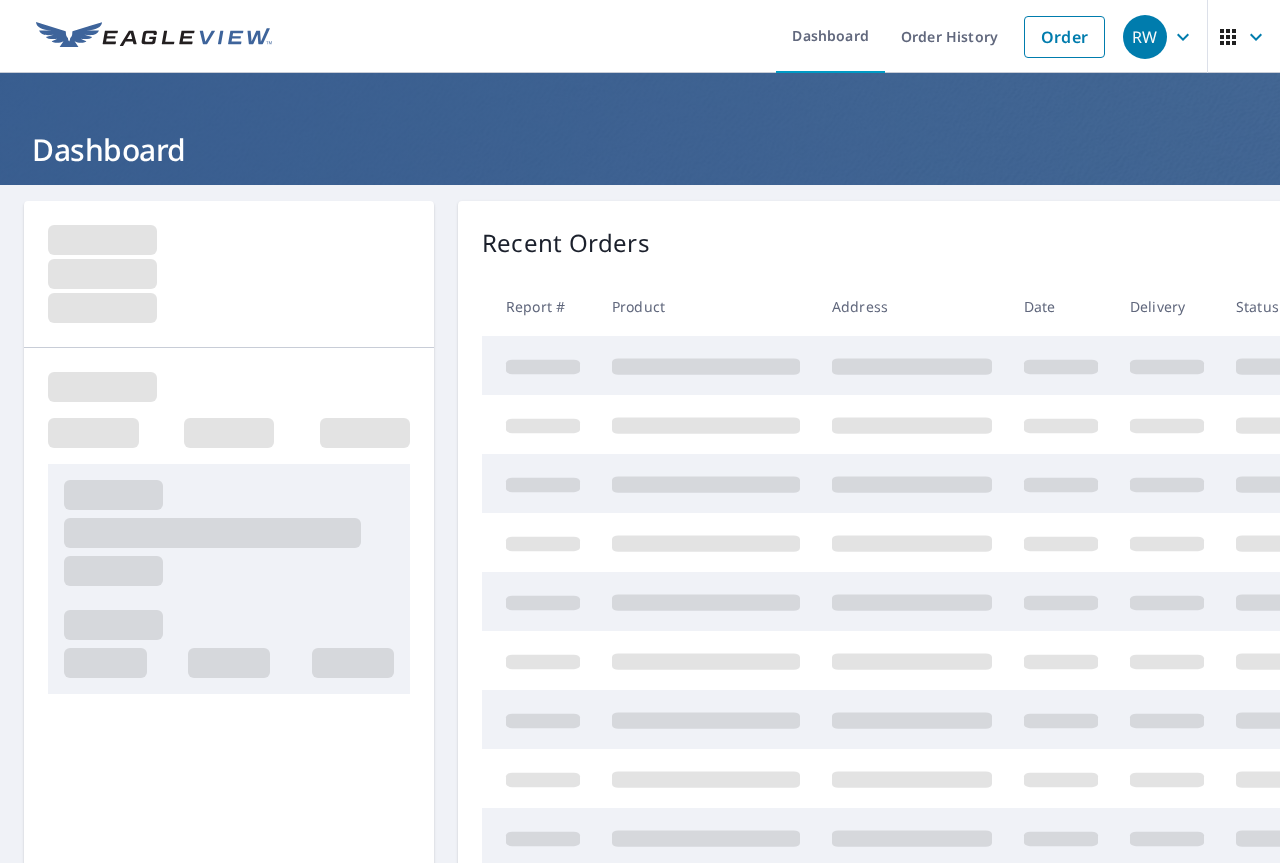 scroll, scrollTop: 0, scrollLeft: 0, axis: both 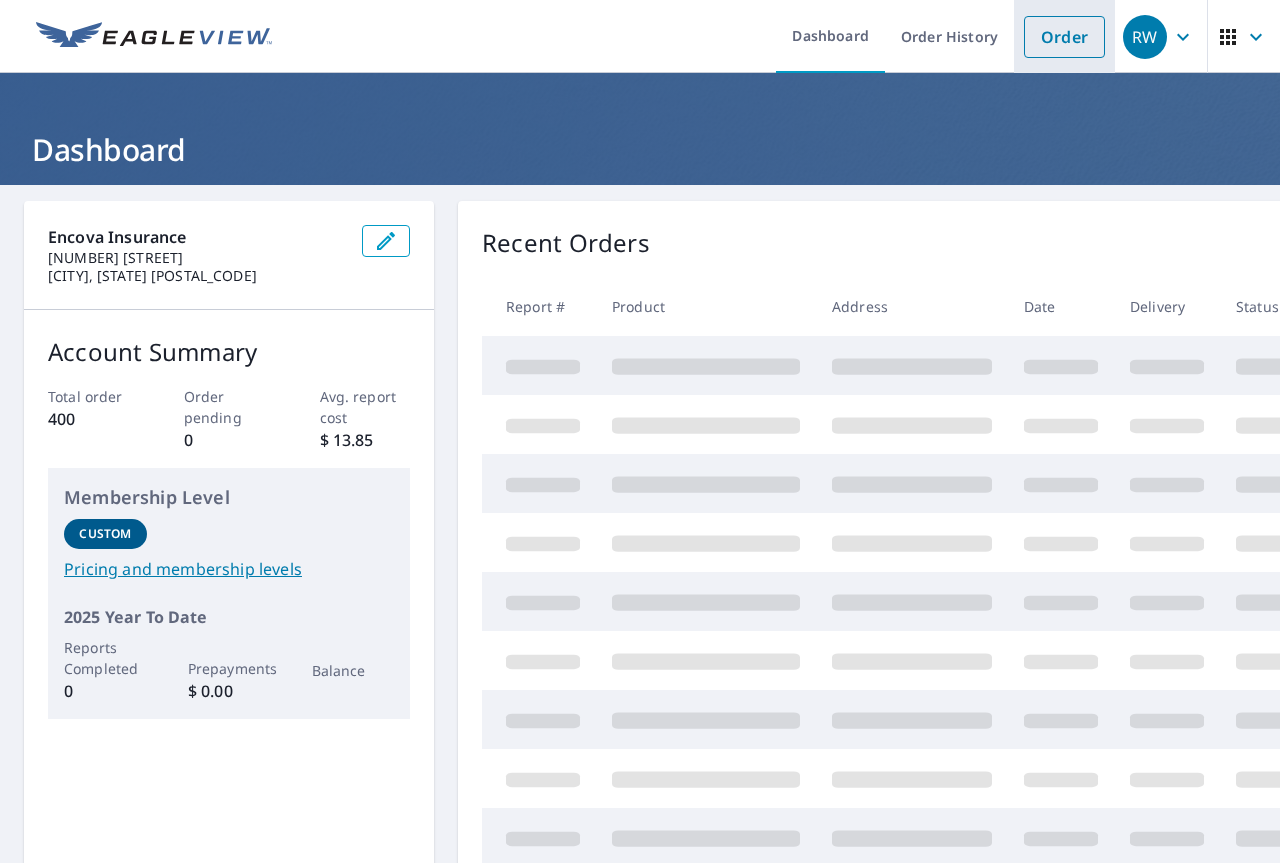 click on "Order" at bounding box center (1064, 37) 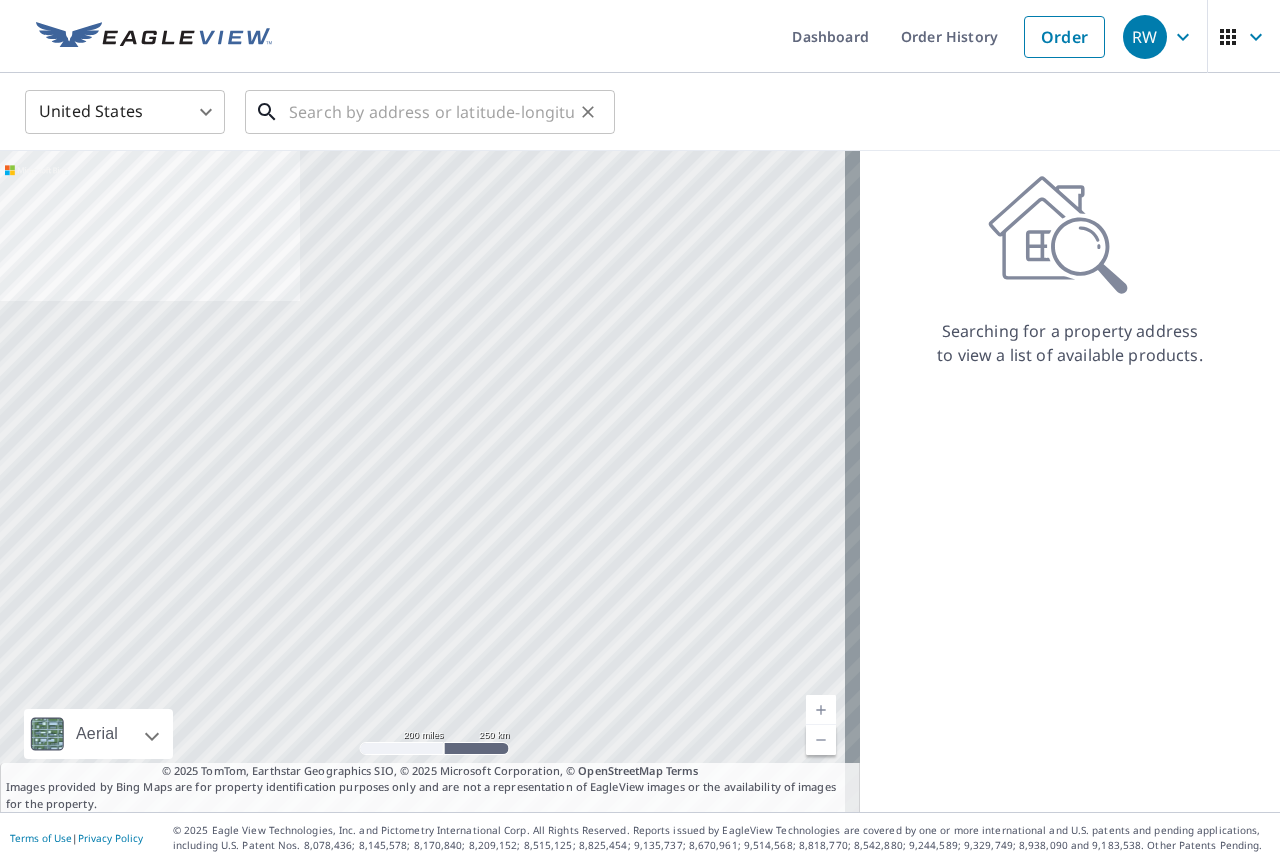 click at bounding box center [431, 112] 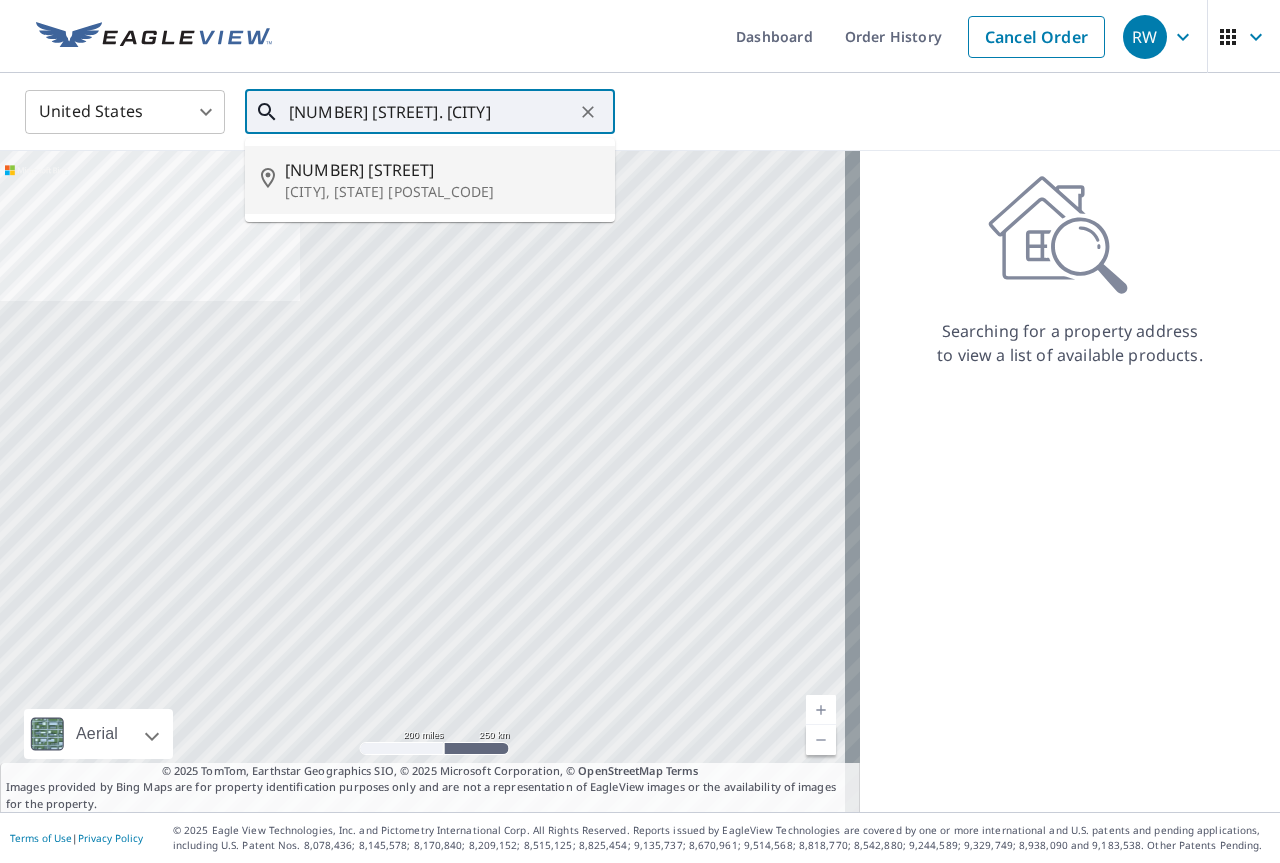 click on "[CITY], [STATE] [POSTAL_CODE]" at bounding box center [442, 192] 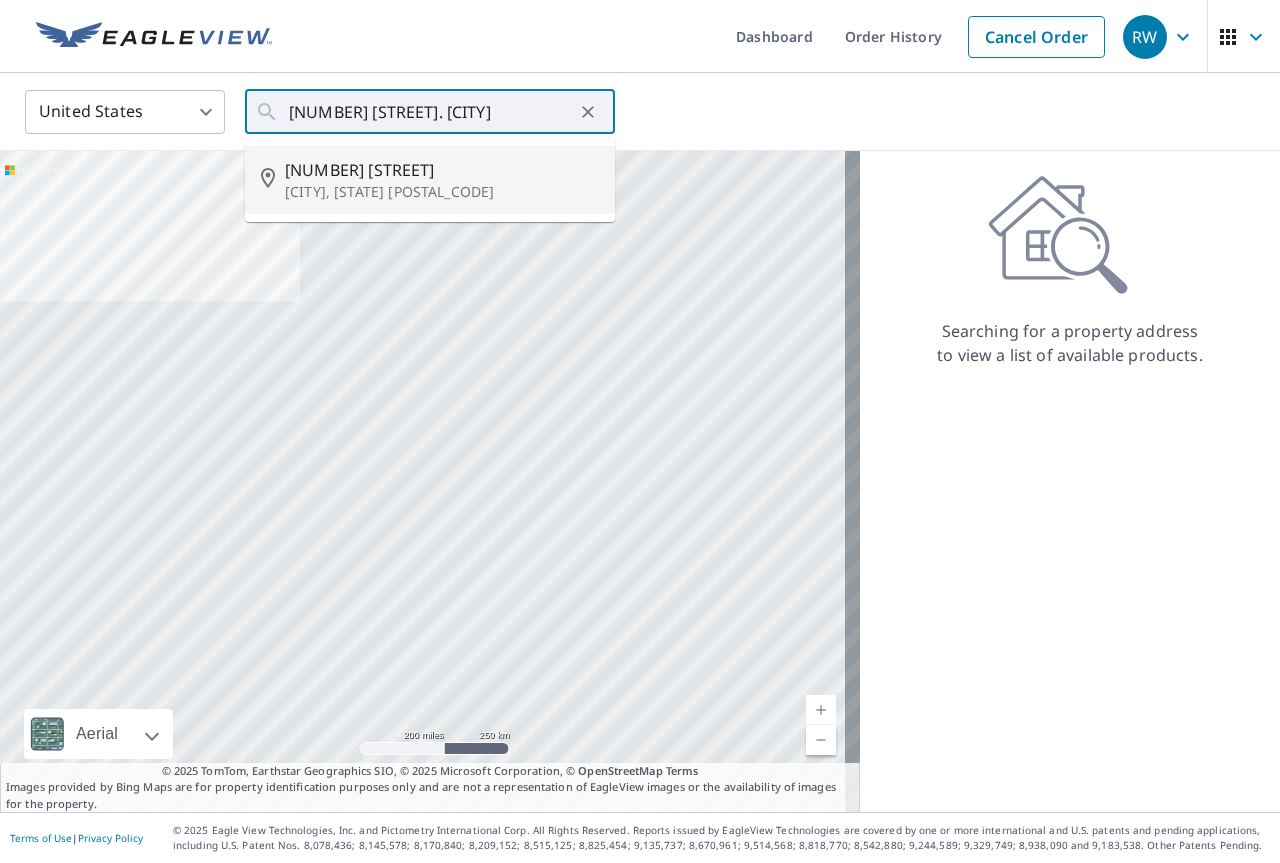 type on "[NUMBER] [STREET] [CITY], [STATE] [POSTAL_CODE]" 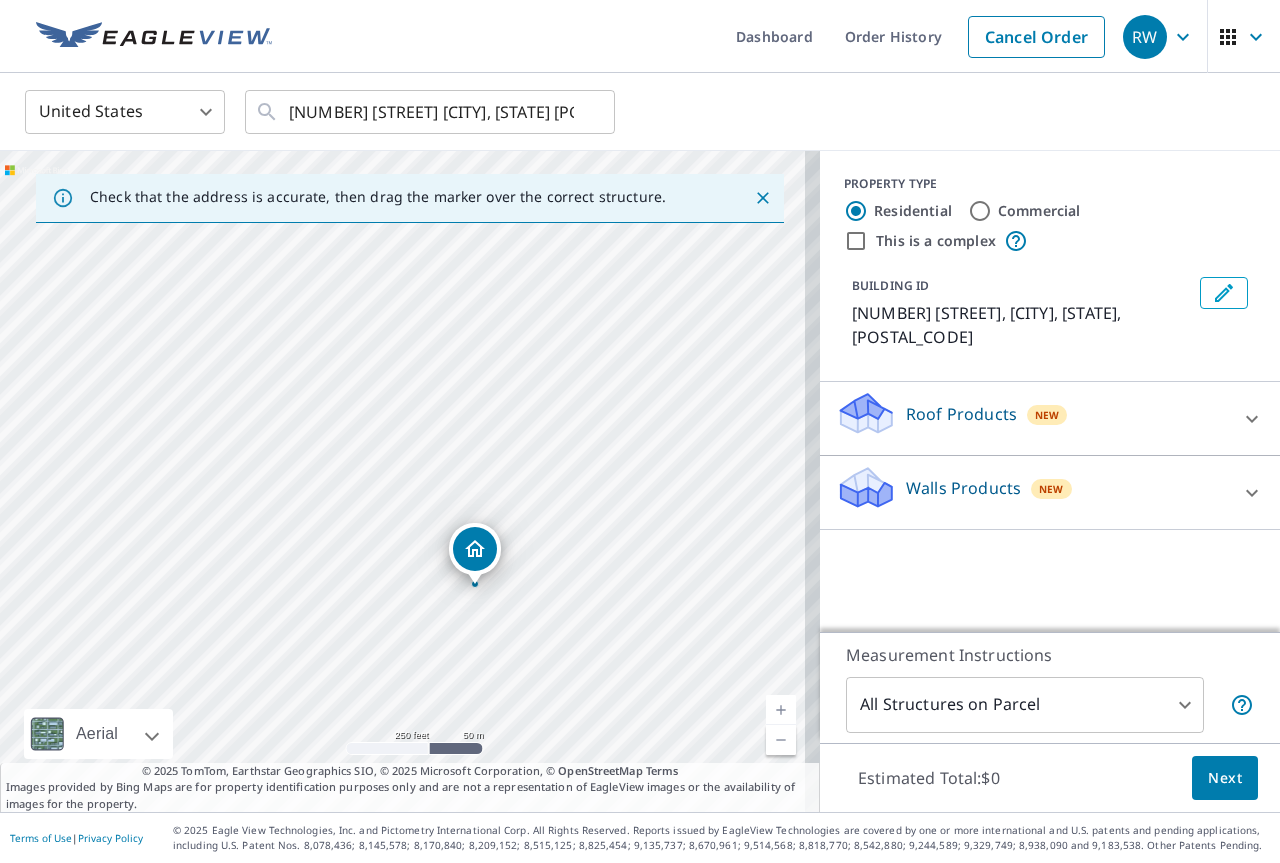 drag, startPoint x: 398, startPoint y: 465, endPoint x: 470, endPoint y: 571, distance: 128.14055 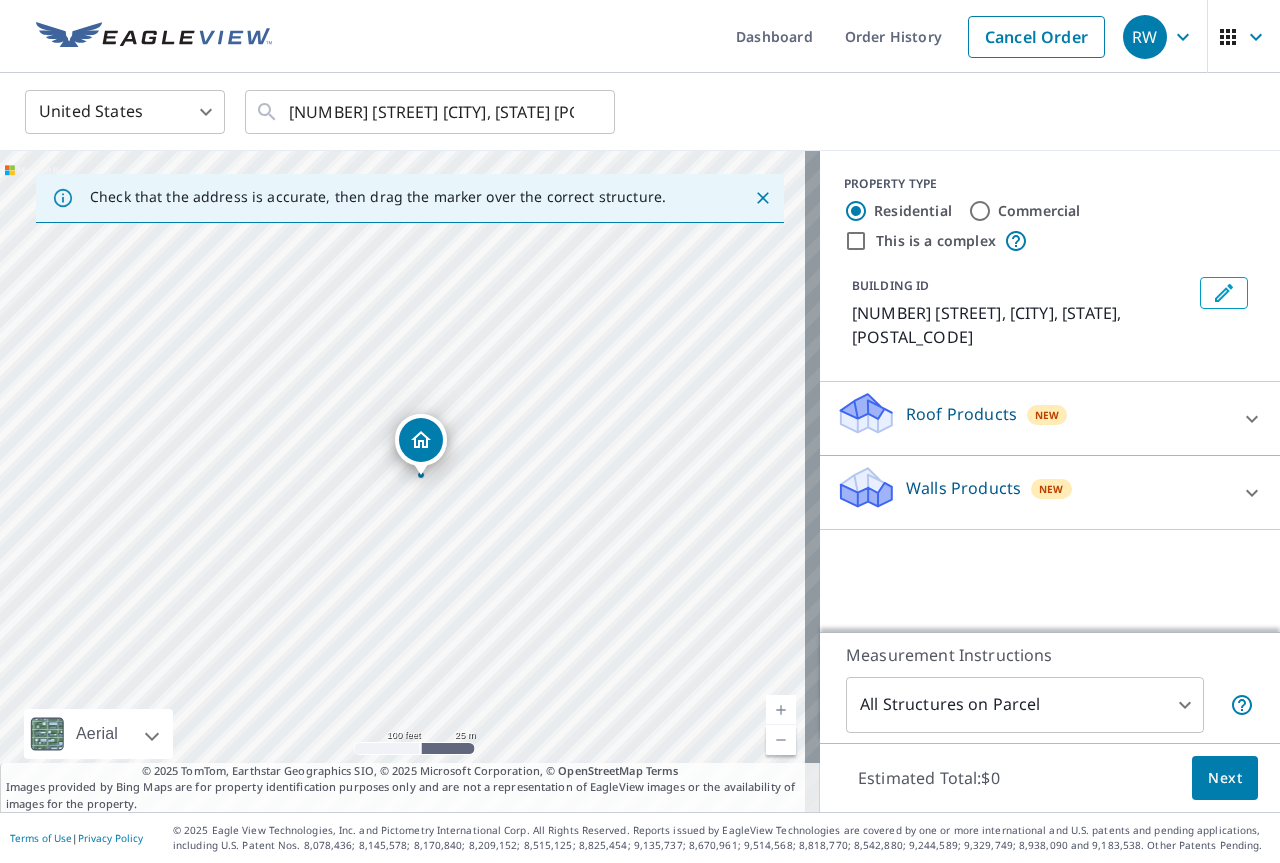 drag, startPoint x: 281, startPoint y: 384, endPoint x: 338, endPoint y: 489, distance: 119.47385 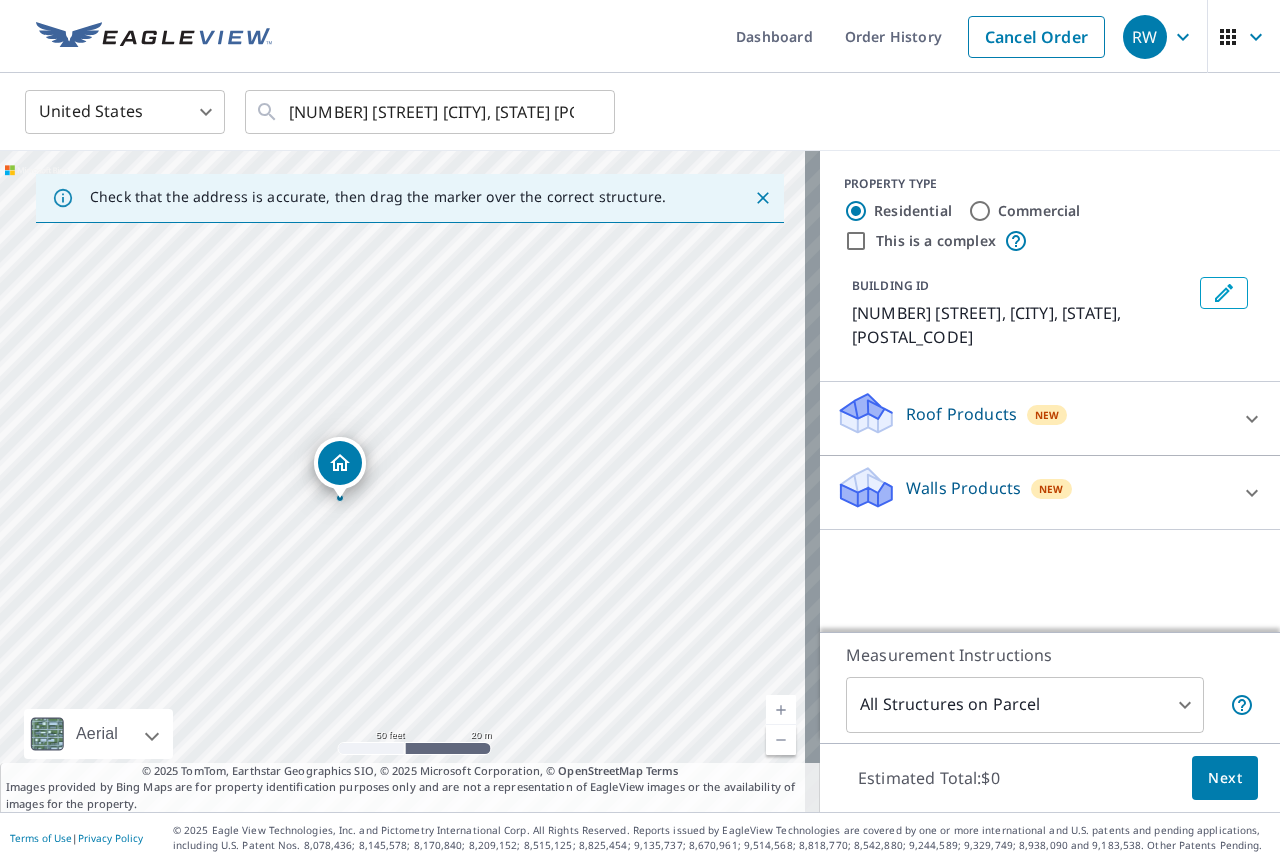 drag, startPoint x: 452, startPoint y: 477, endPoint x: 332, endPoint y: 463, distance: 120.8139 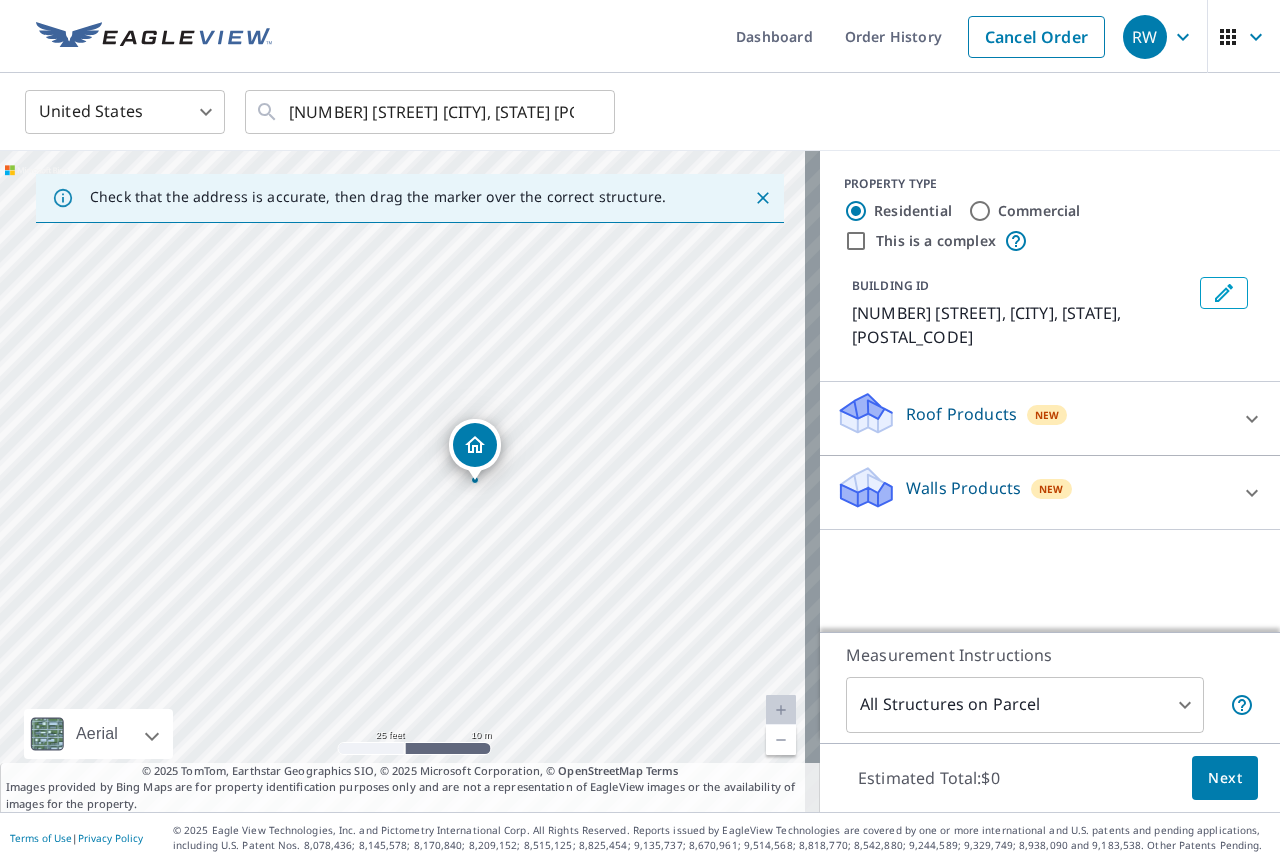 drag, startPoint x: 468, startPoint y: 465, endPoint x: 470, endPoint y: 451, distance: 14.142136 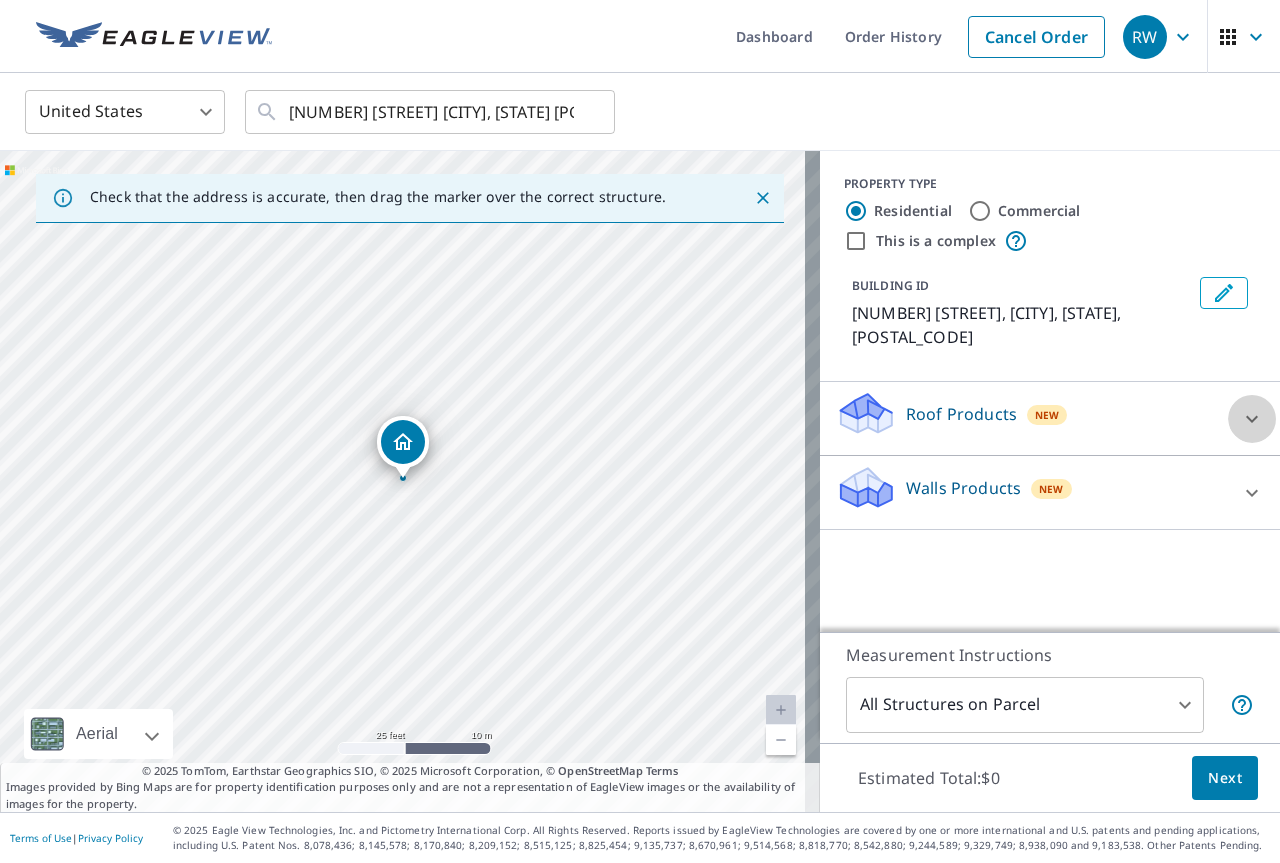 click 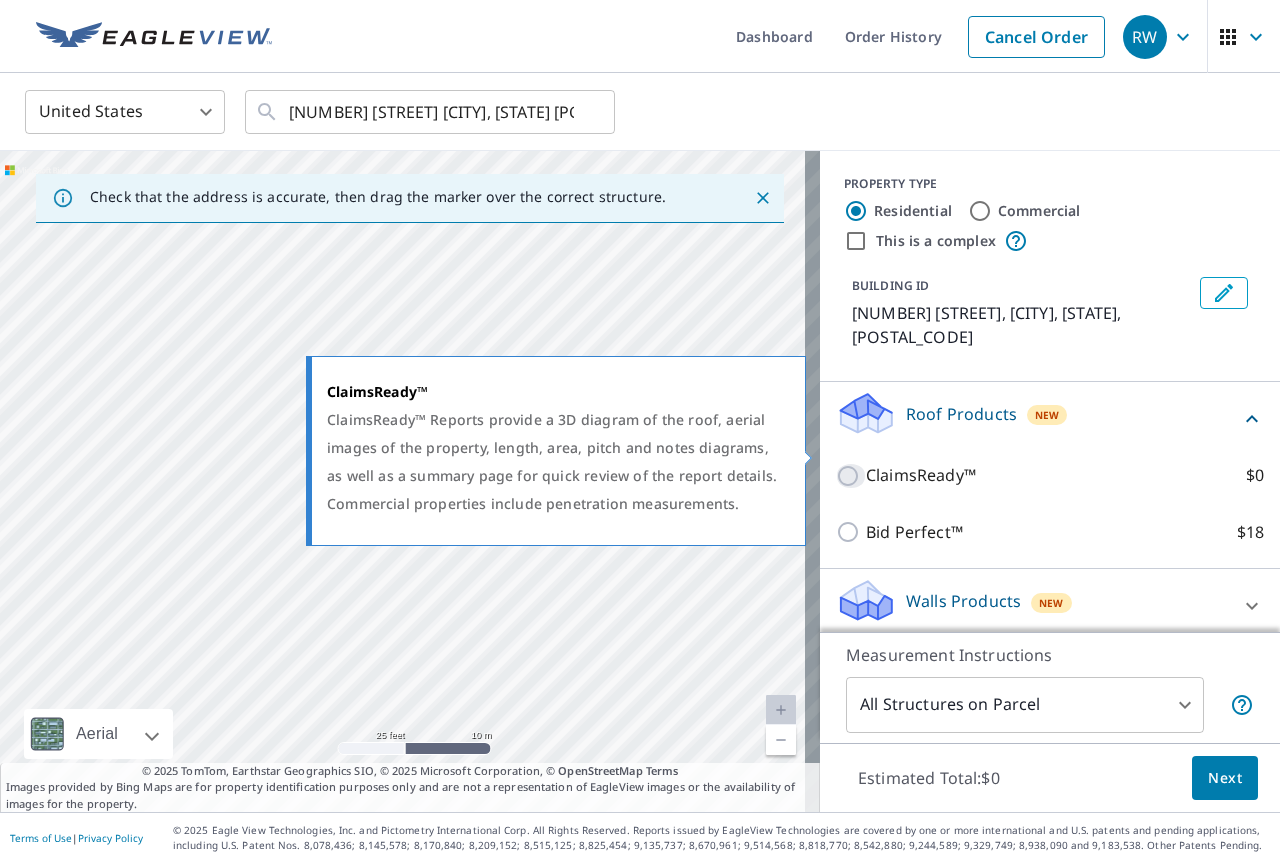 click on "ClaimsReady™ $0" at bounding box center [851, 476] 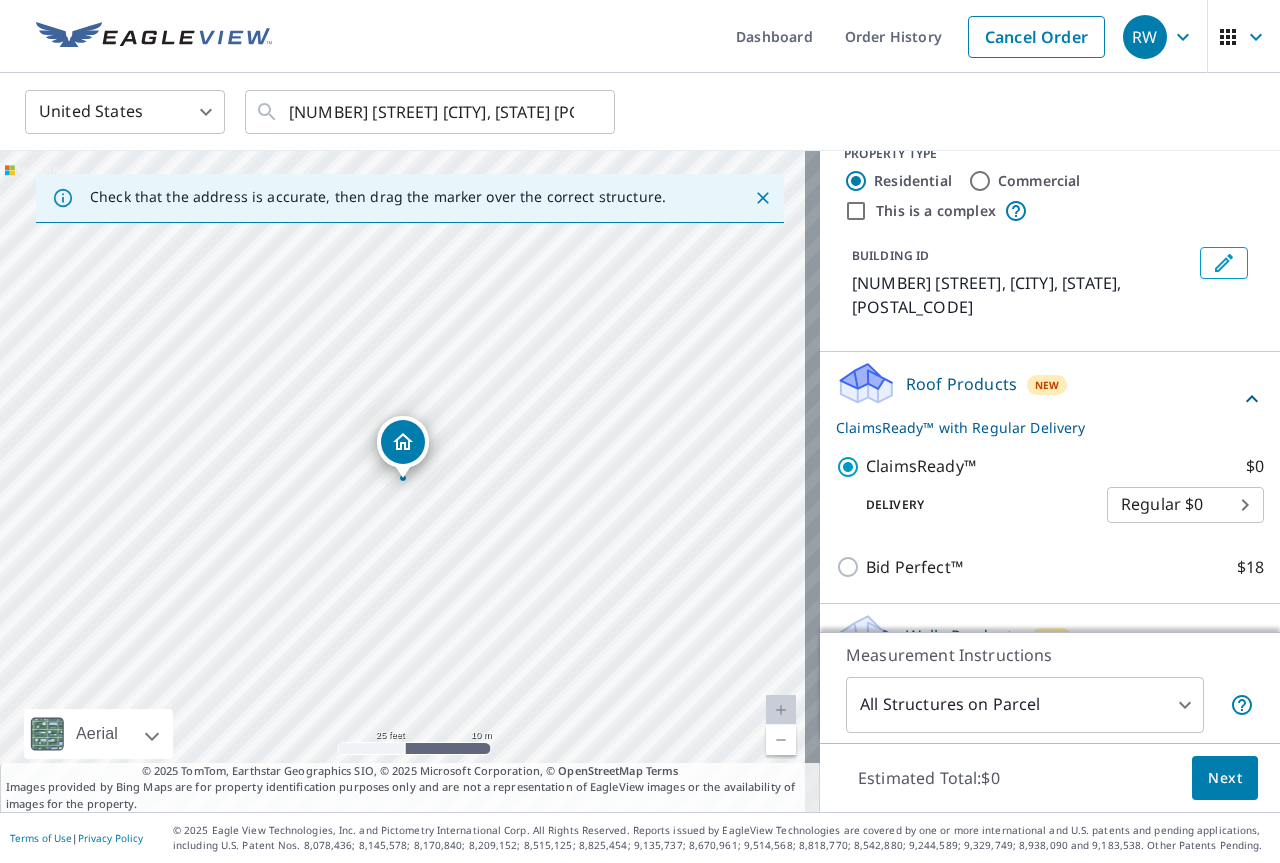 scroll, scrollTop: 52, scrollLeft: 0, axis: vertical 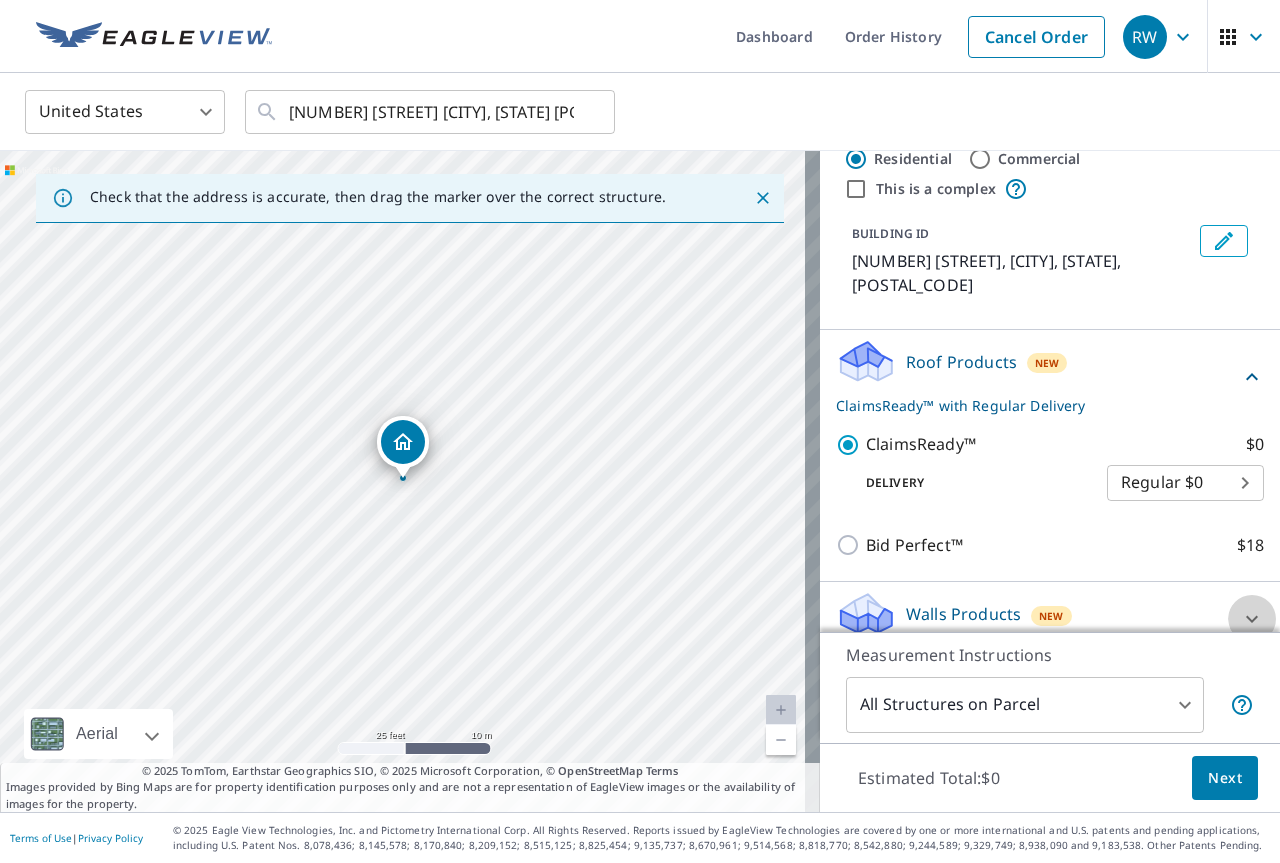 click 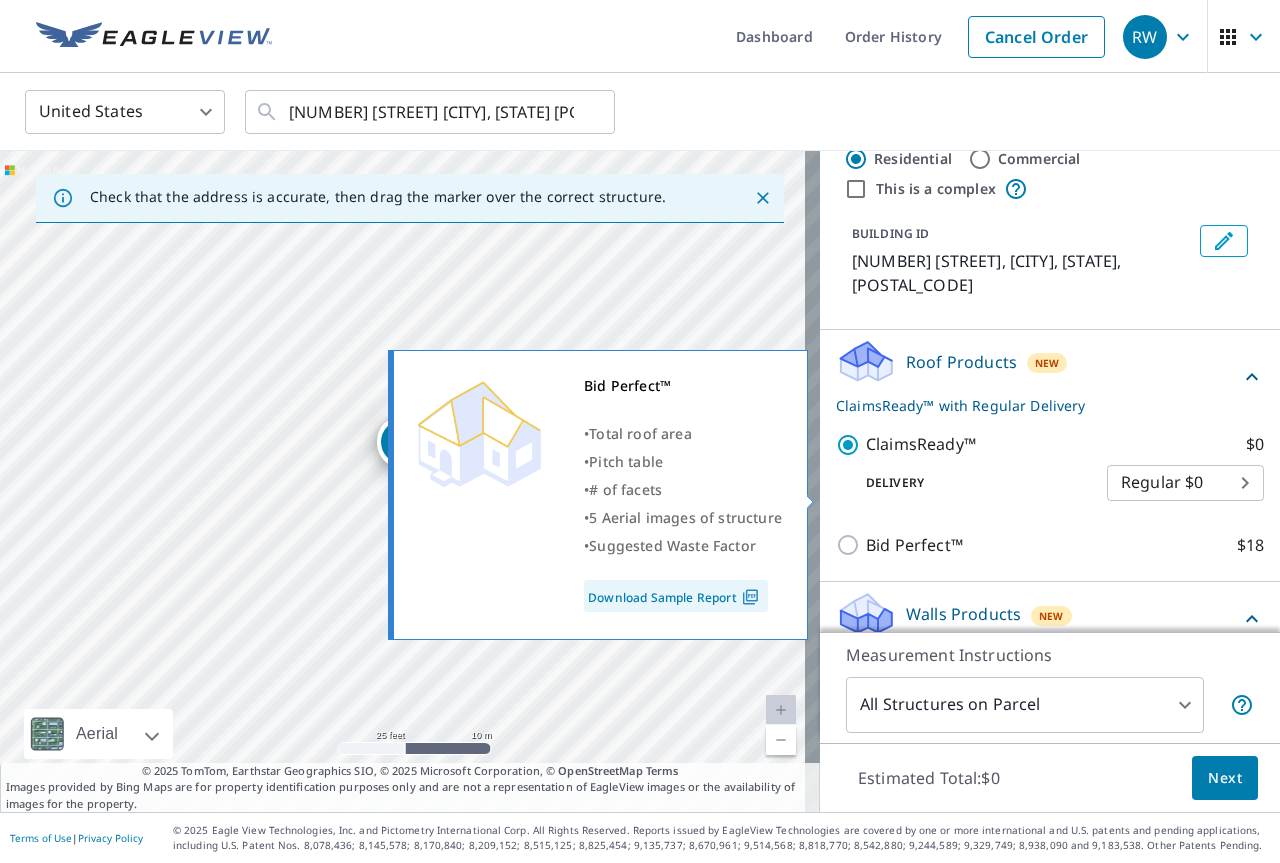 scroll, scrollTop: 109, scrollLeft: 0, axis: vertical 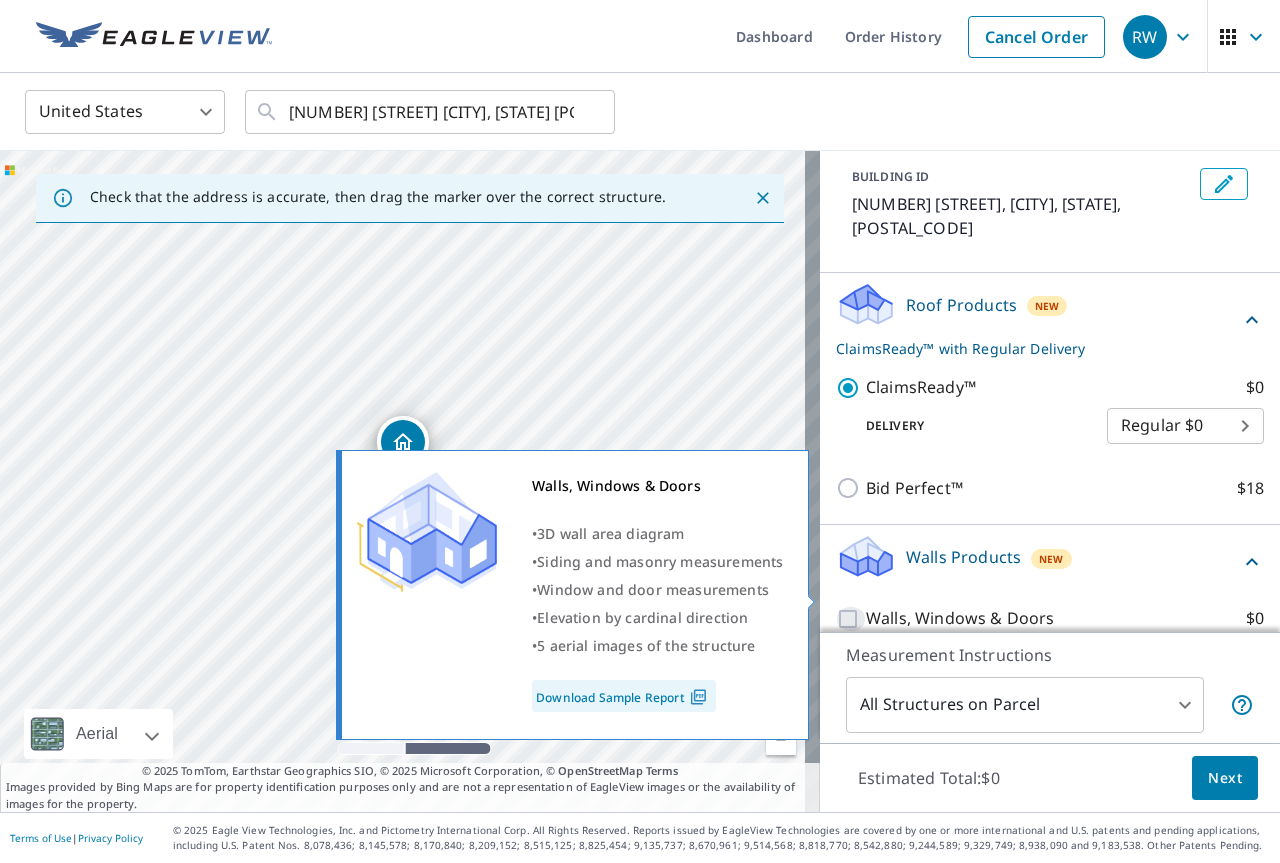click on "Walls, Windows & Doors $0" at bounding box center (851, 619) 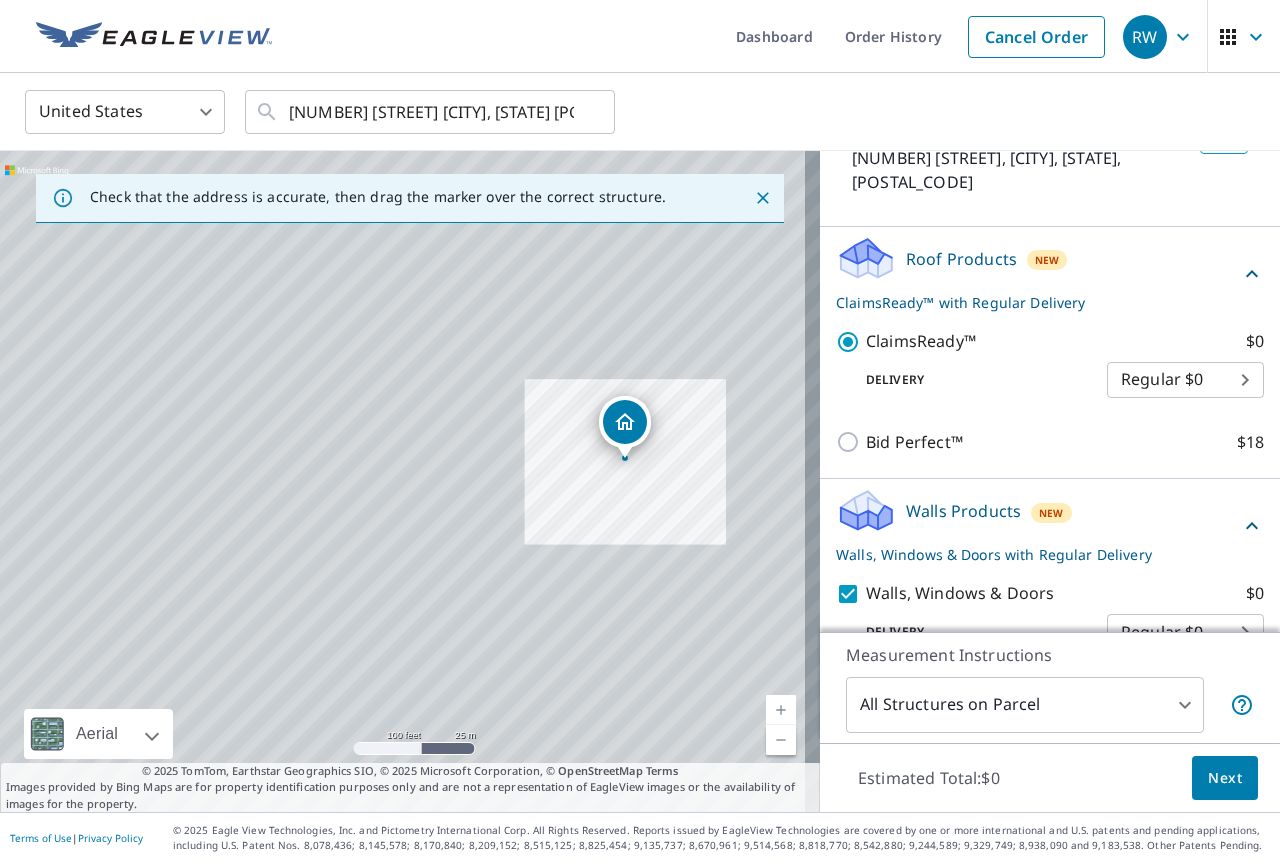 scroll, scrollTop: 174, scrollLeft: 0, axis: vertical 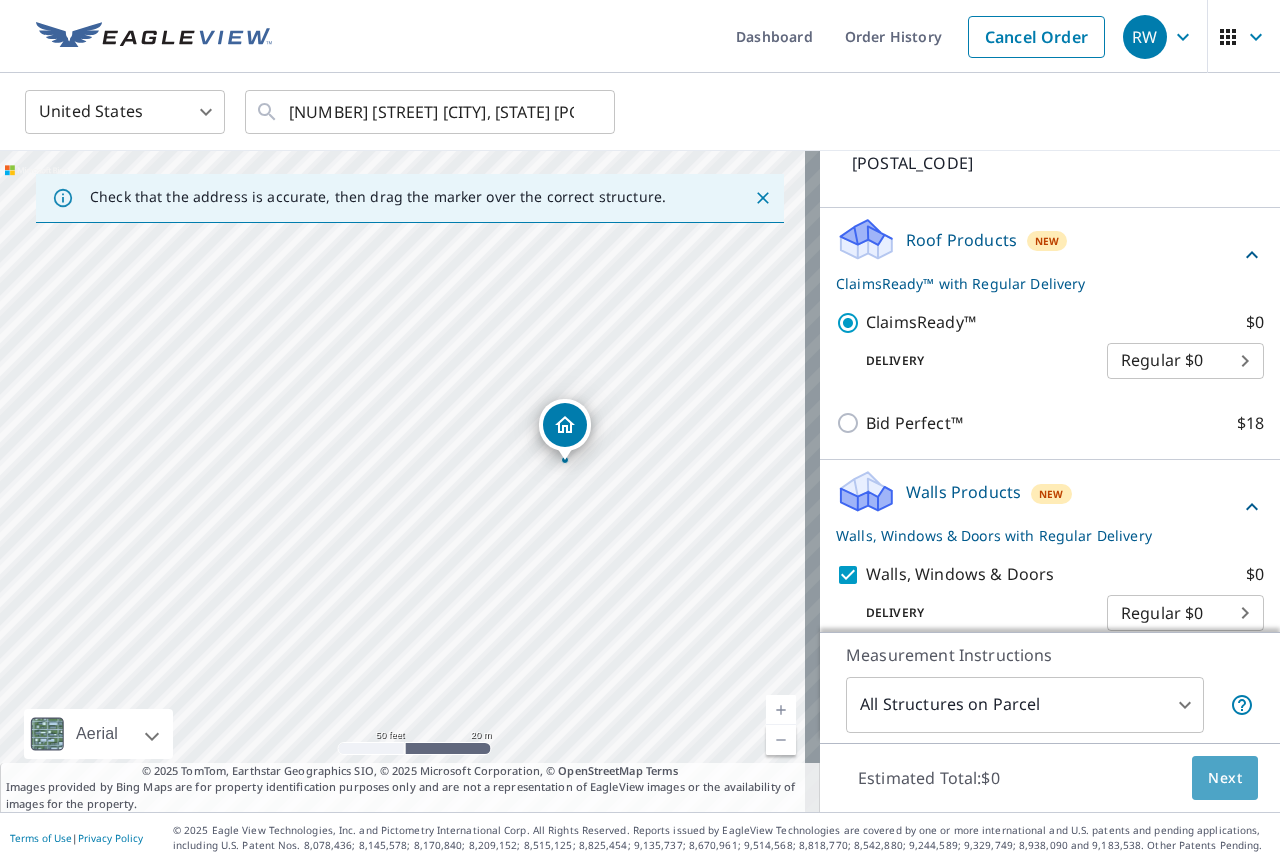 click on "Next" at bounding box center (1225, 778) 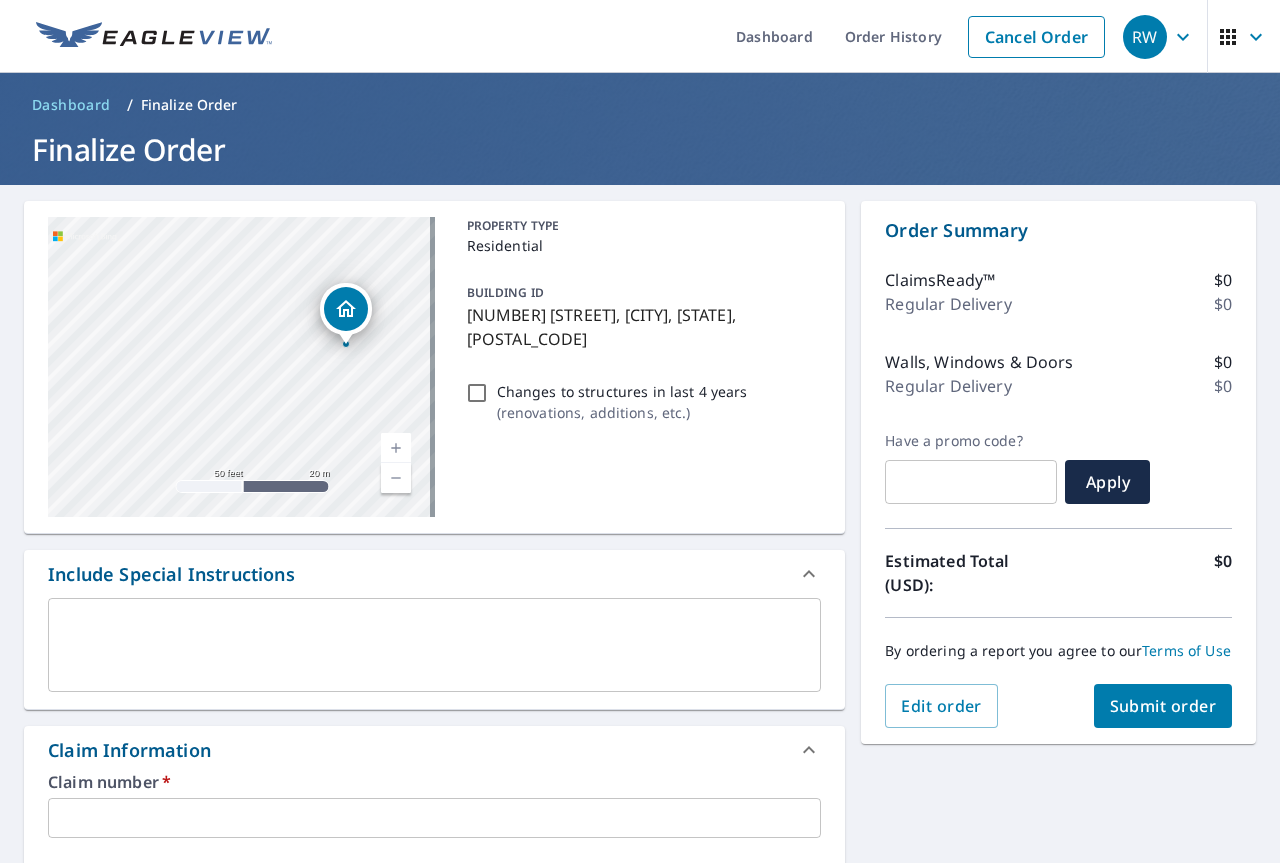 drag, startPoint x: 264, startPoint y: 365, endPoint x: 122, endPoint y: 351, distance: 142.68848 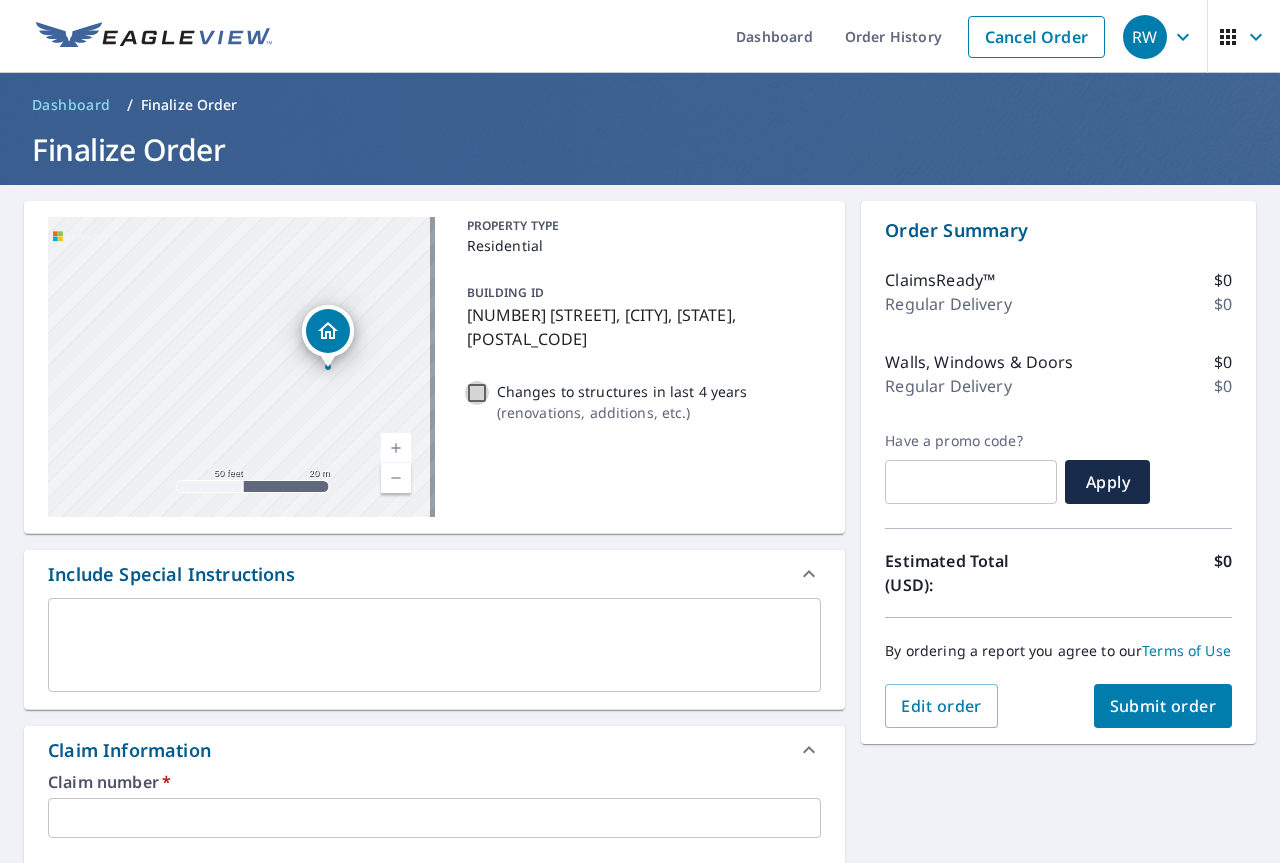 click on "Changes to structures in last 4 years ( renovations, additions, etc. )" at bounding box center [477, 393] 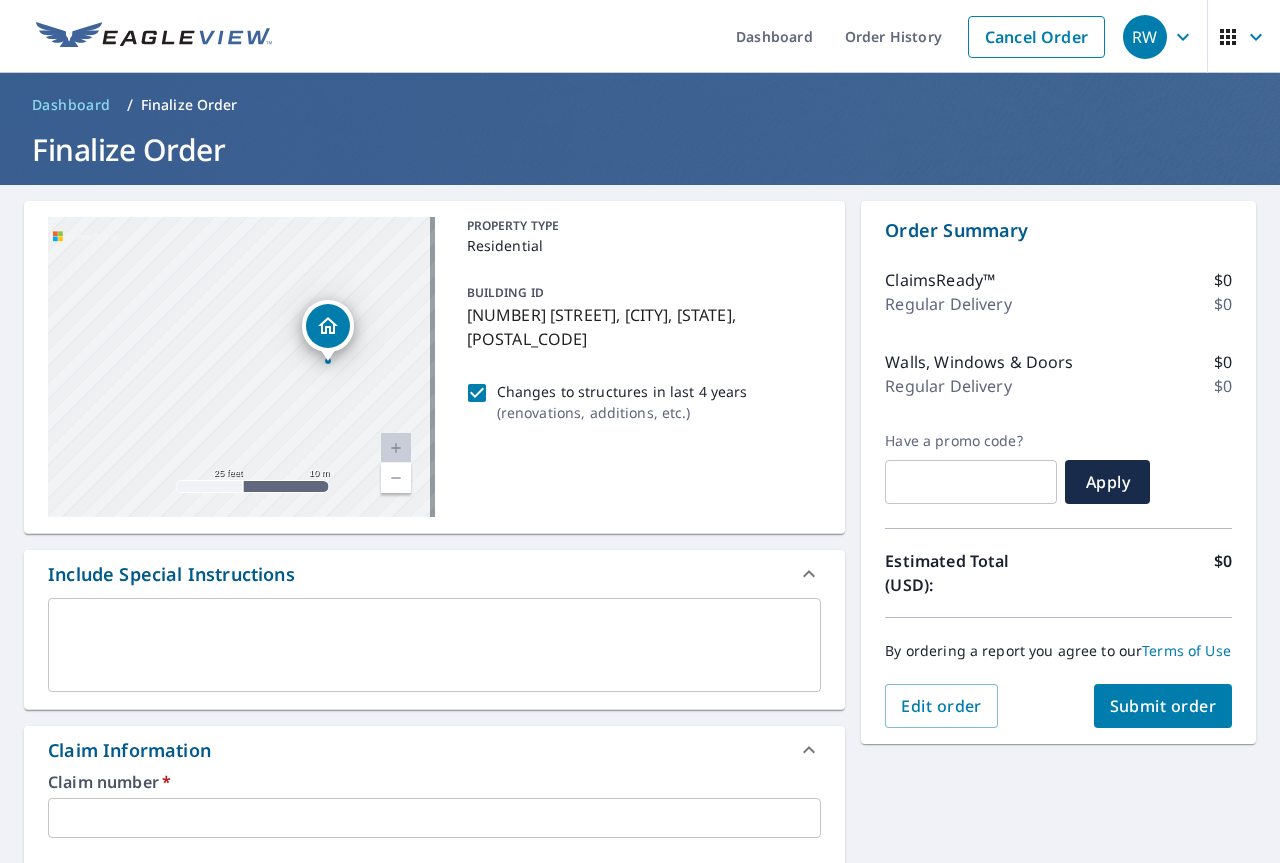 click at bounding box center [328, 351] 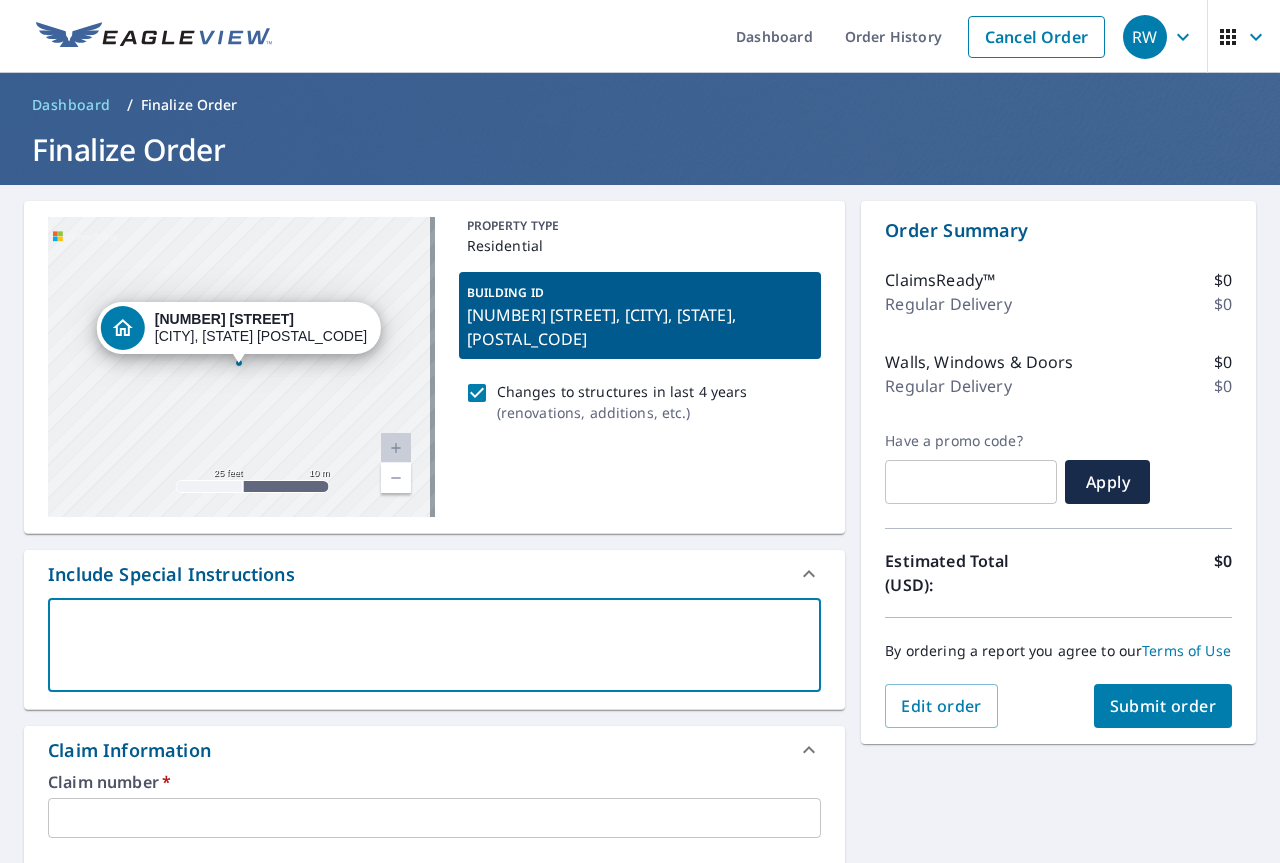 click at bounding box center [434, 645] 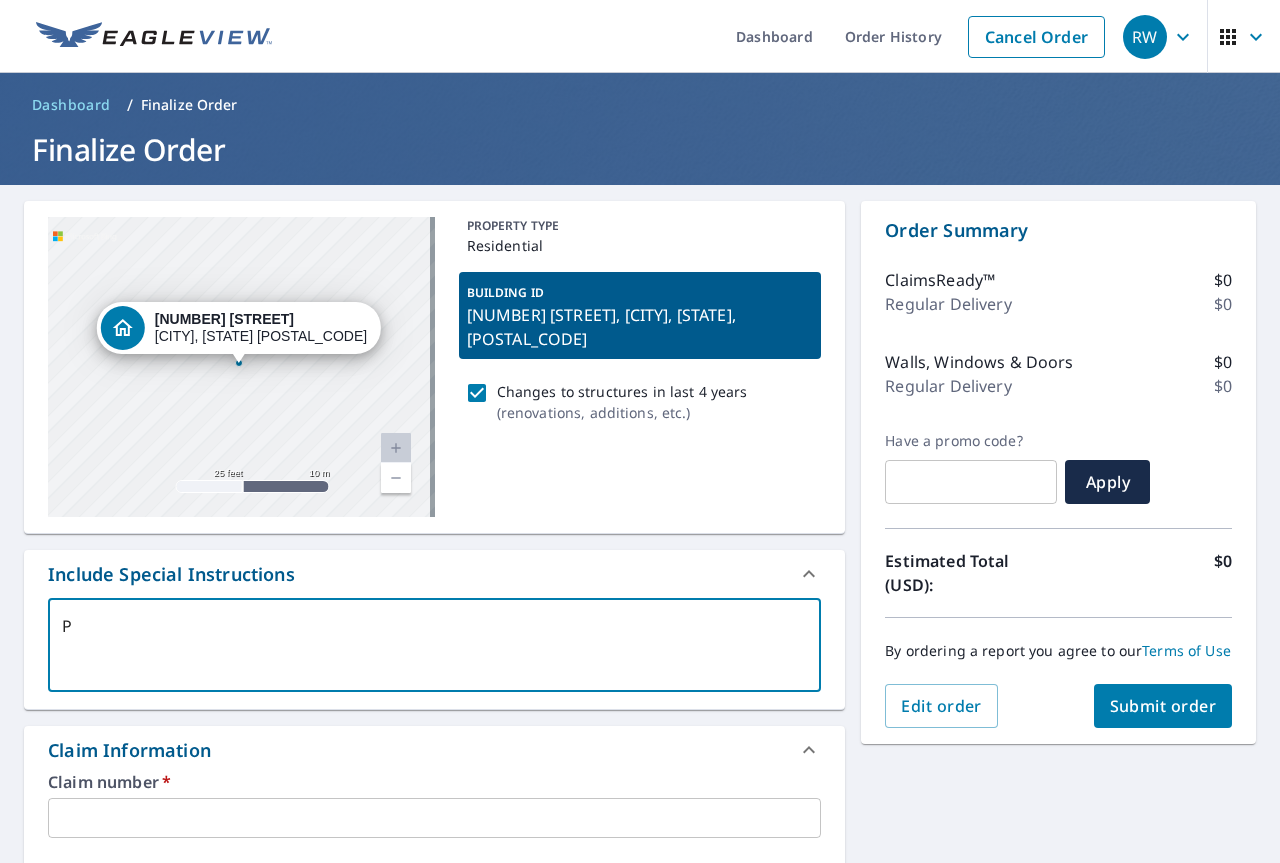 type on "Pl" 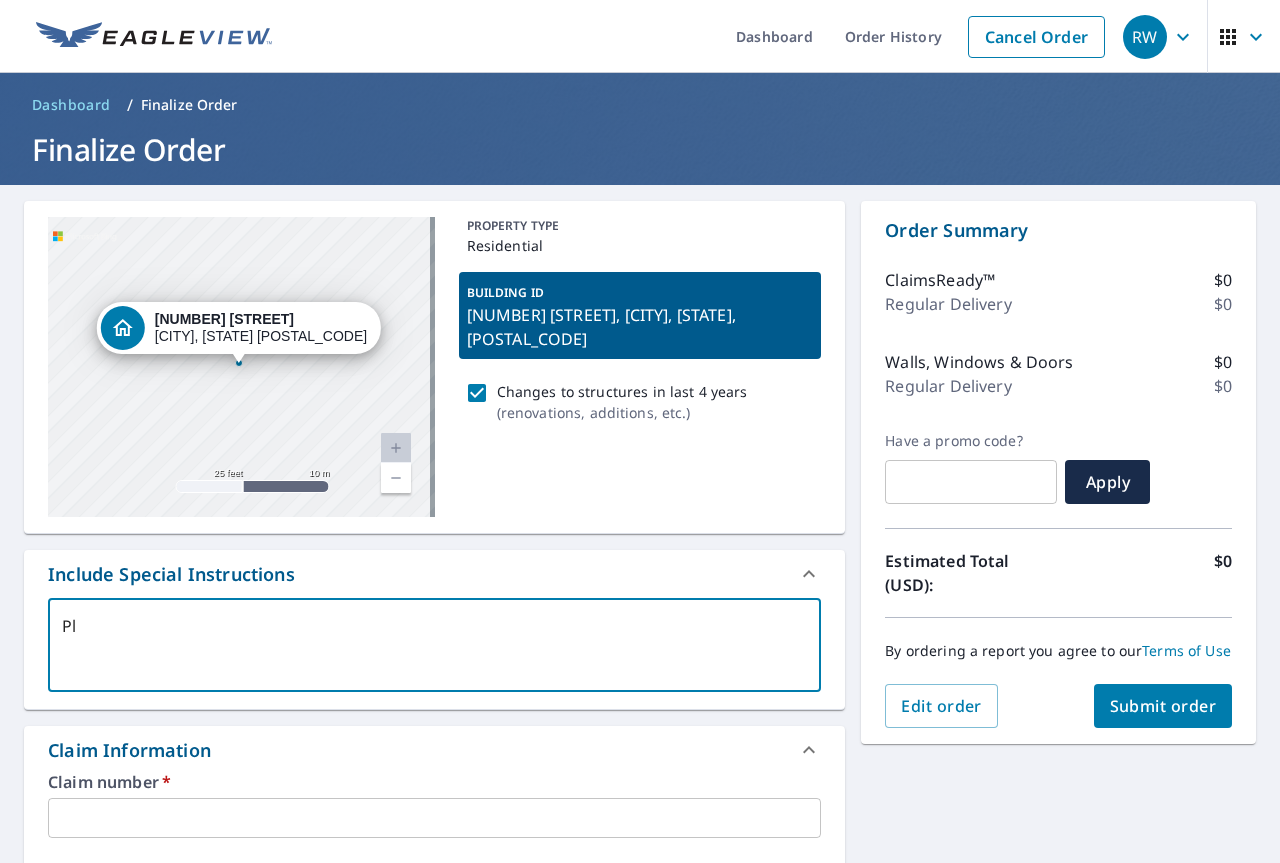 type on "Ple" 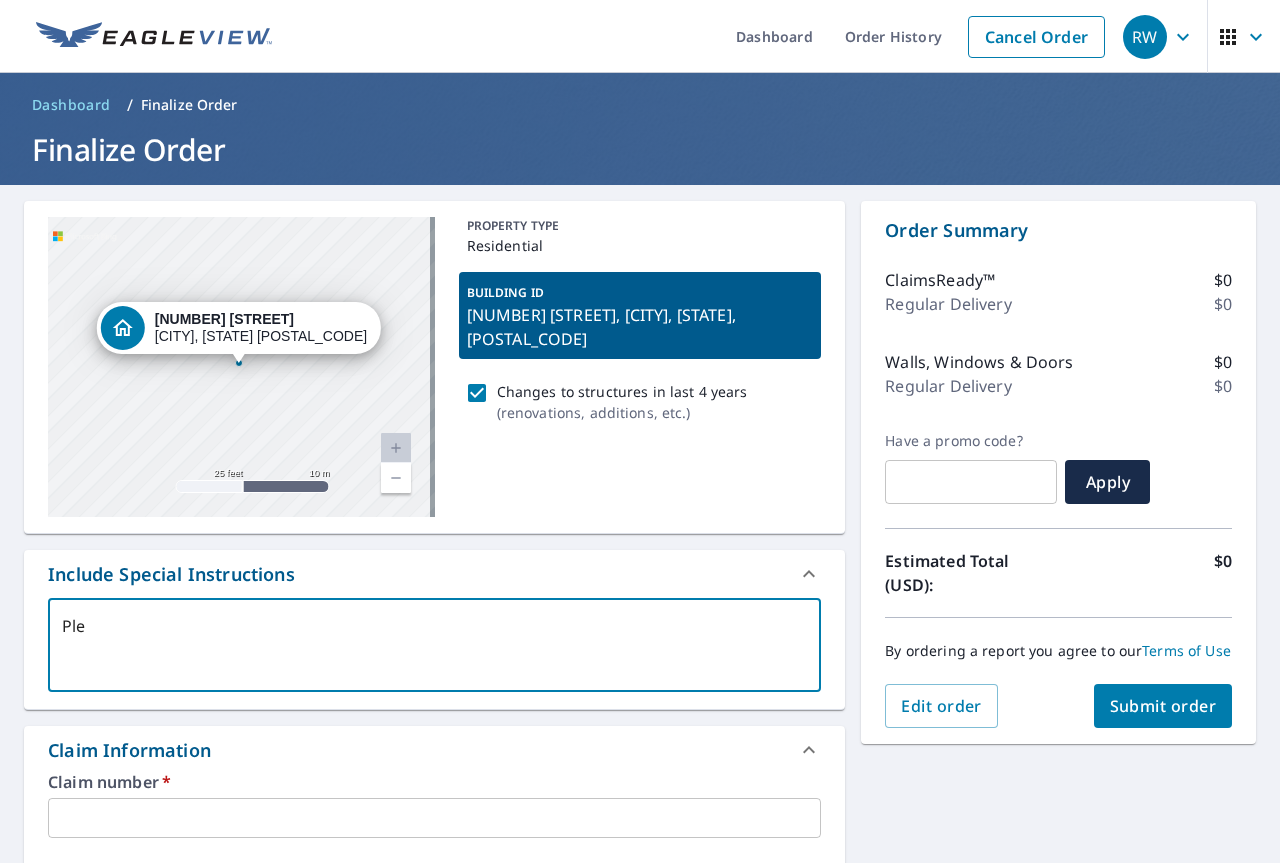 type on "Plea" 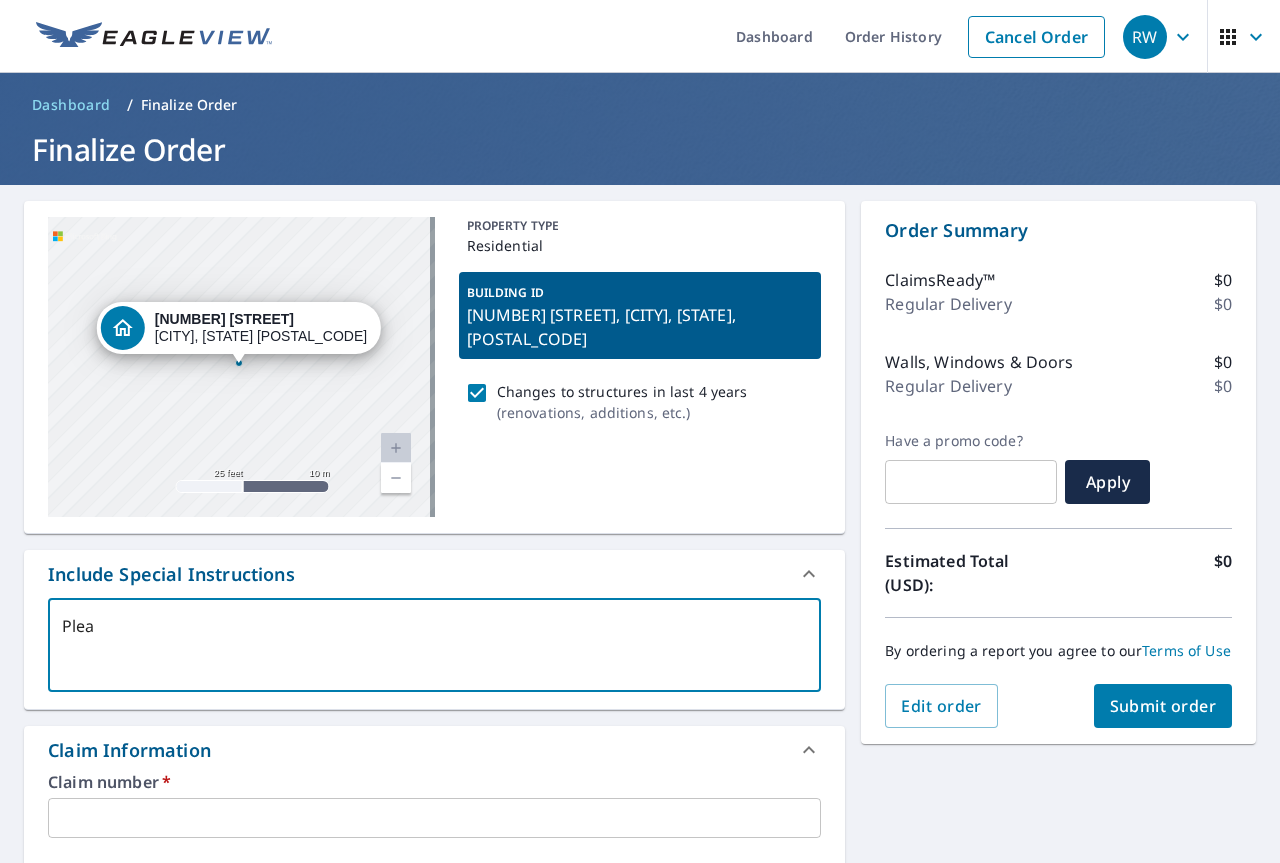 type on "Pleas" 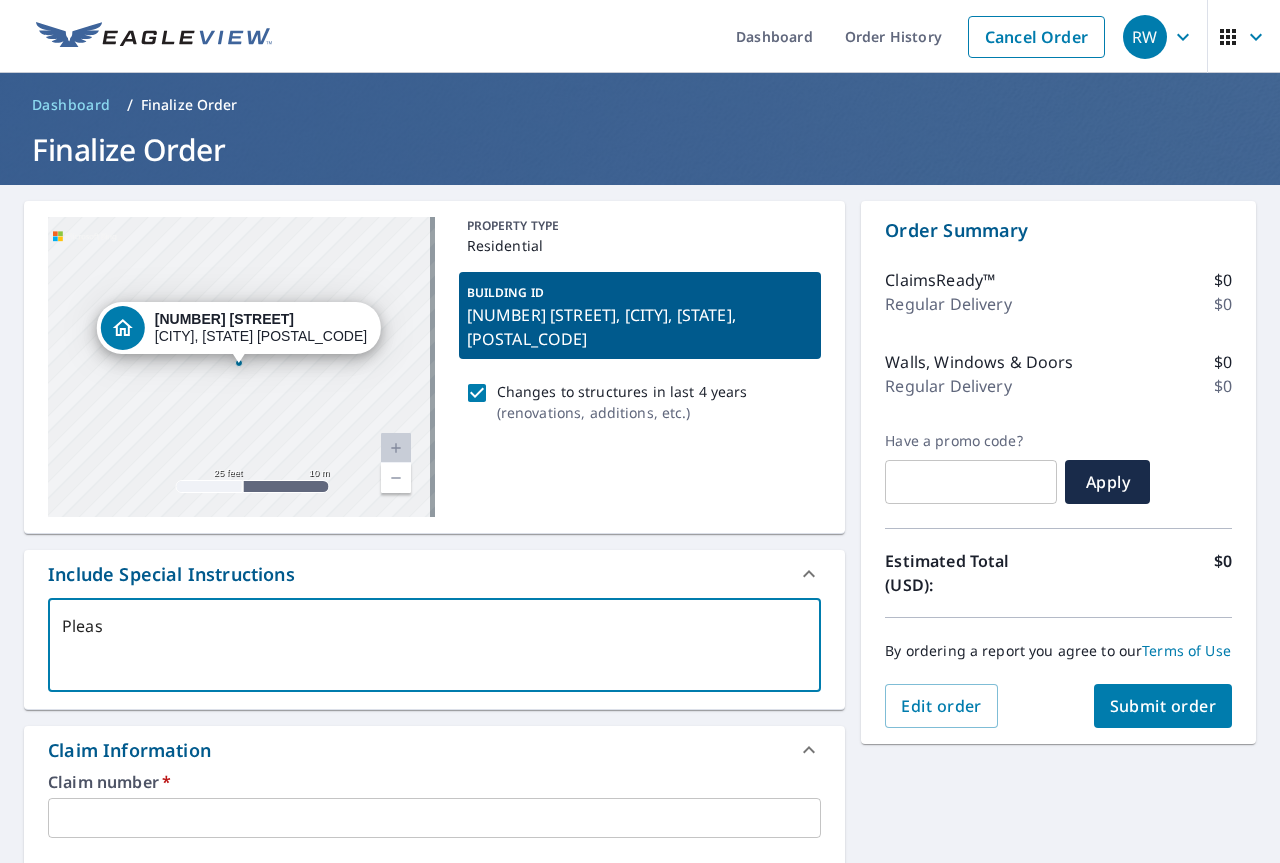 type on "Please" 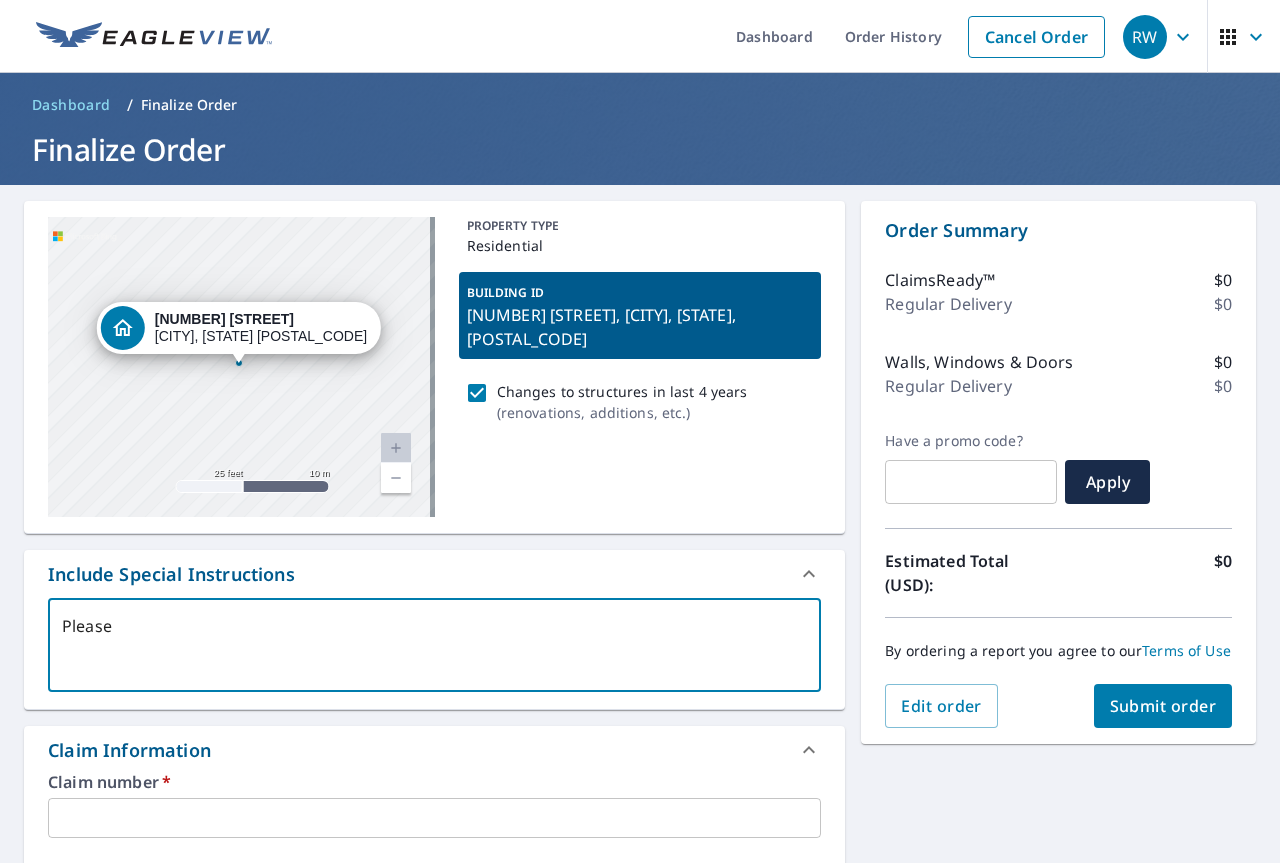type on "x" 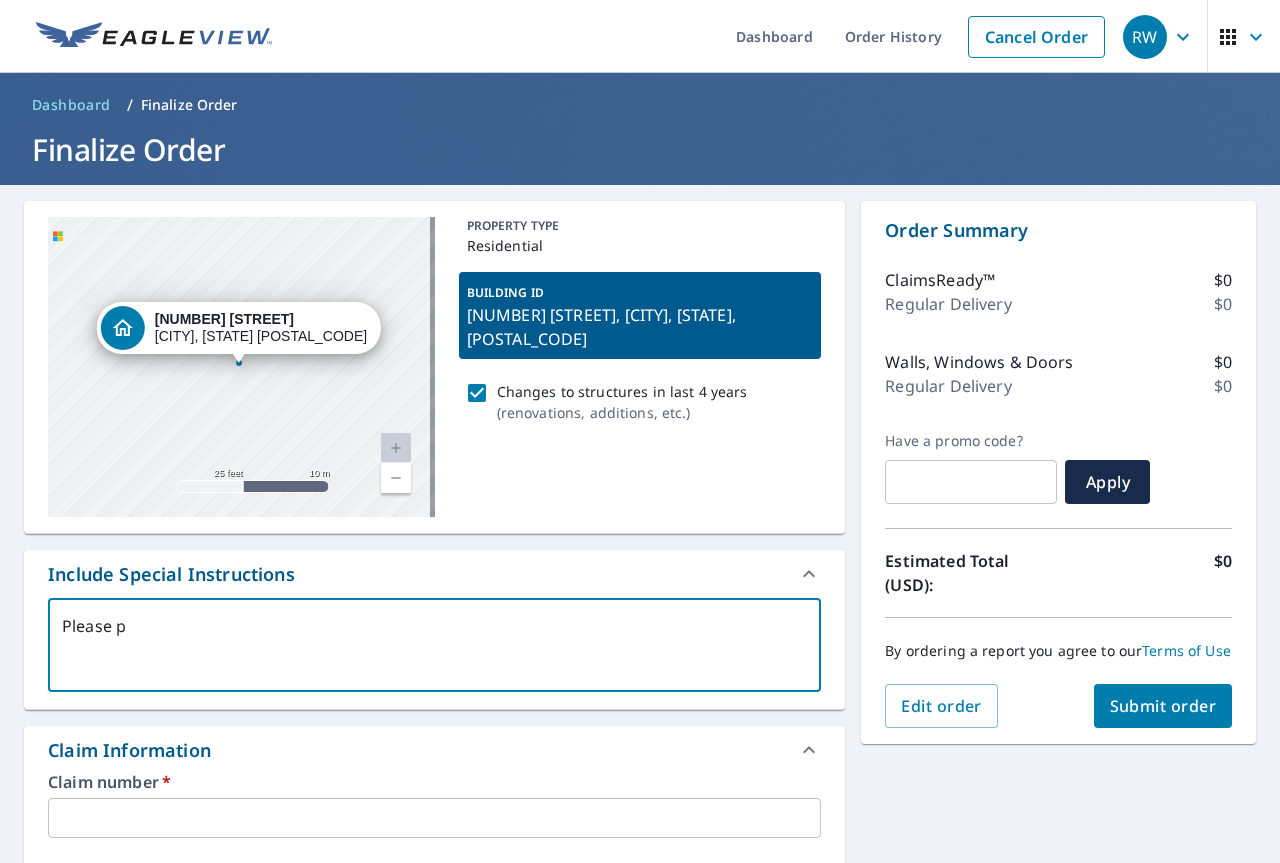 type on "Please po" 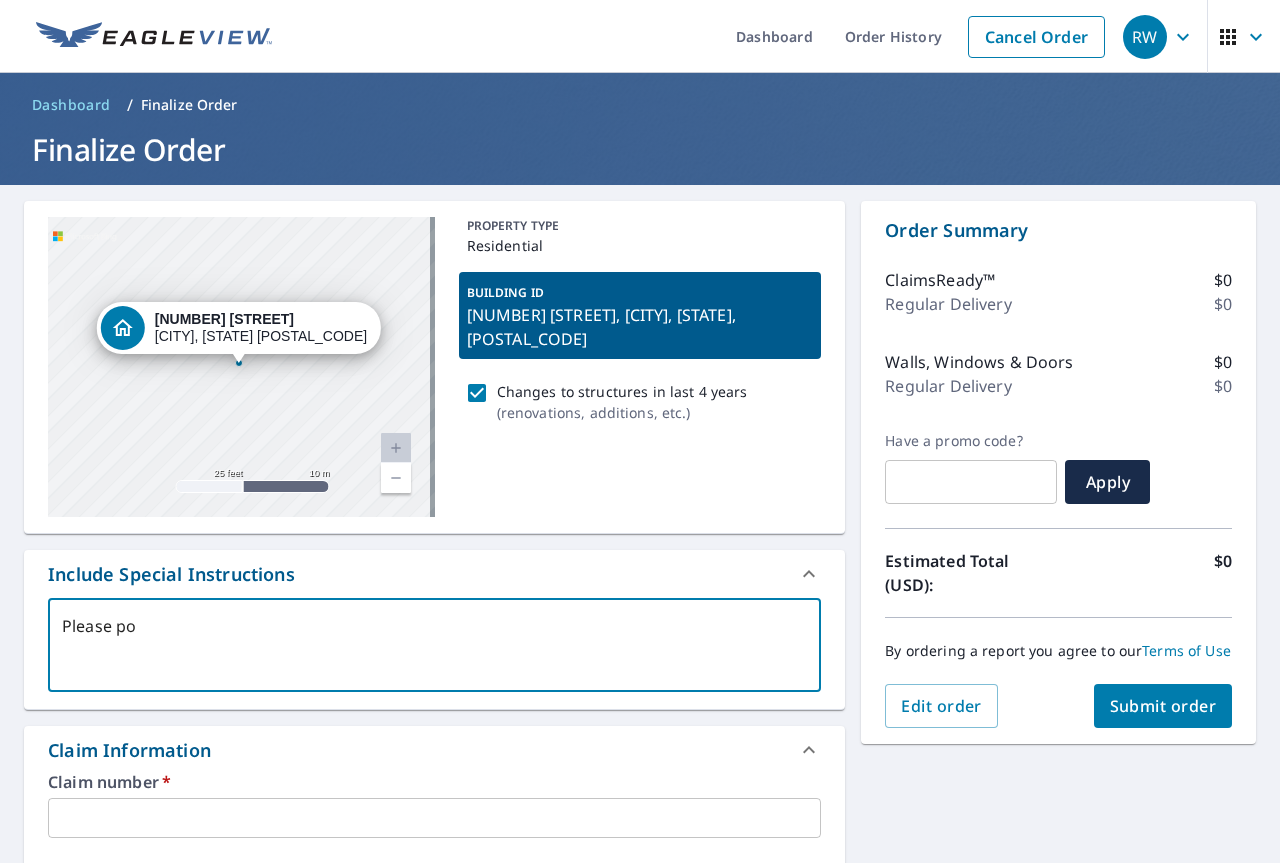 type on "Please por" 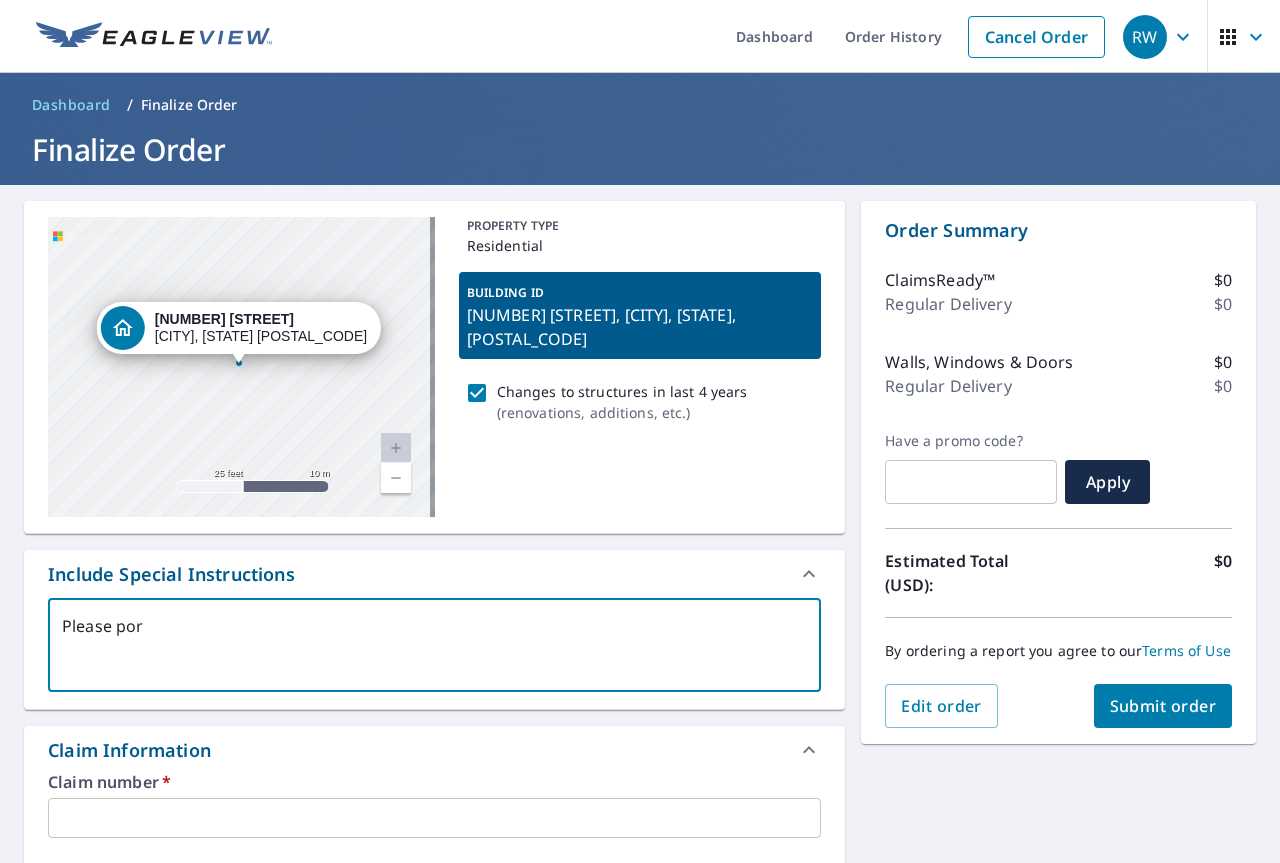 type on "Please po" 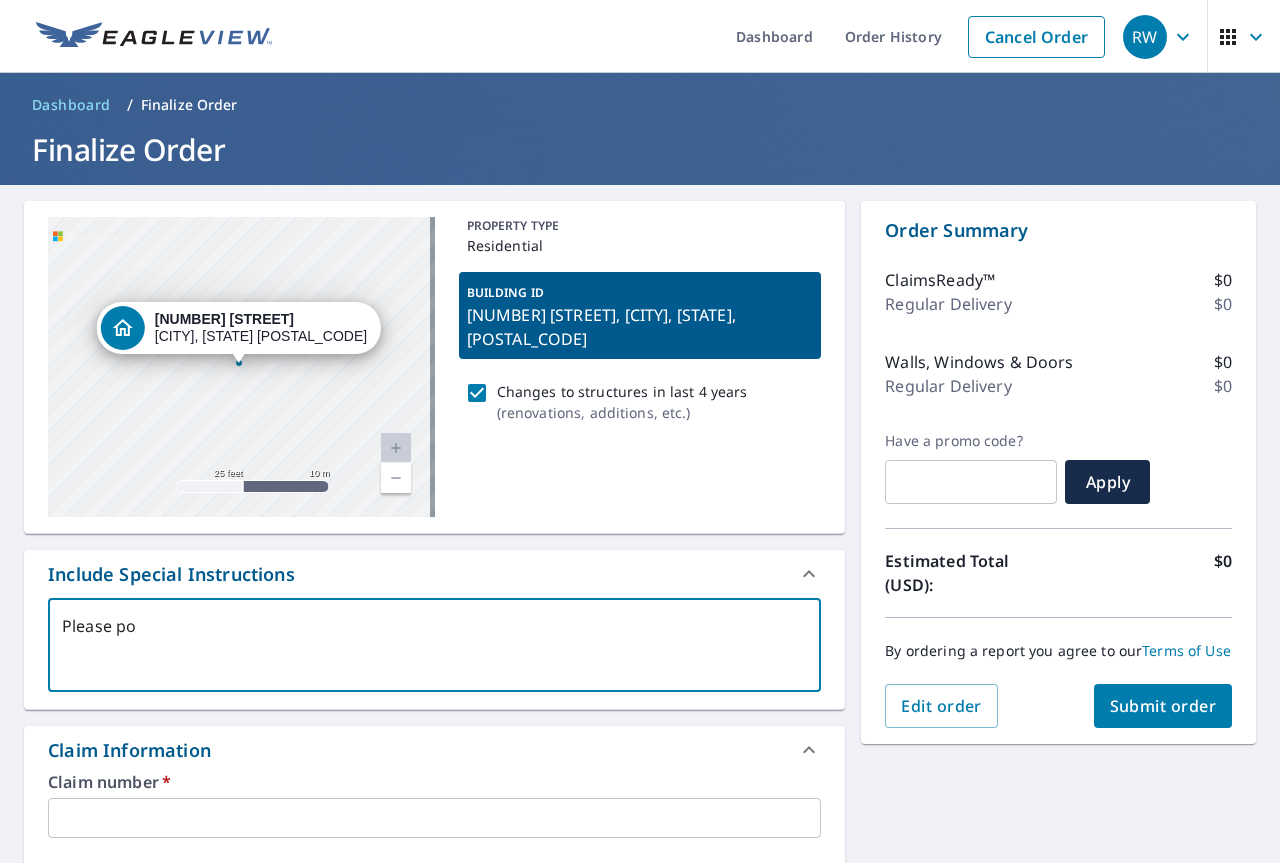 type on "Please p" 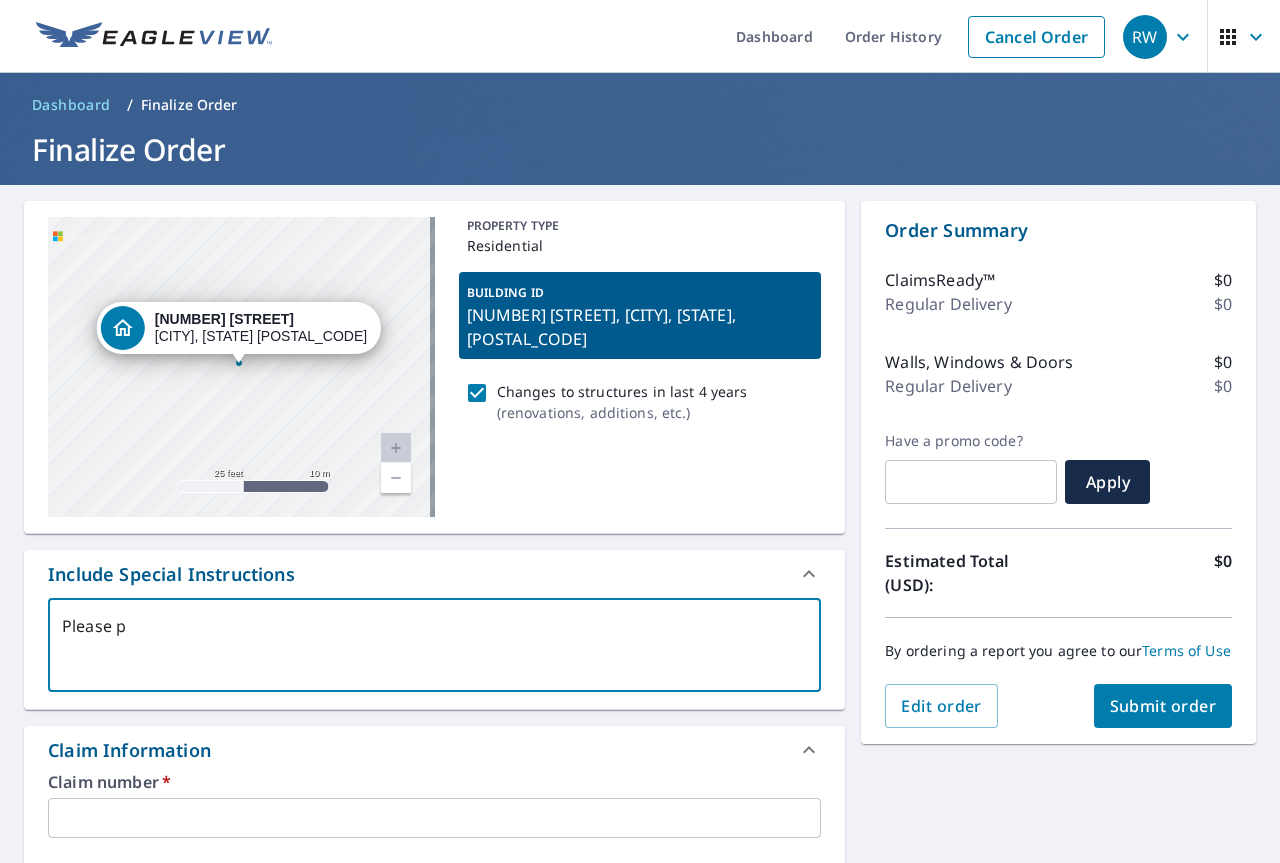 type on "Please pr" 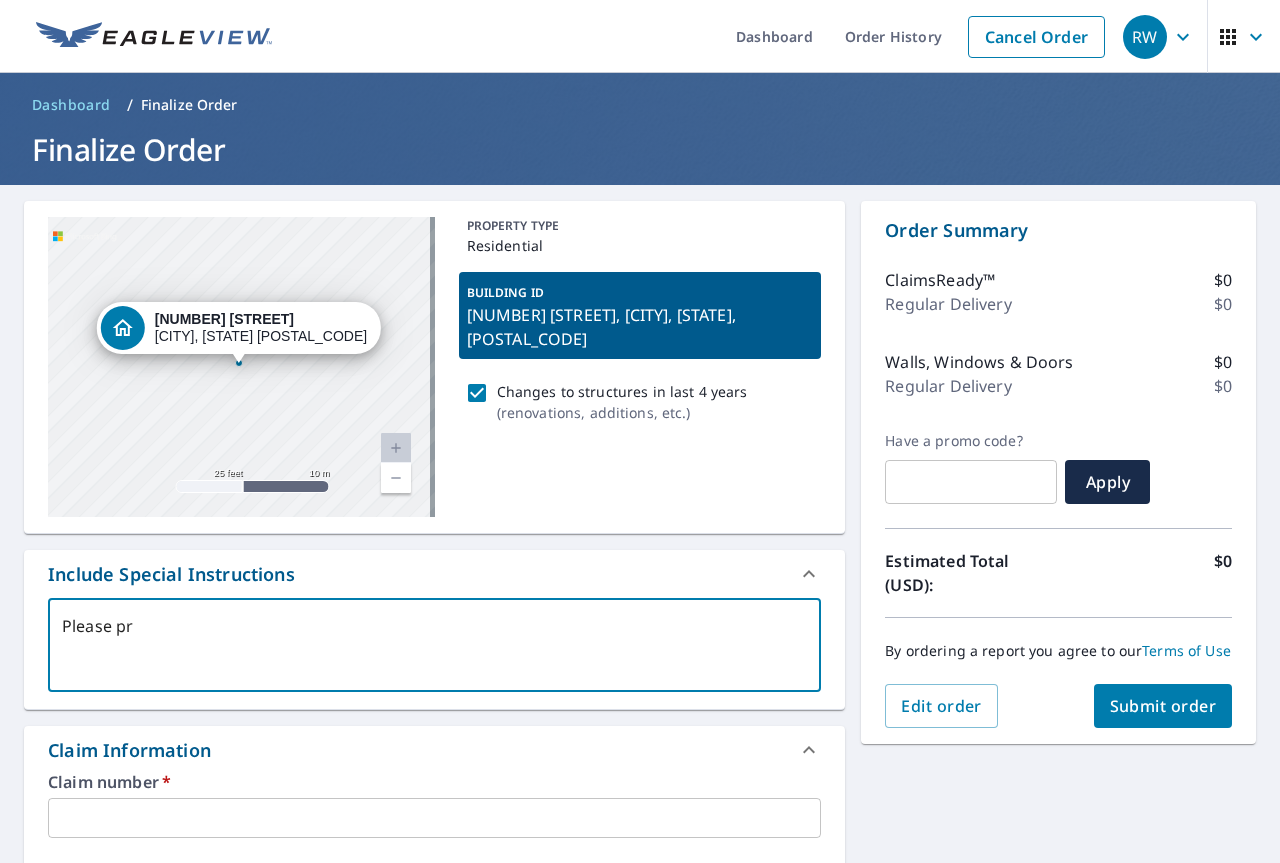 type on "Please pro" 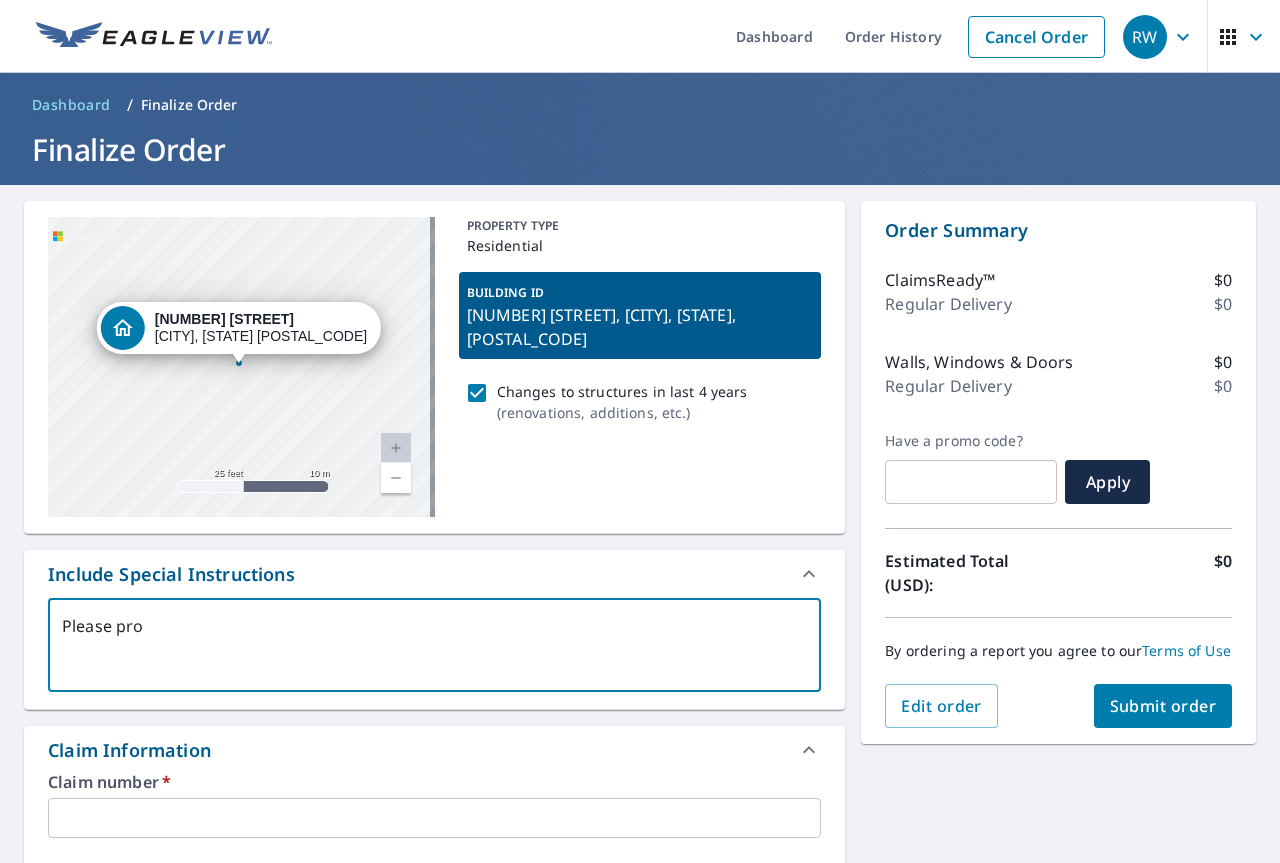 type on "Please prov" 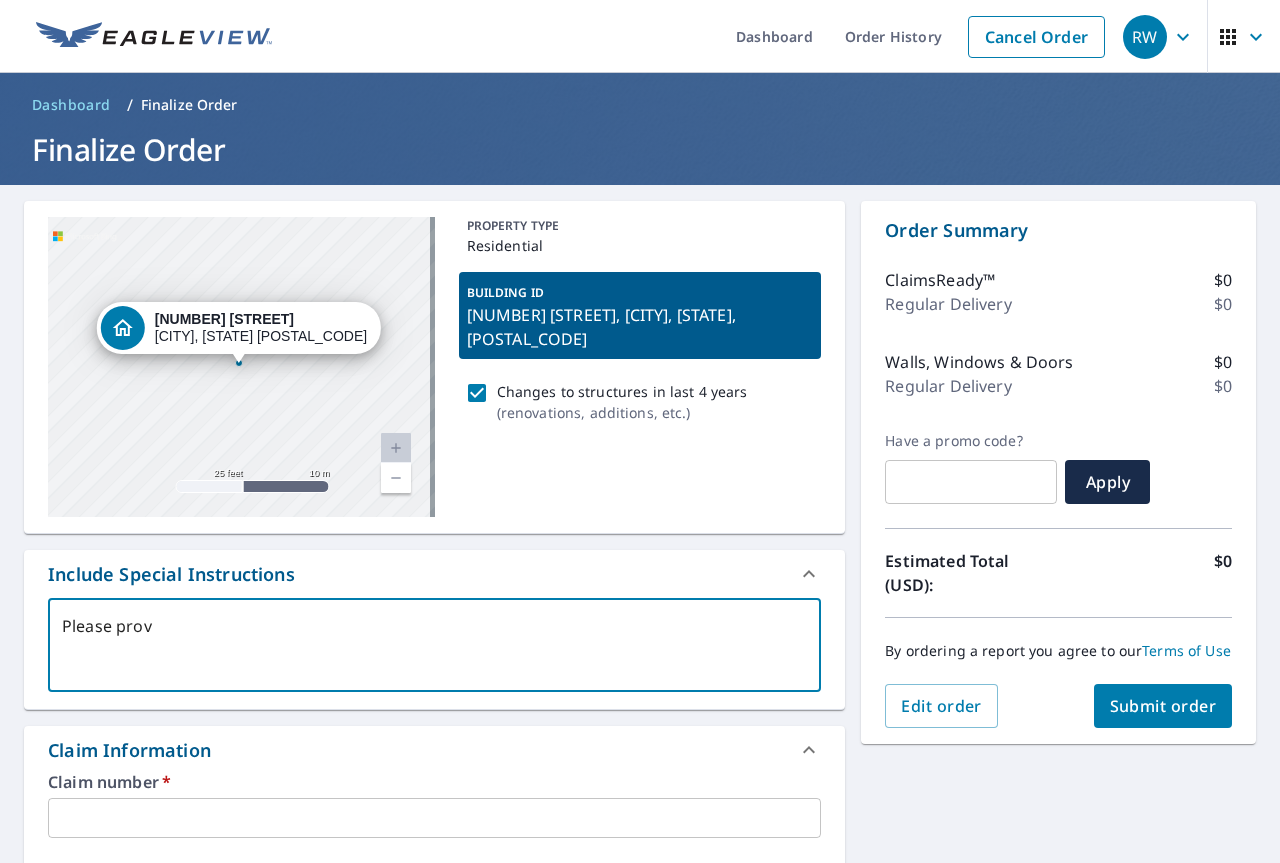 type on "Please provi" 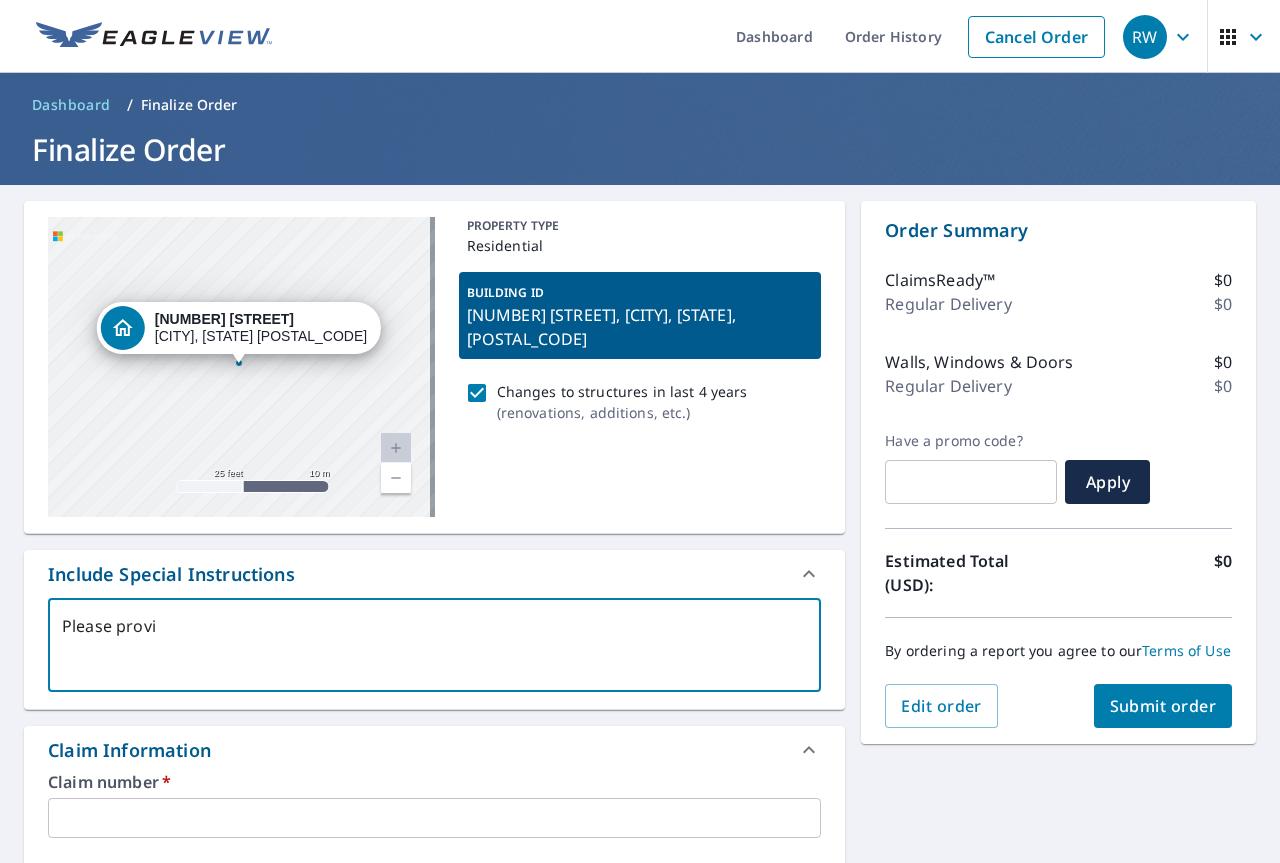 type on "Please provid" 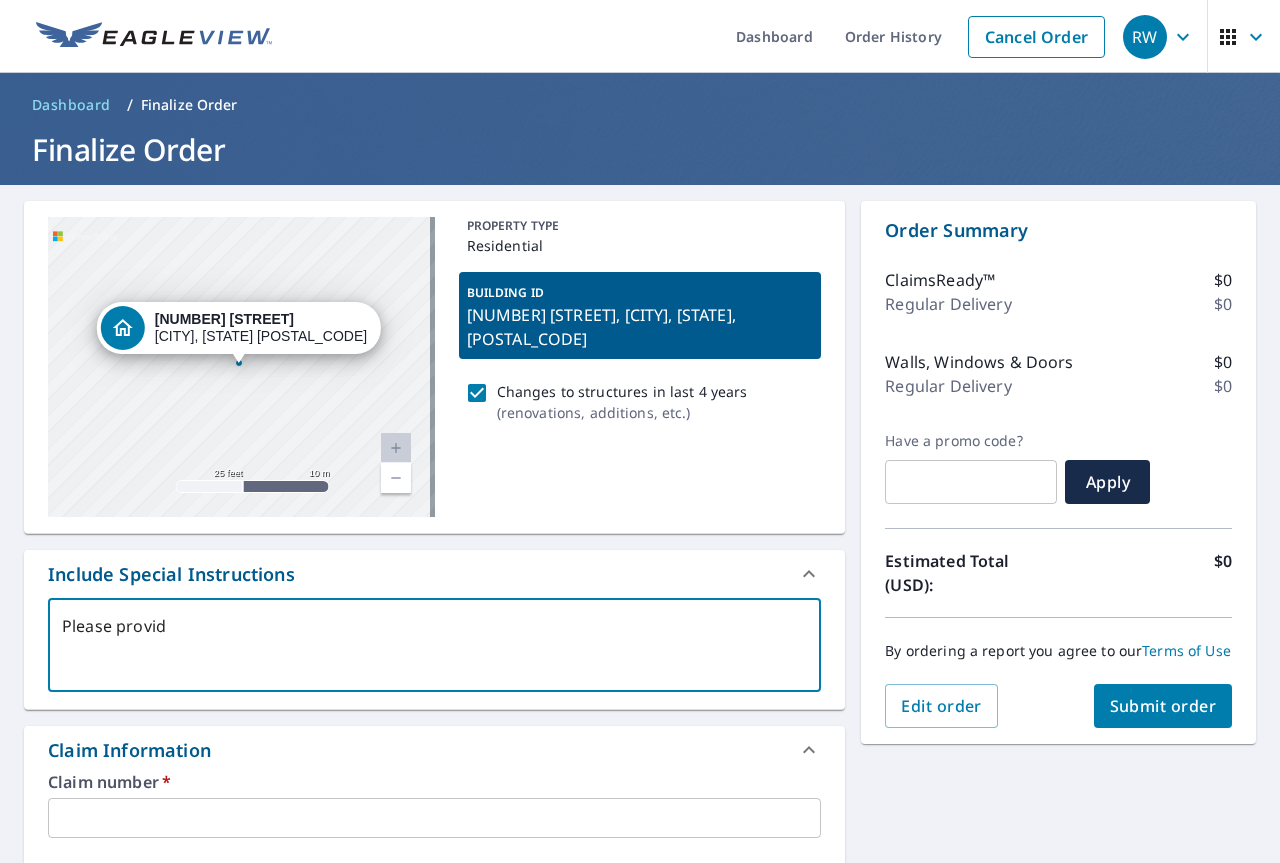 type on "Please provide" 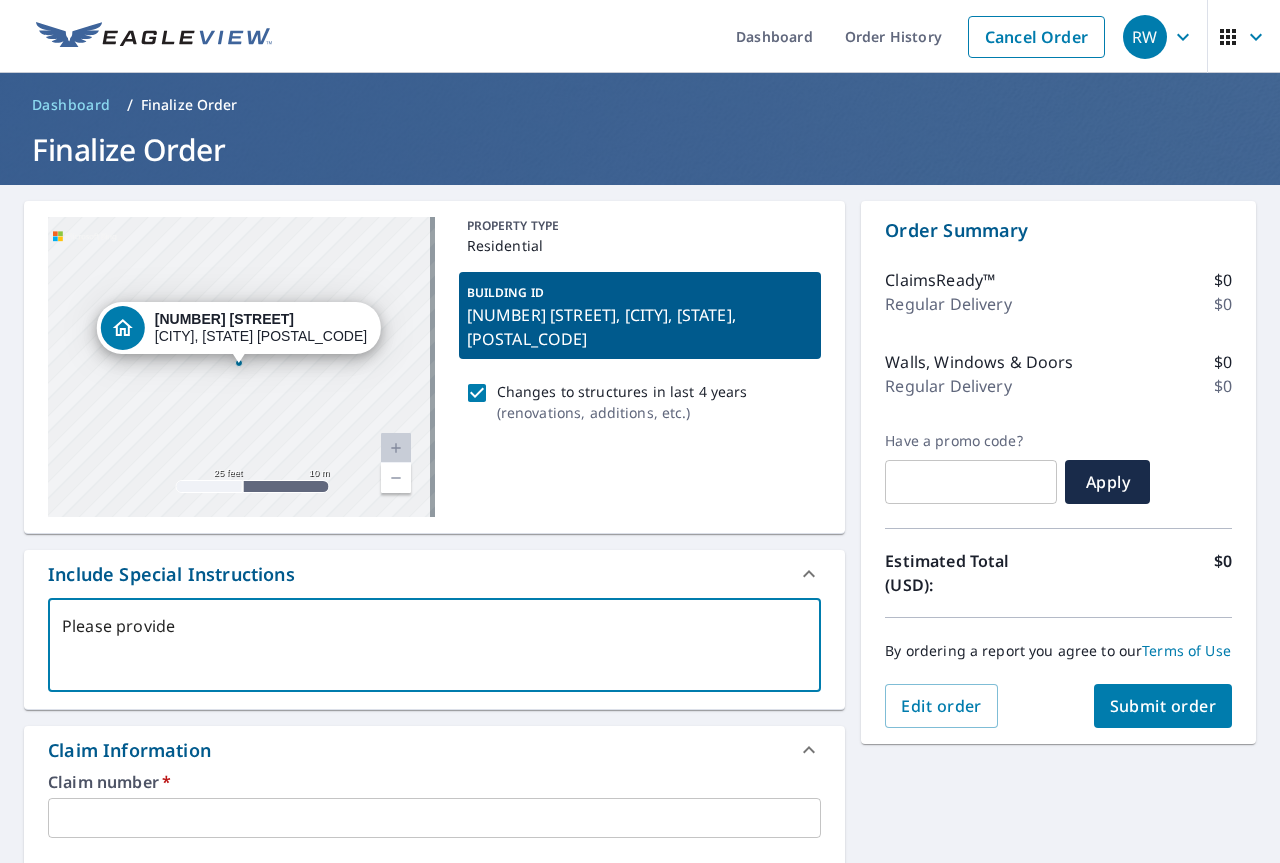 type on "Please provide" 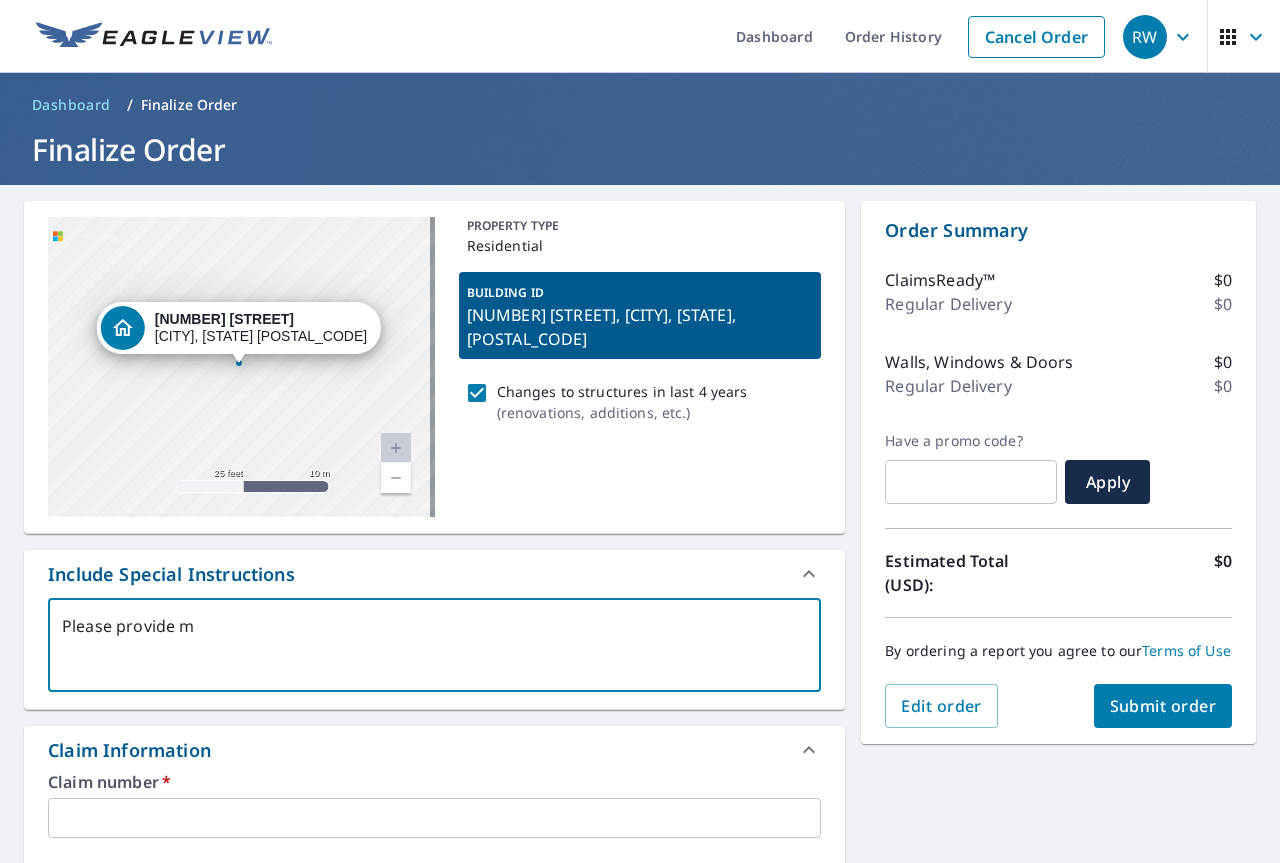 type on "Please provide me" 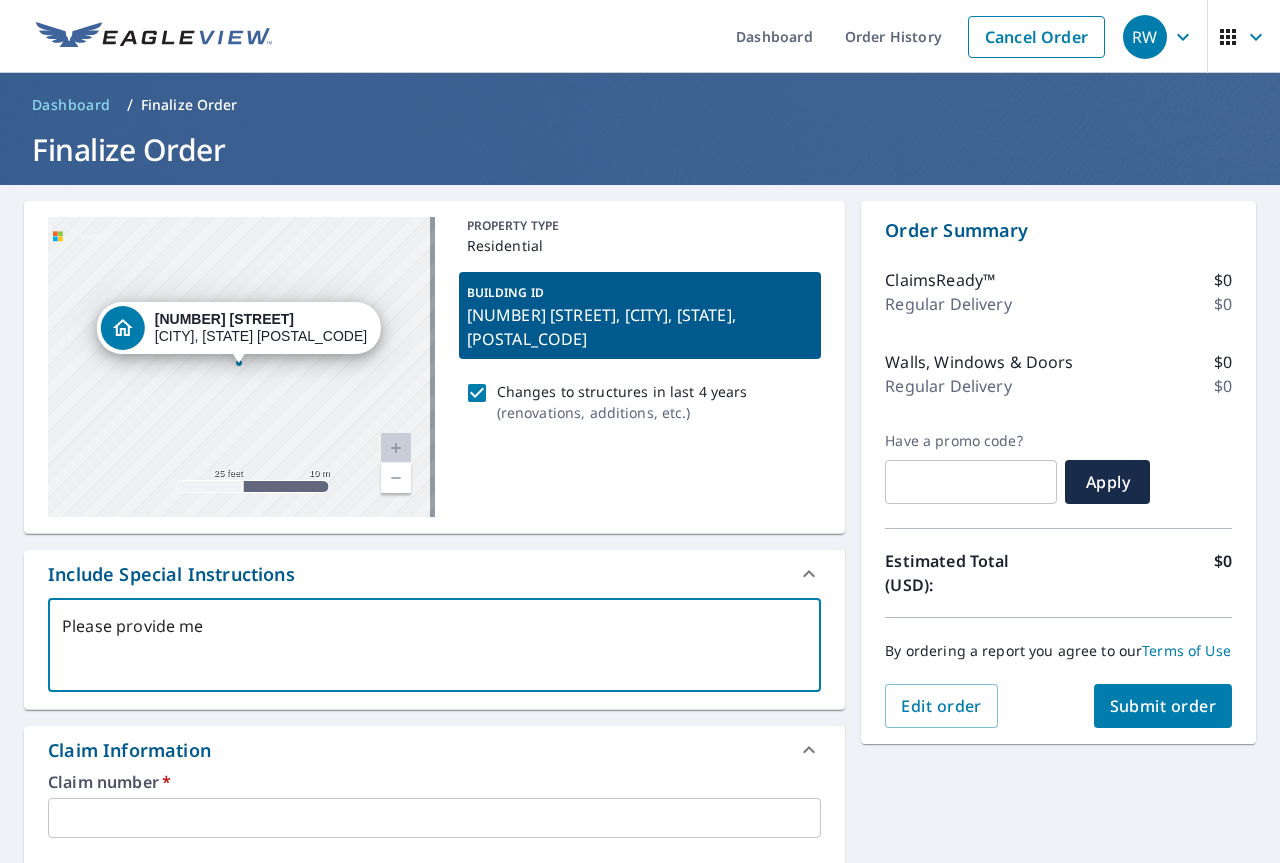 type on "Please provide mea" 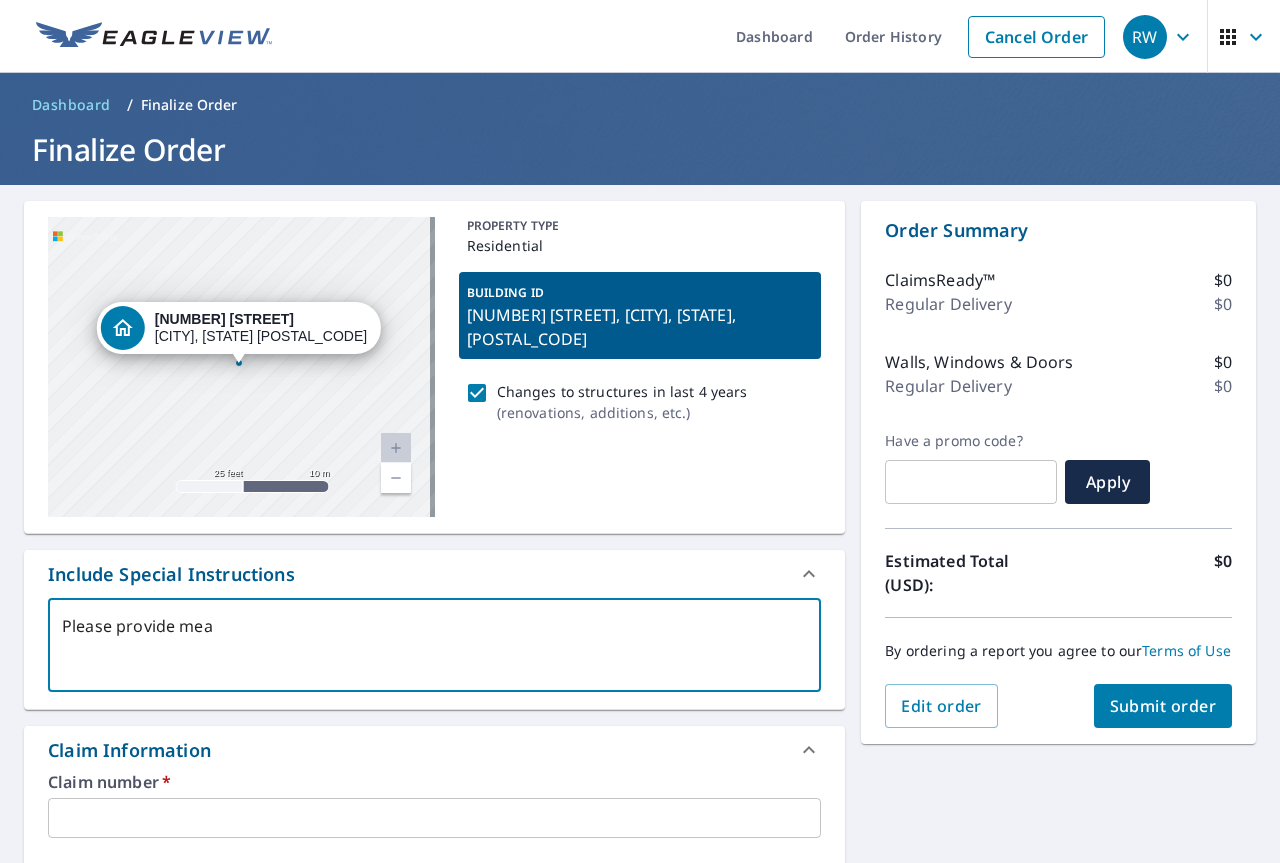 type on "Please provide meas" 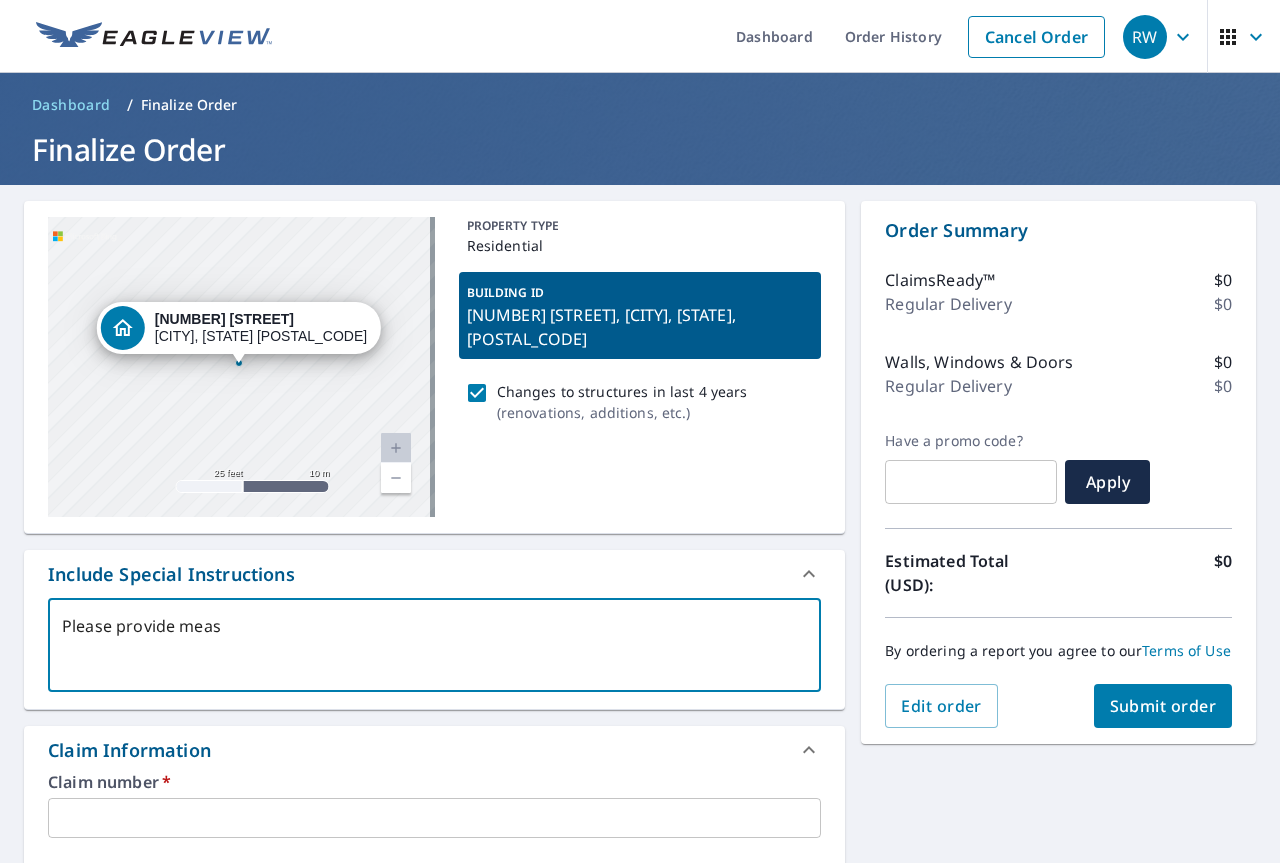 type on "Please provide measu" 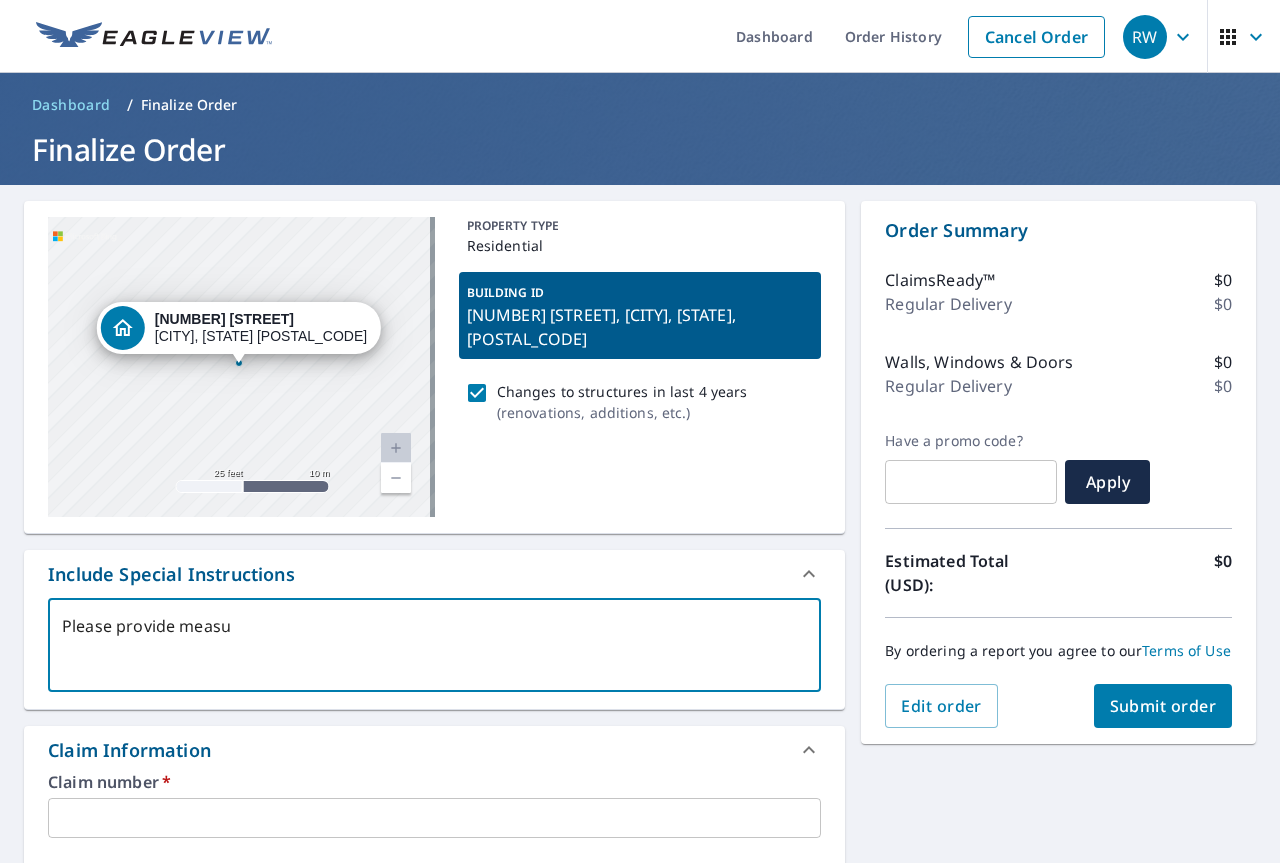 type on "Please provide measur" 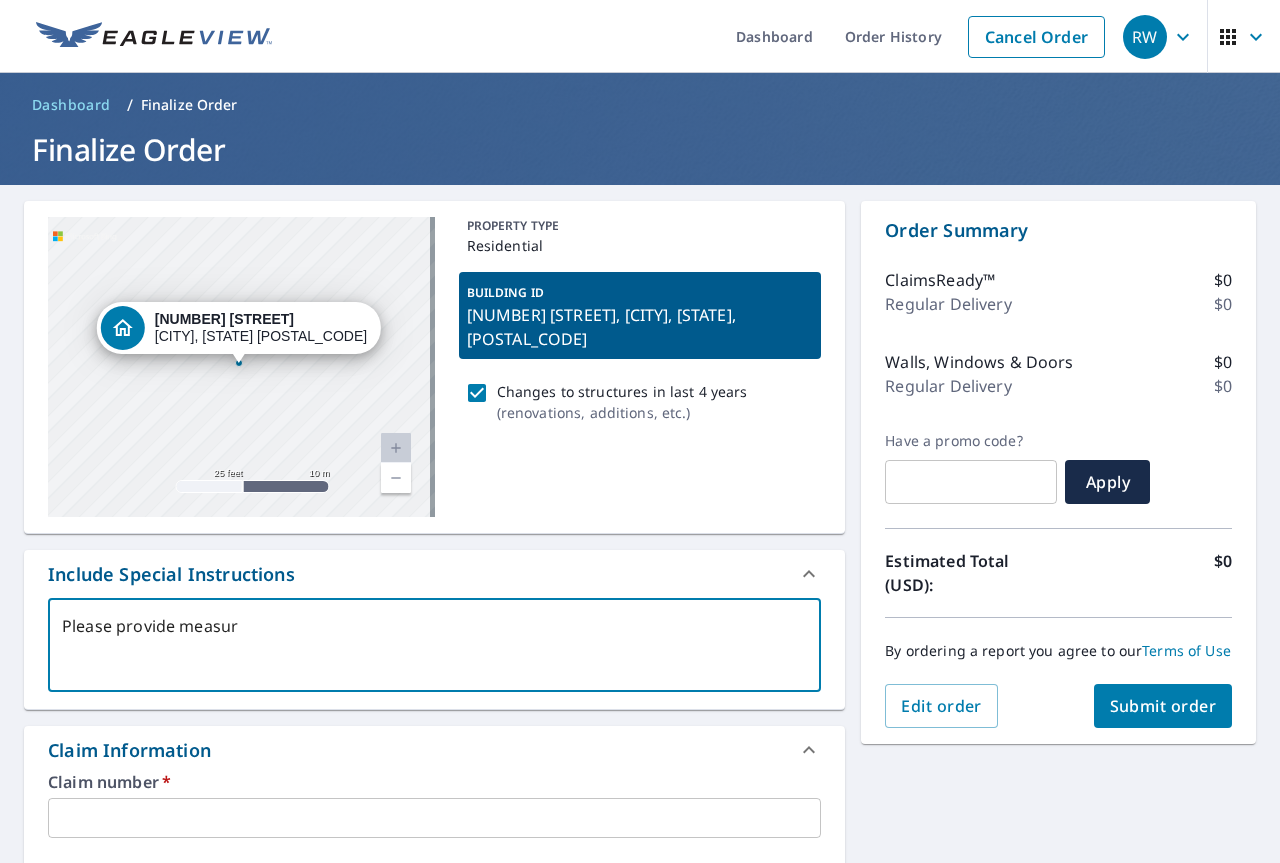 type on "Please provide measure" 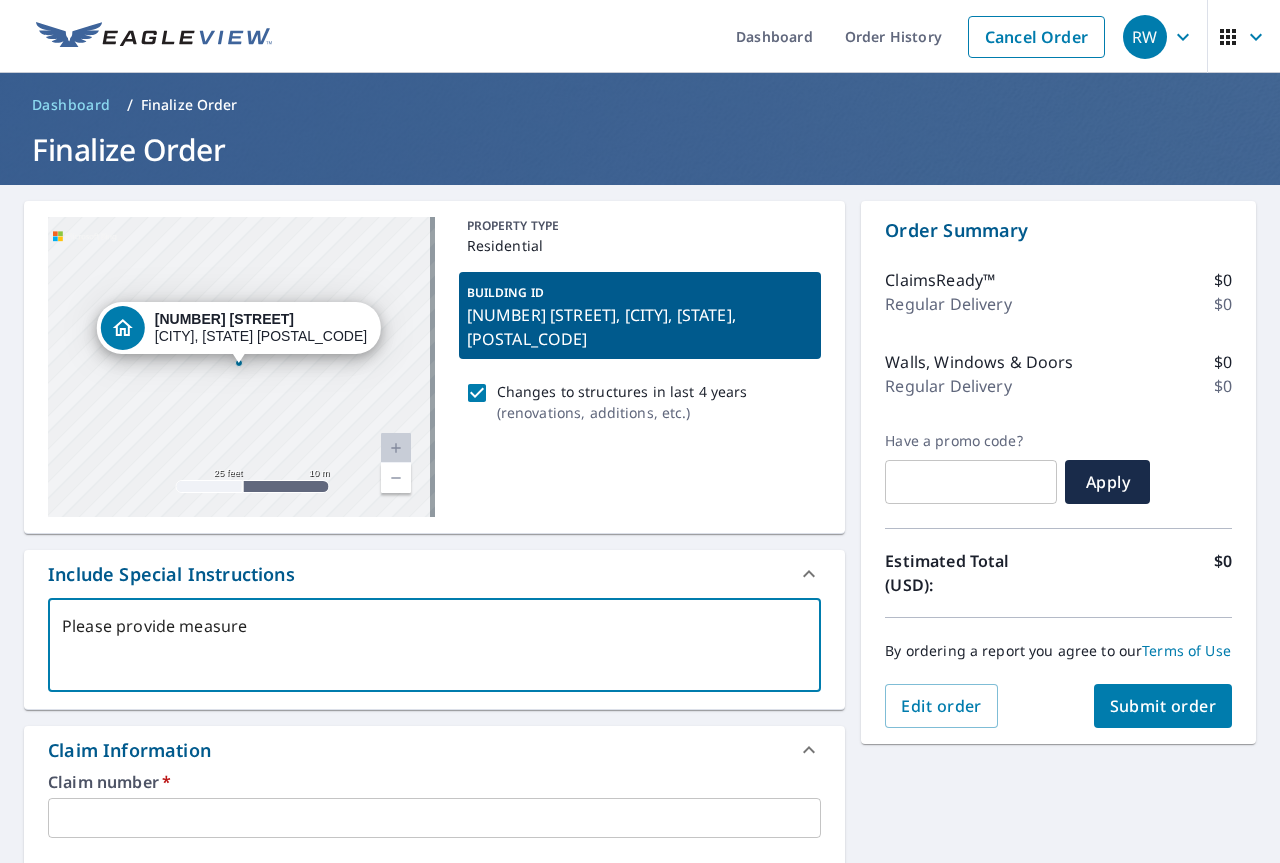 type on "Please provide measurem" 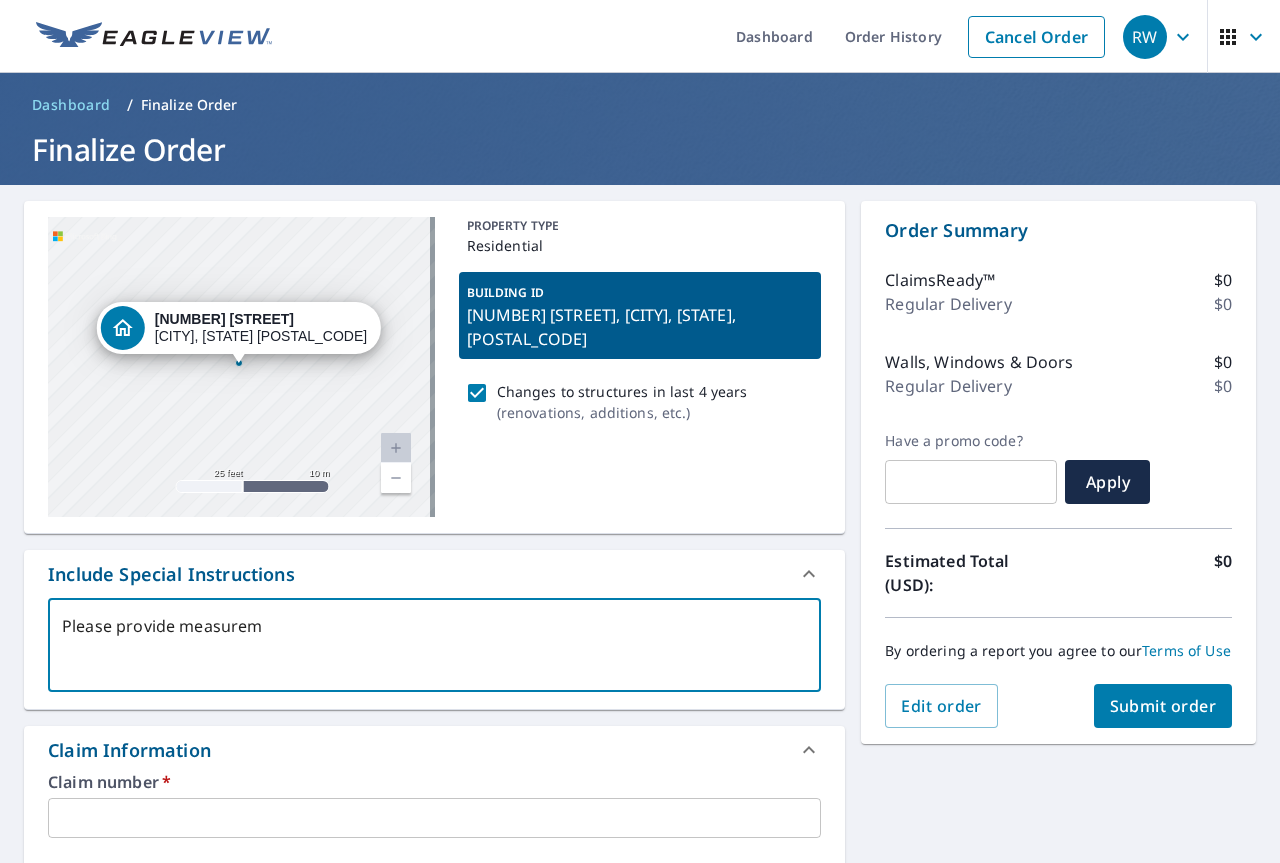 type on "Please provide measuremn" 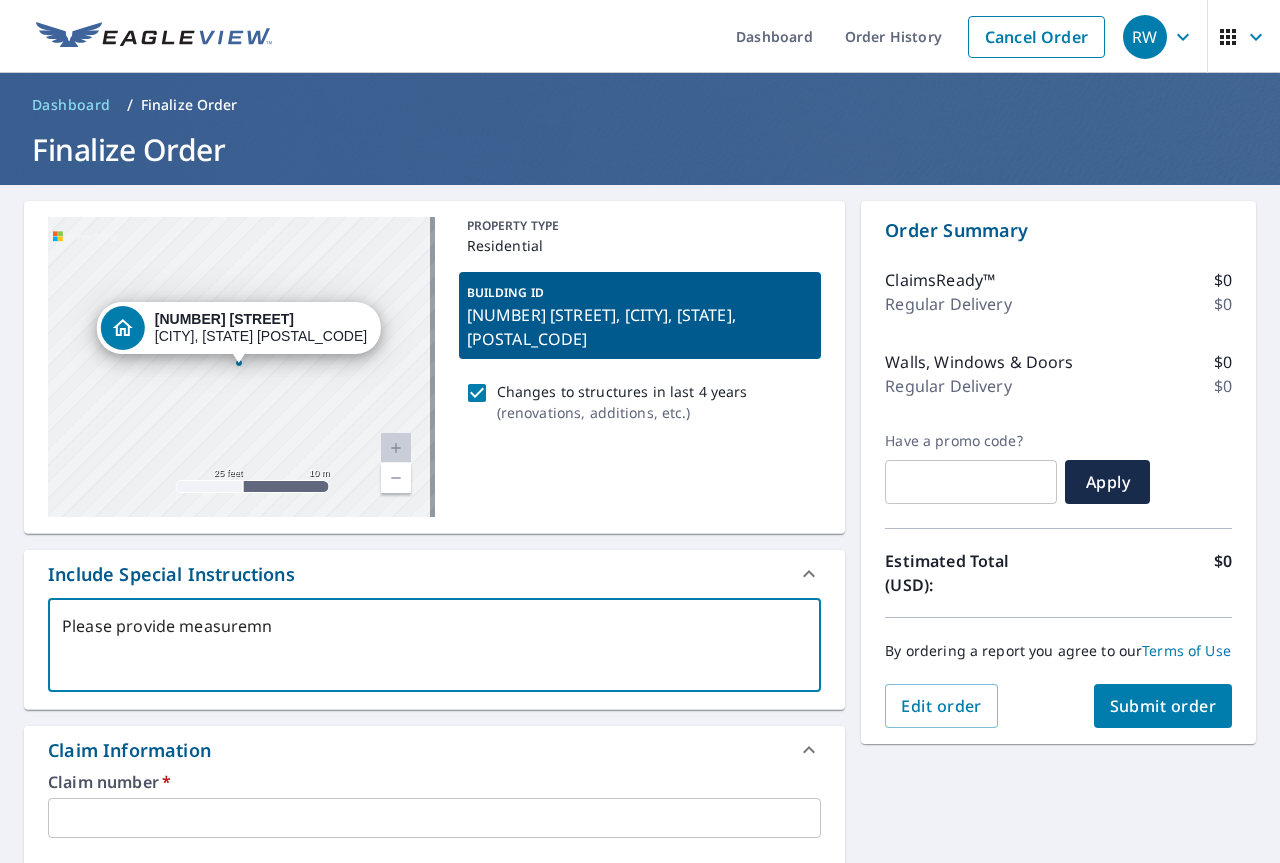 type on "Please provide measuremnt" 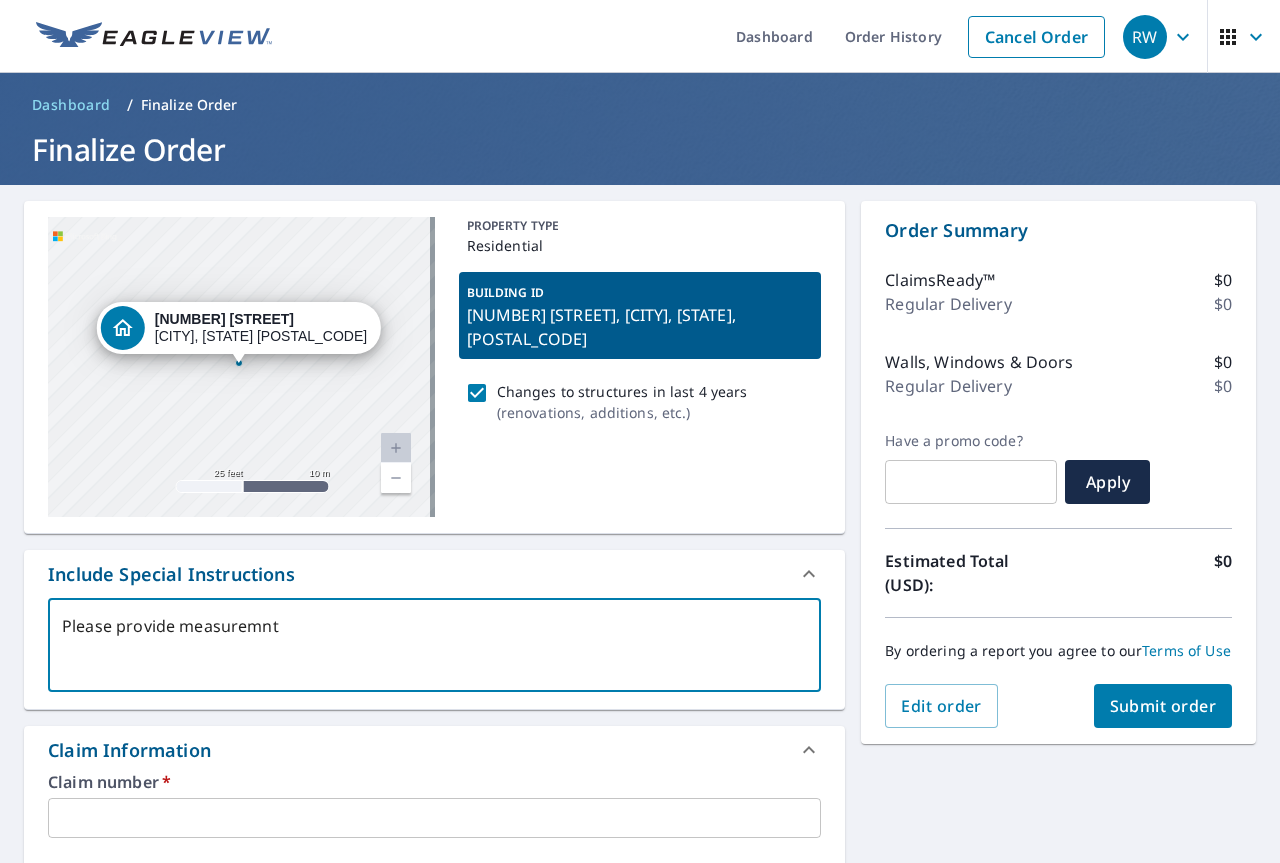 type on "Please provide measuremnts" 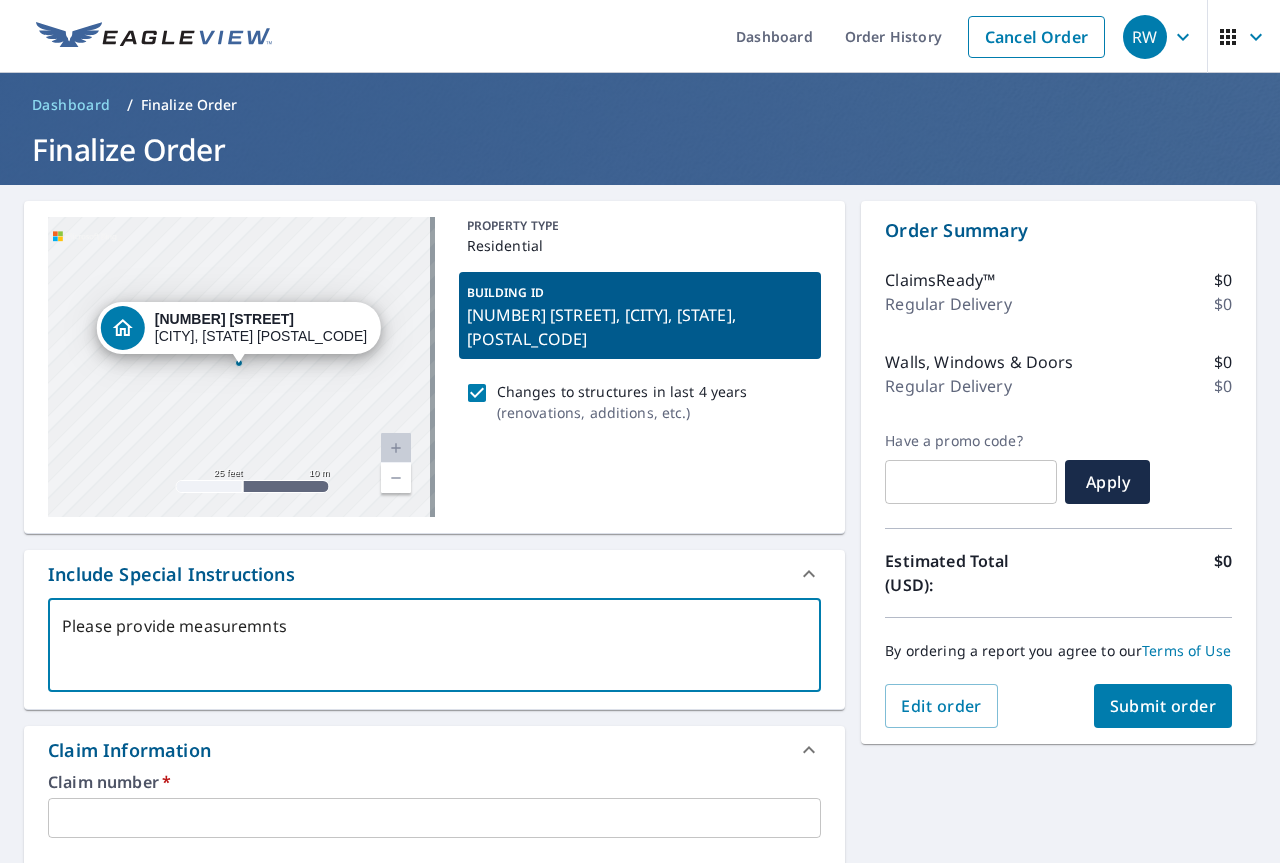 type on "Please provide measuremnts" 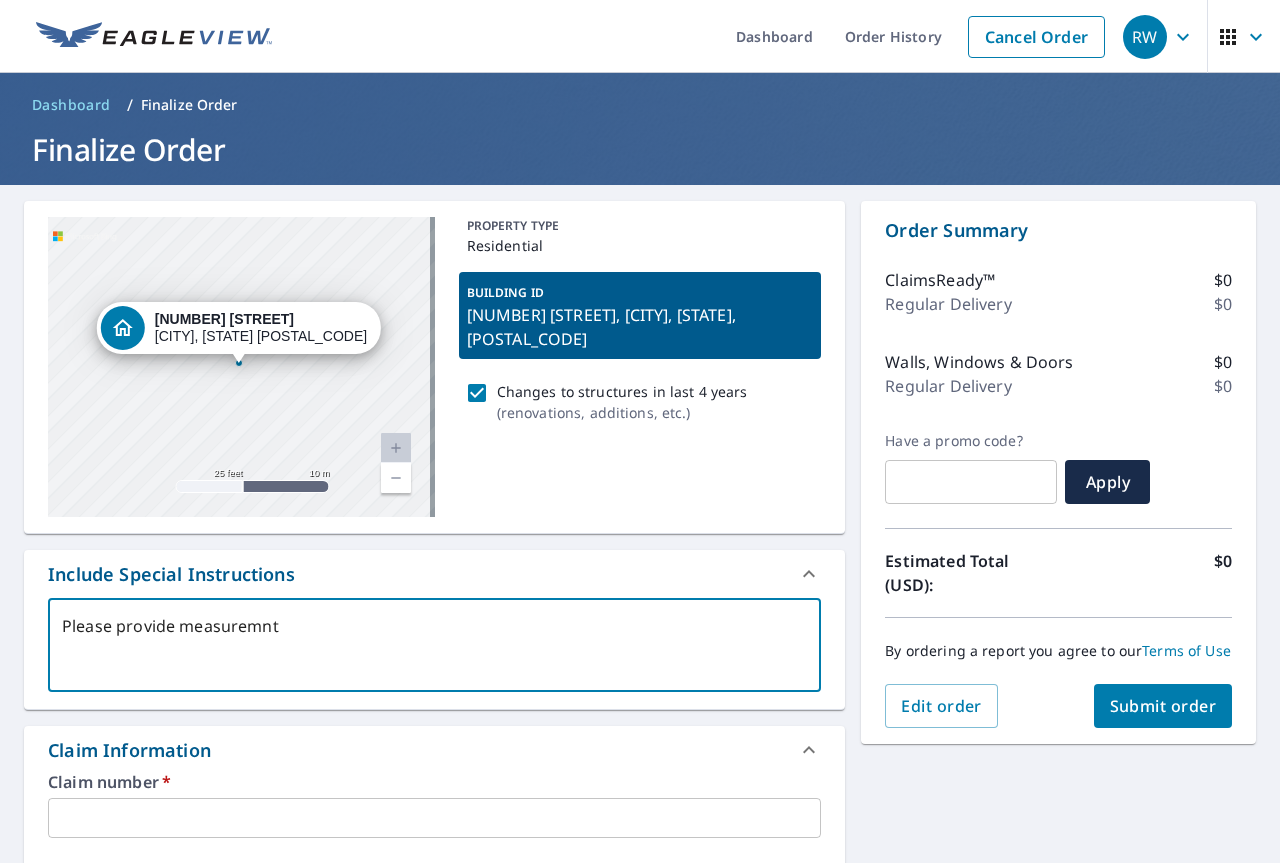 type on "Please provide measuremn" 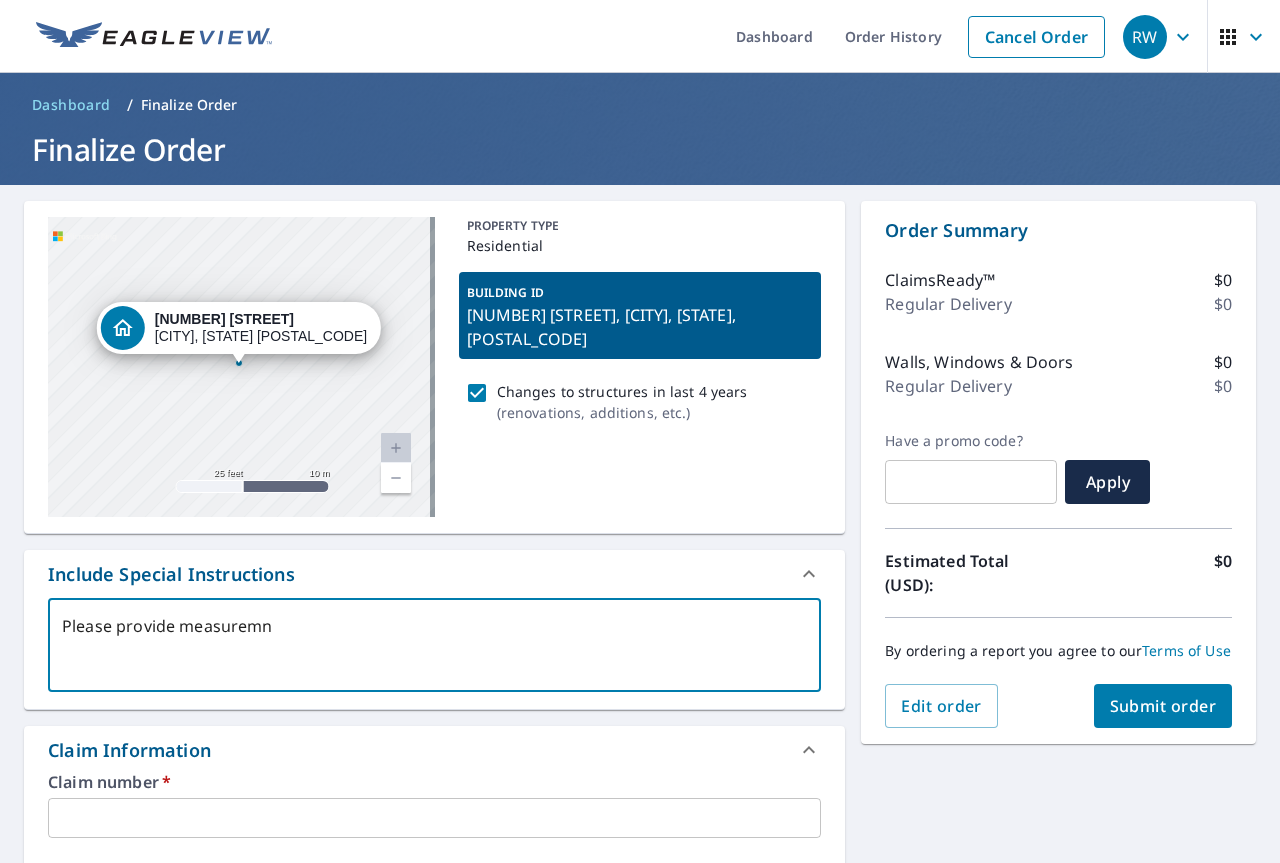 type on "Please provide measurem" 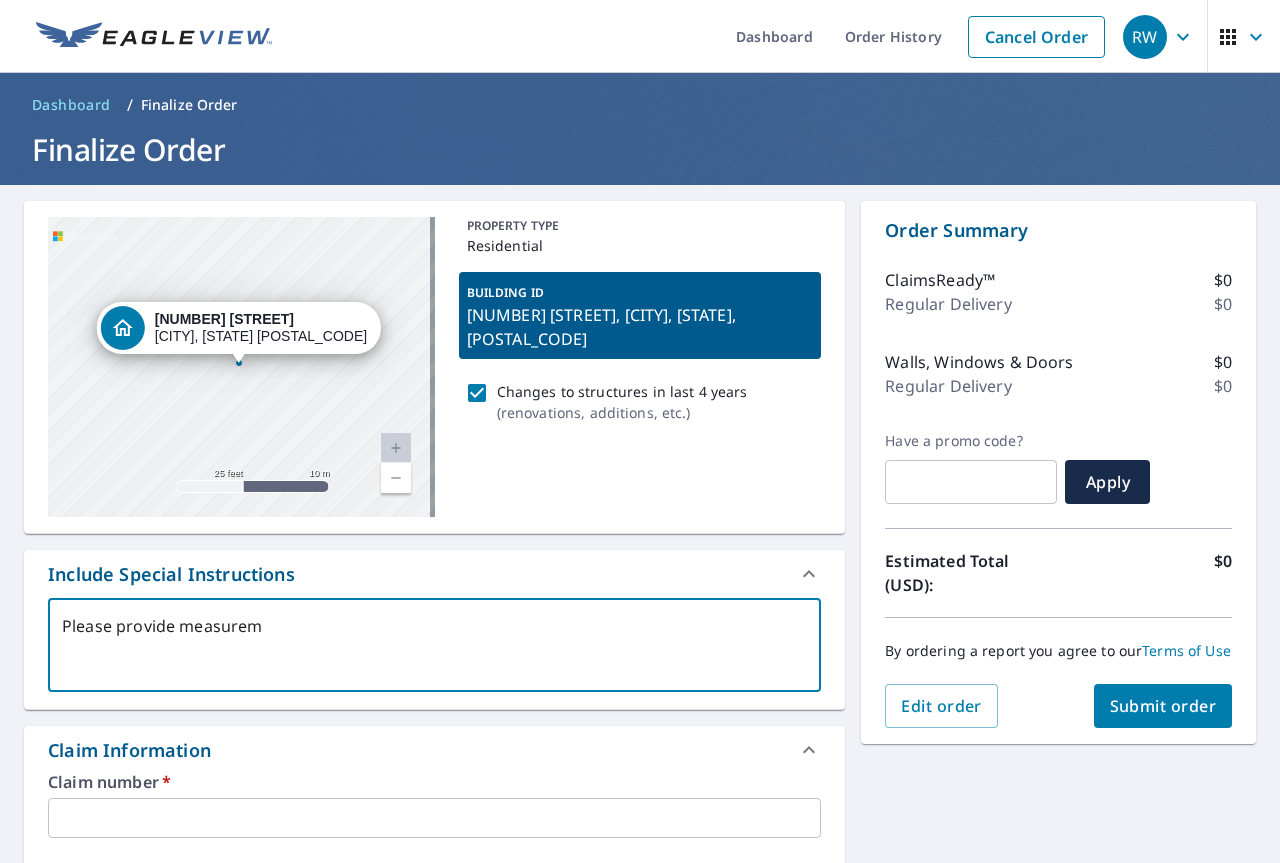 type on "Please provide measureme" 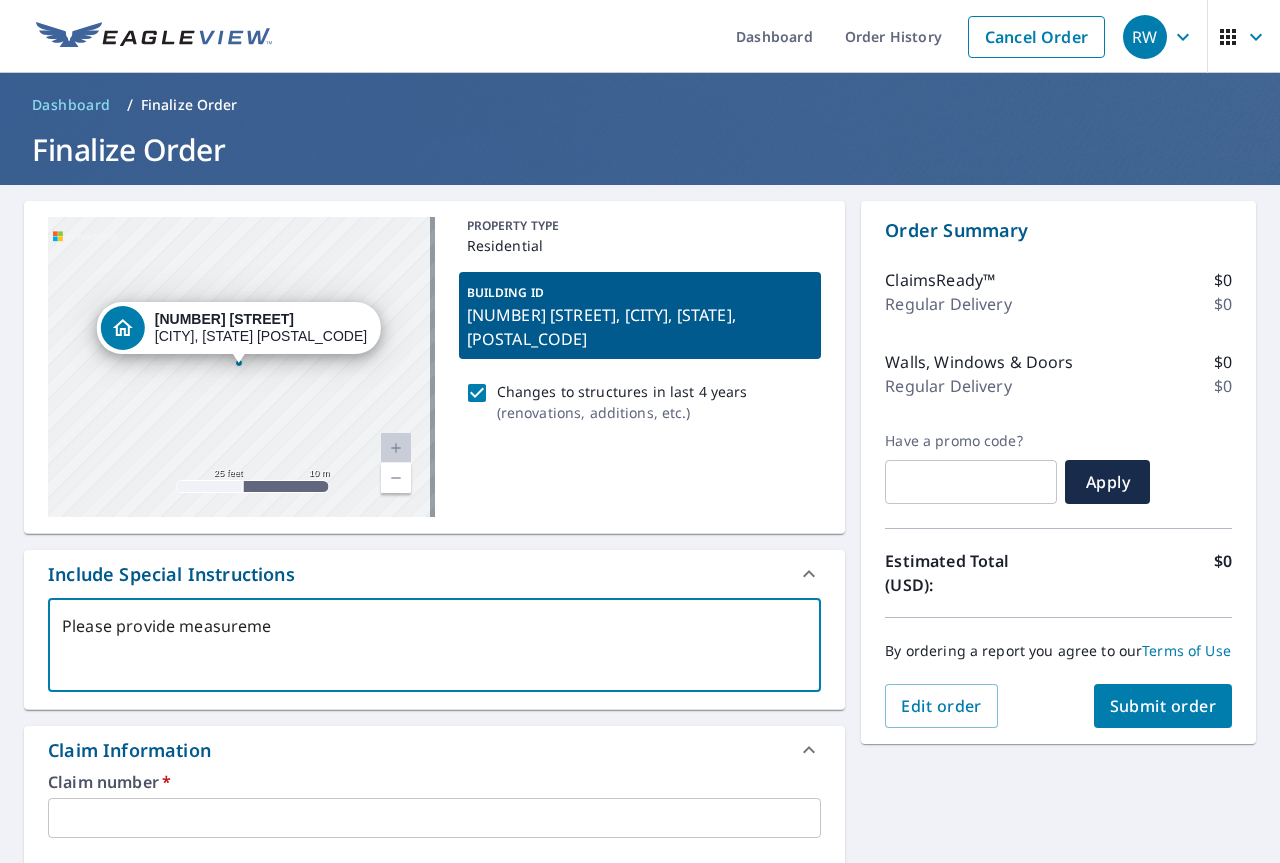 type on "Please provide measuremen" 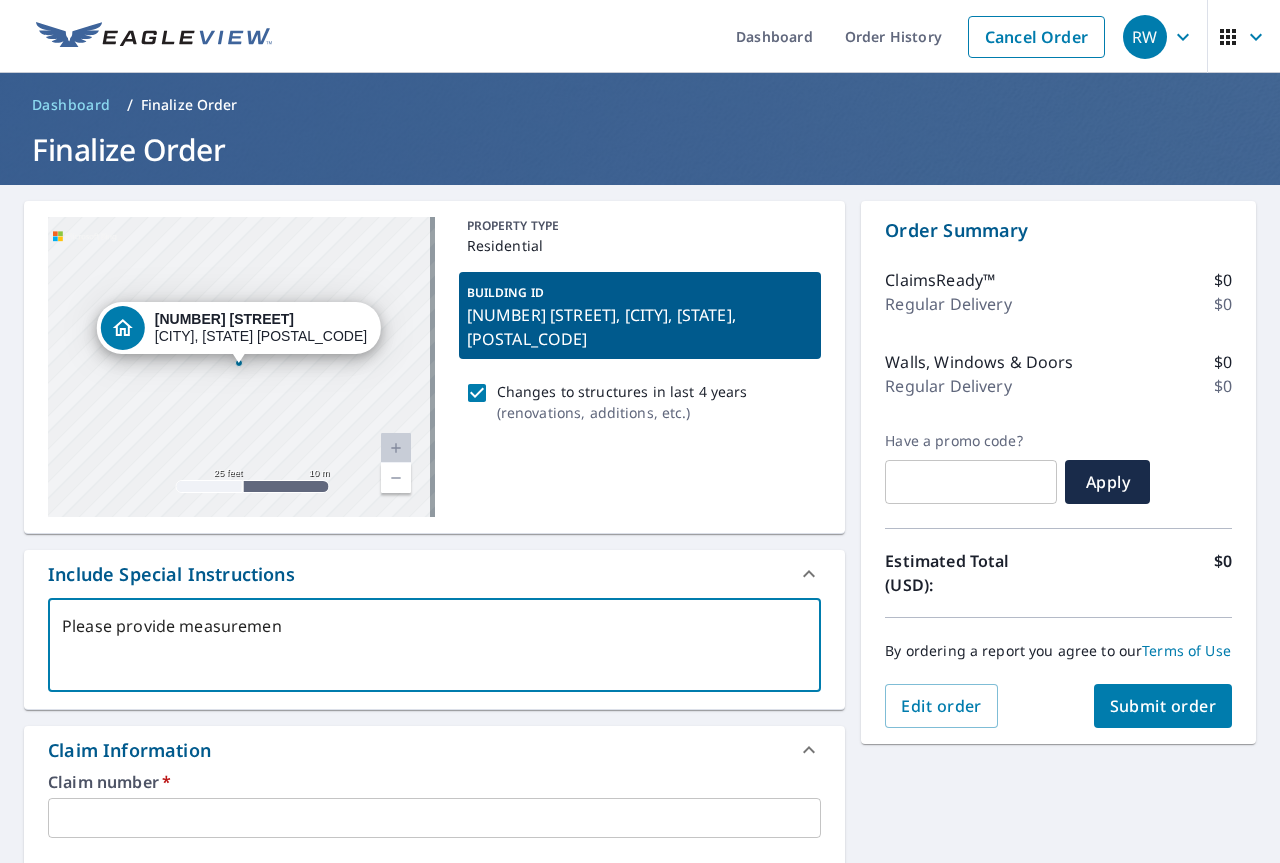 type on "Please provide measurement" 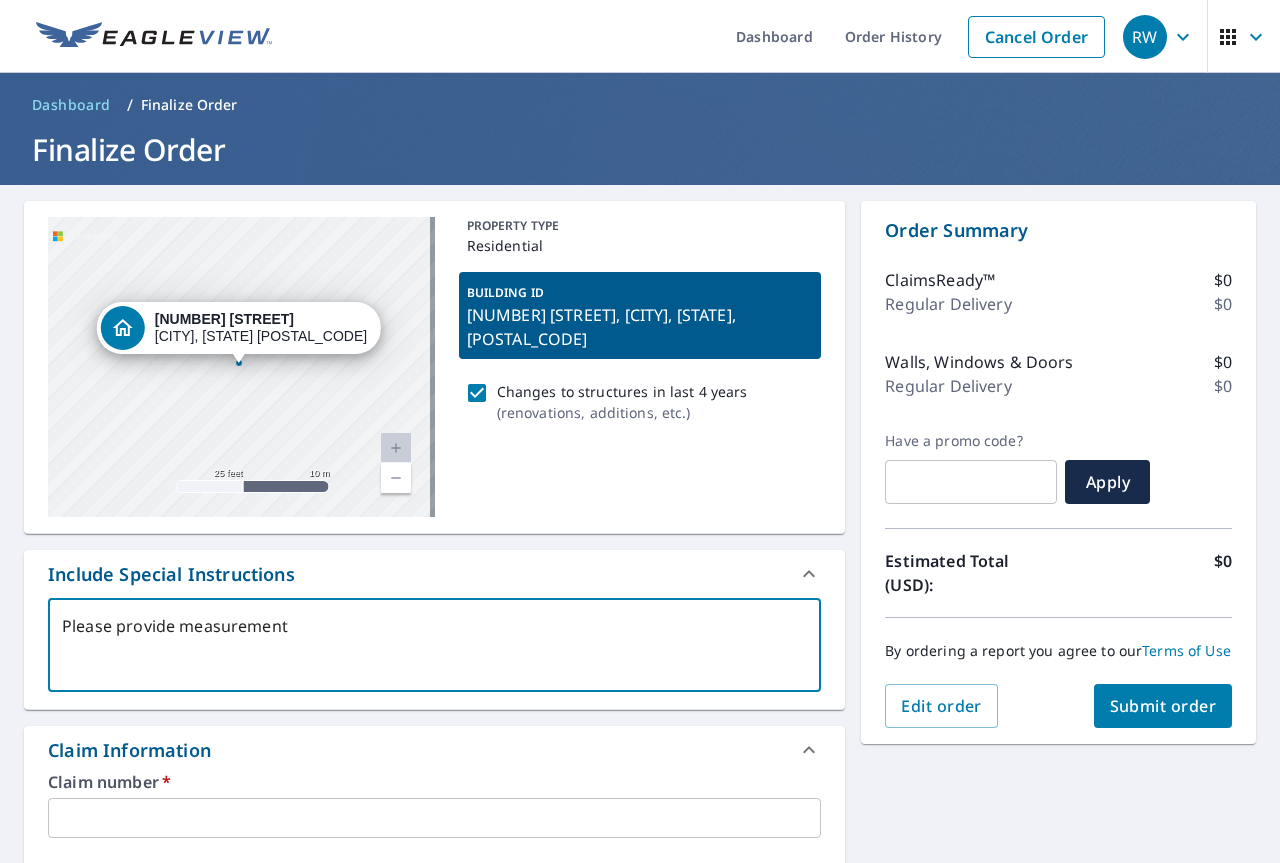 type on "x" 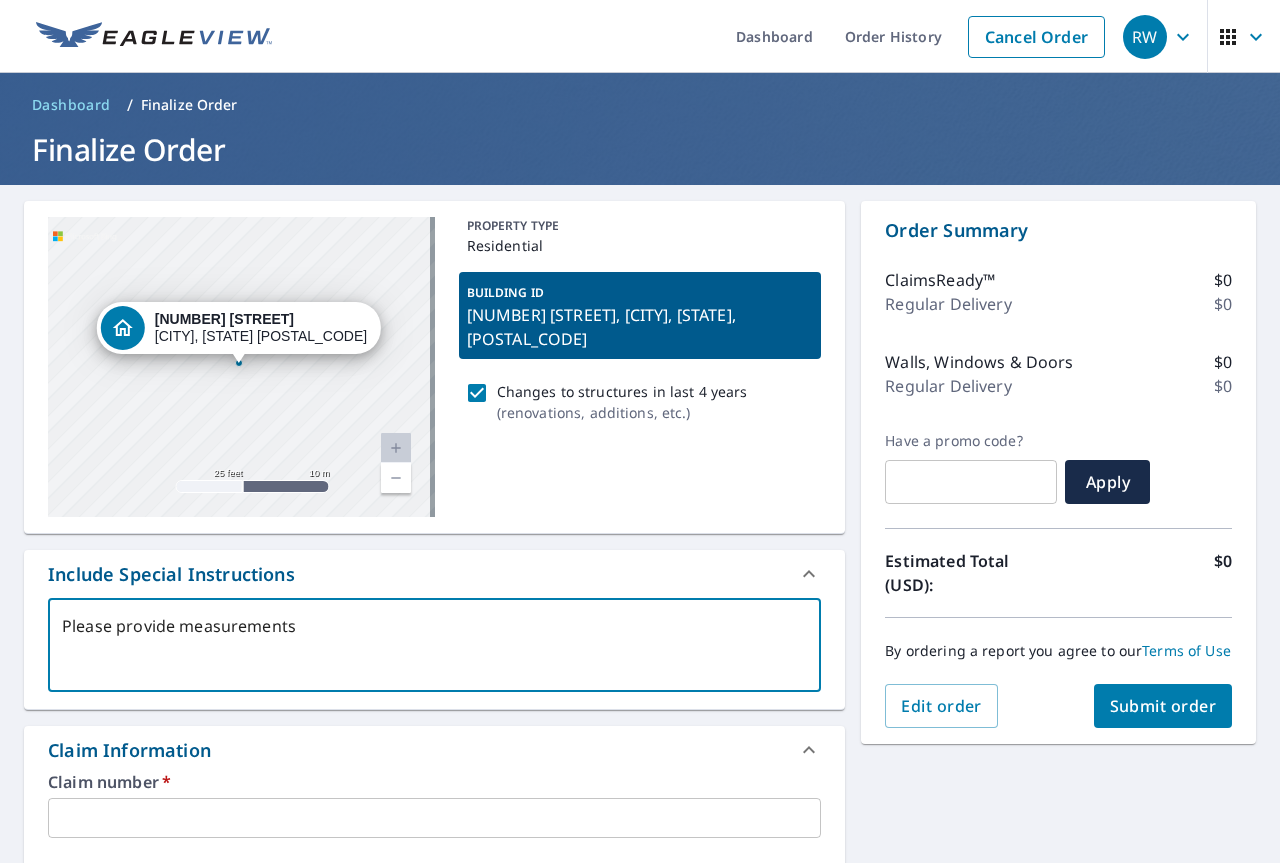 type on "Please provide measurements" 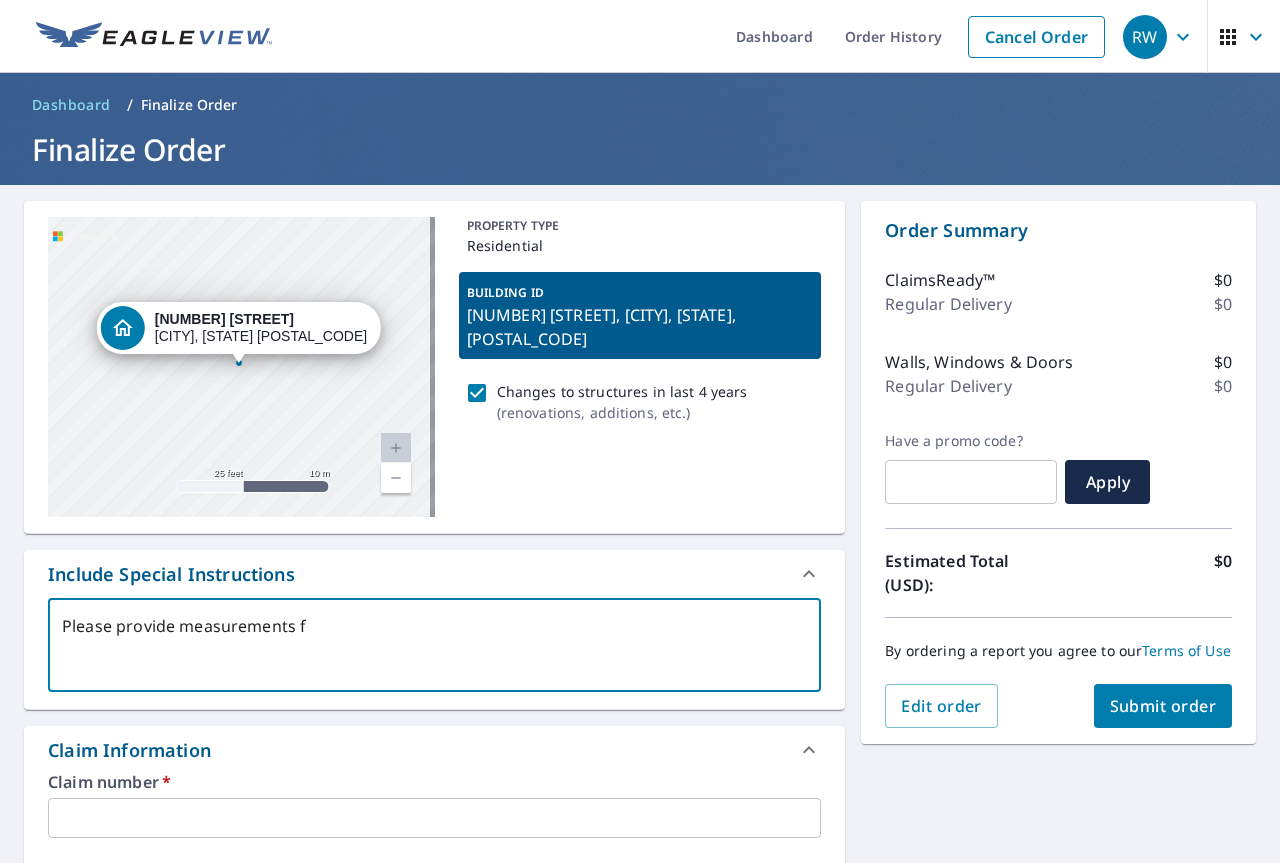 type on "Please provide measurements fo" 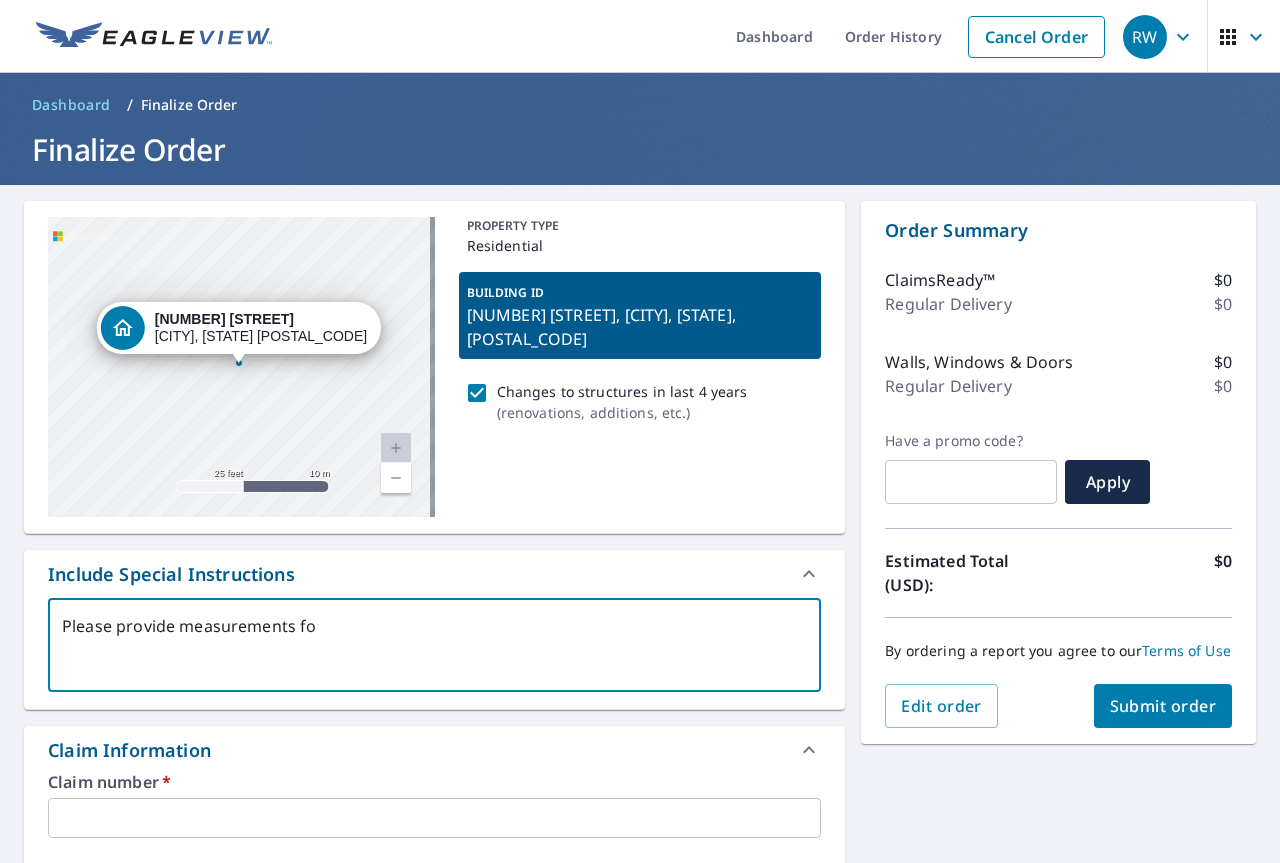 type on "Please provide measurements for" 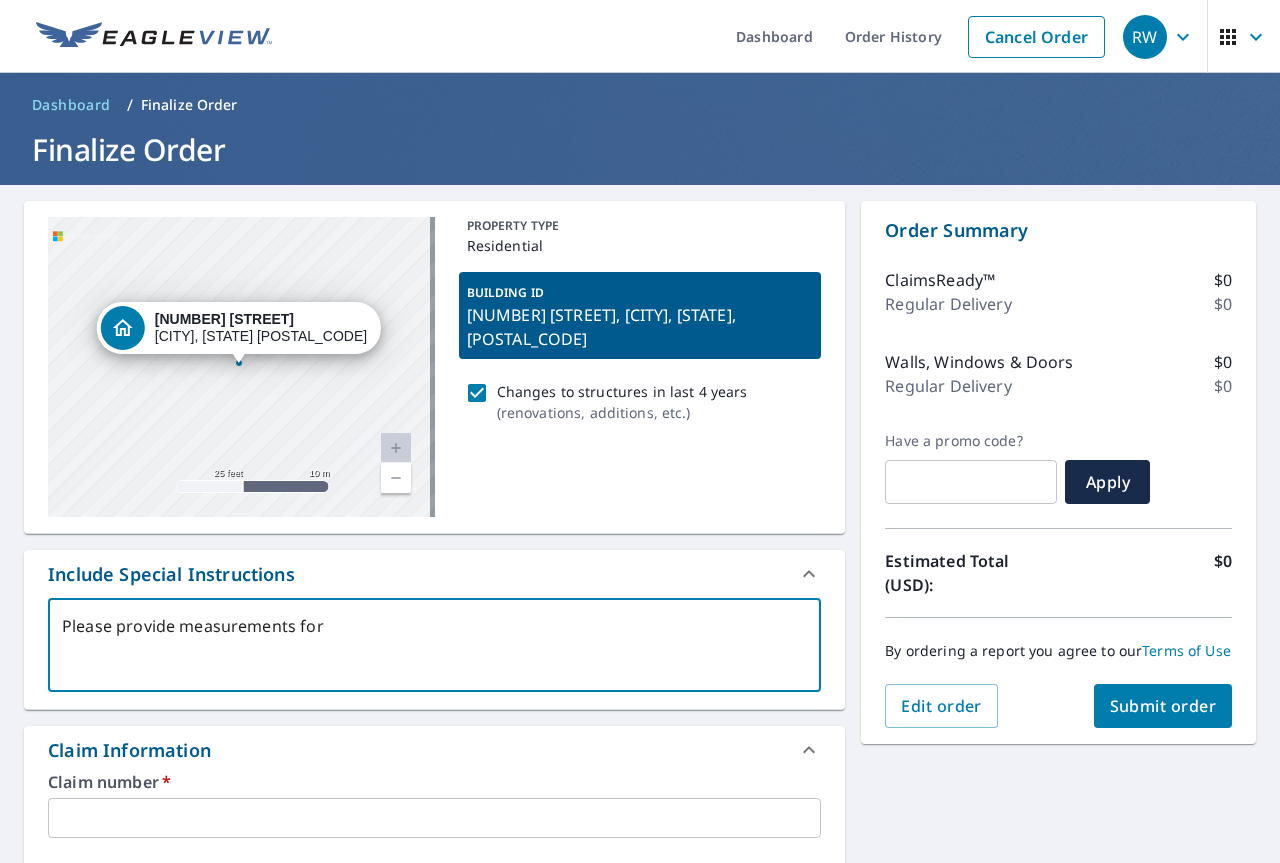 type on "Please provide measurements for" 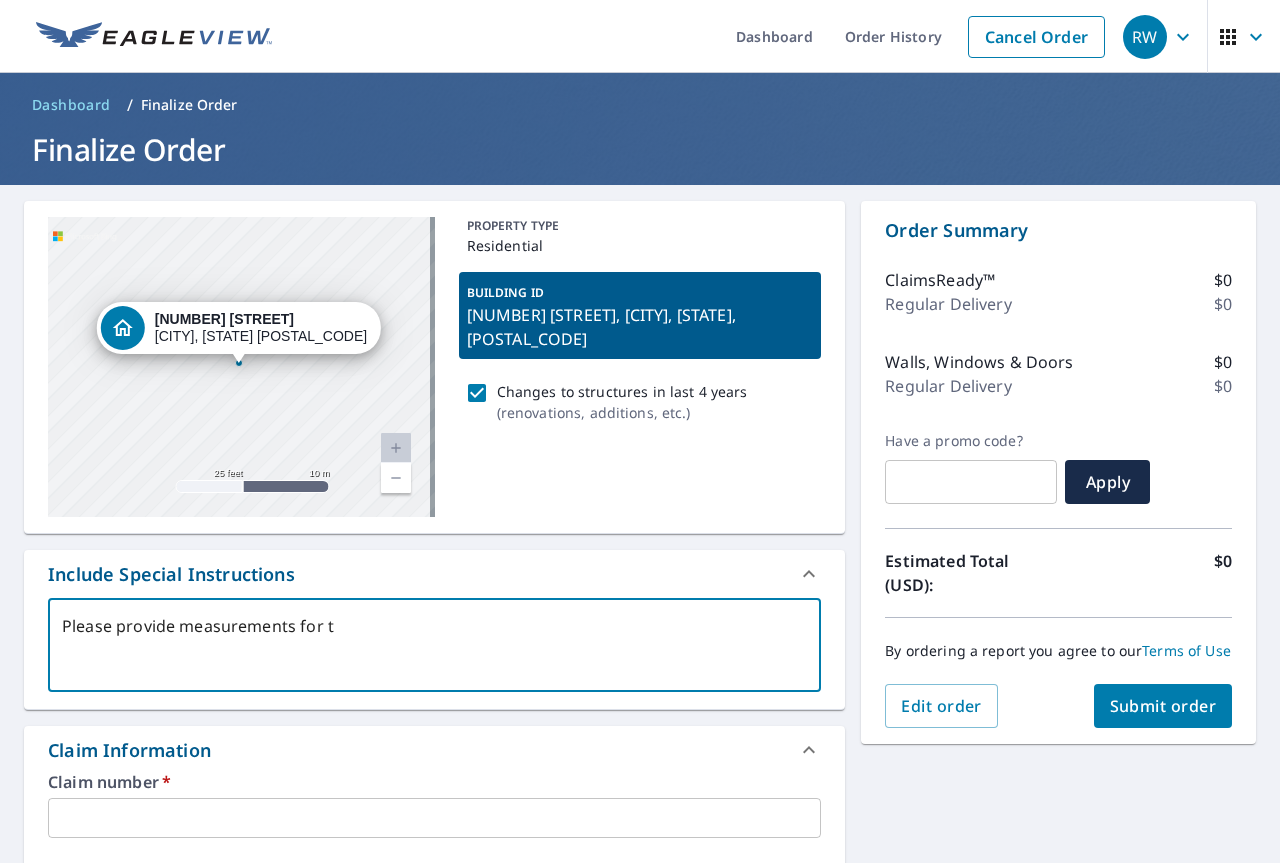 type on "Please provide measurements for th" 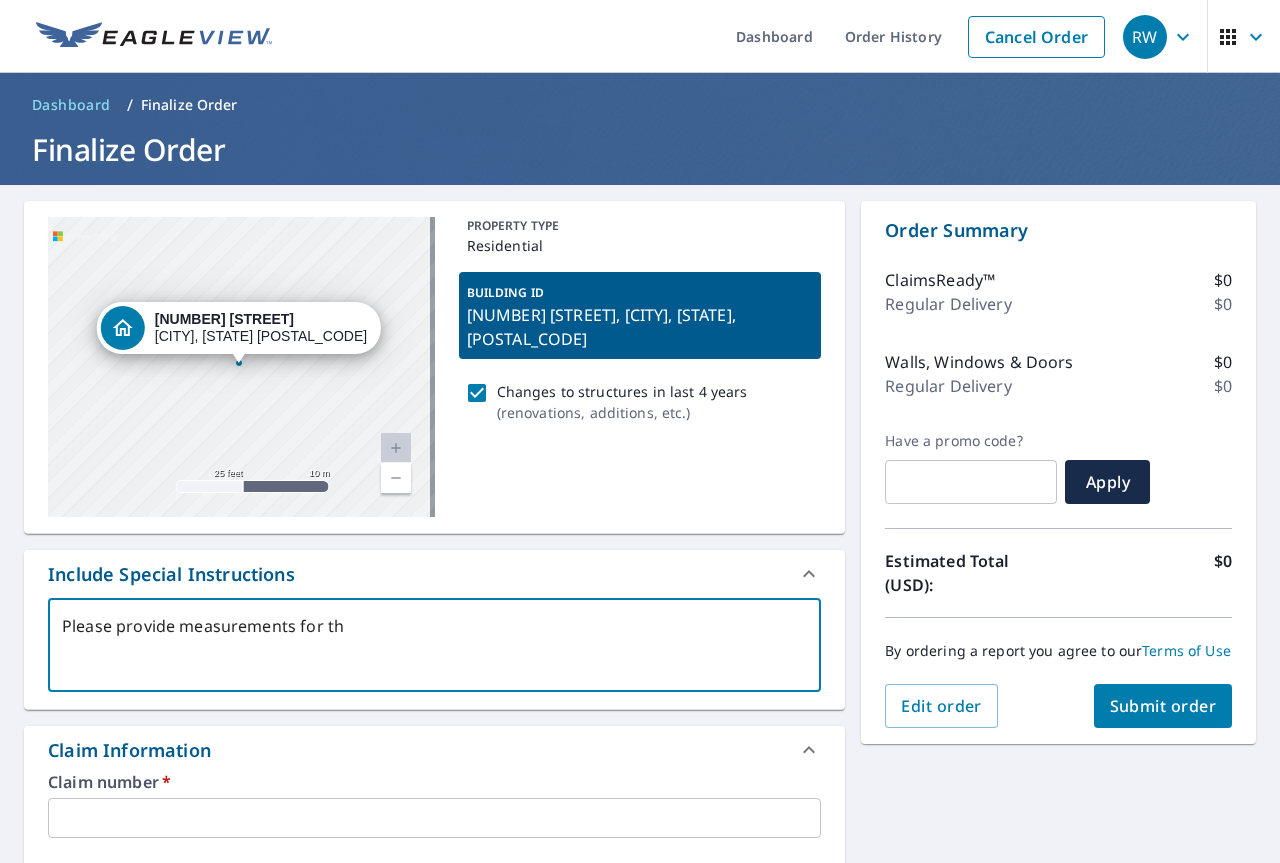 type on "Please provide measurements for th" 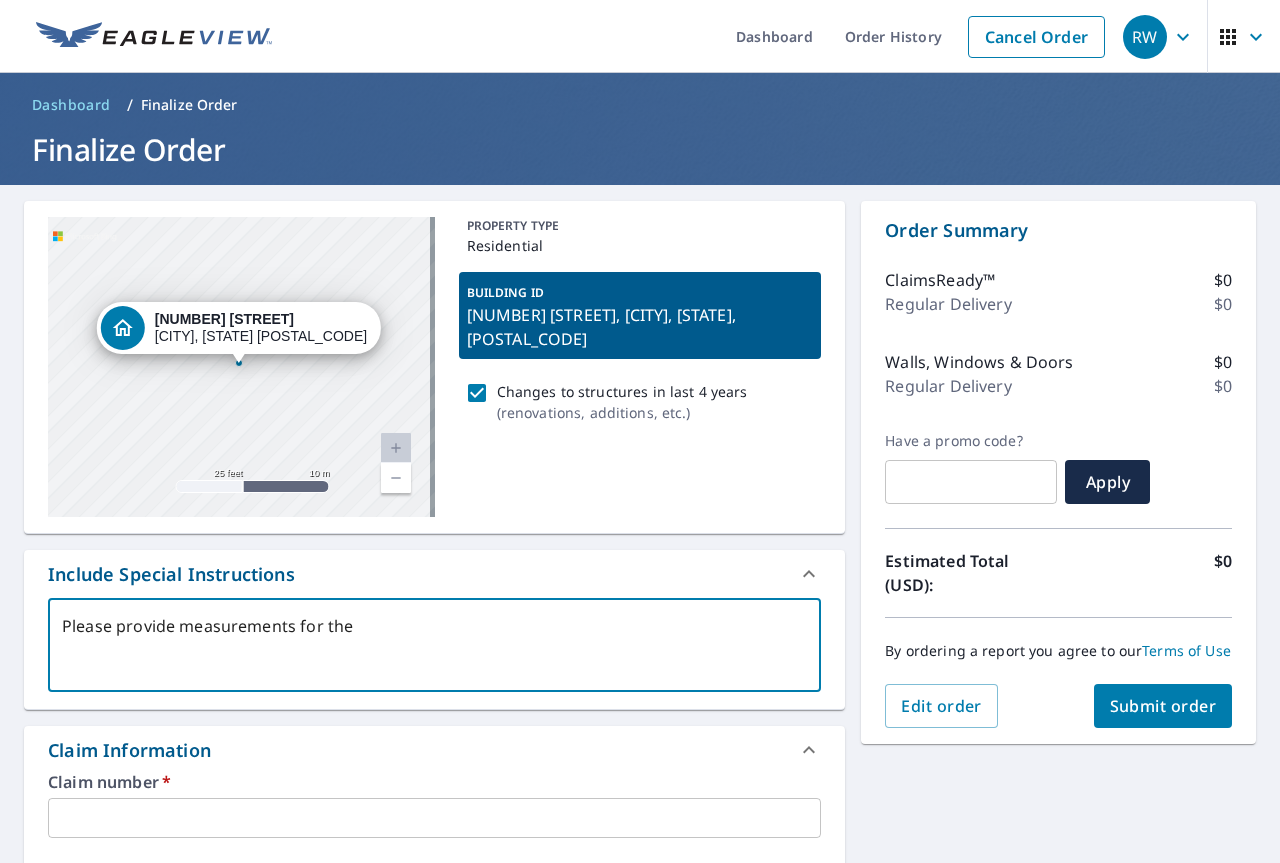 type on "Please provide measurements for the" 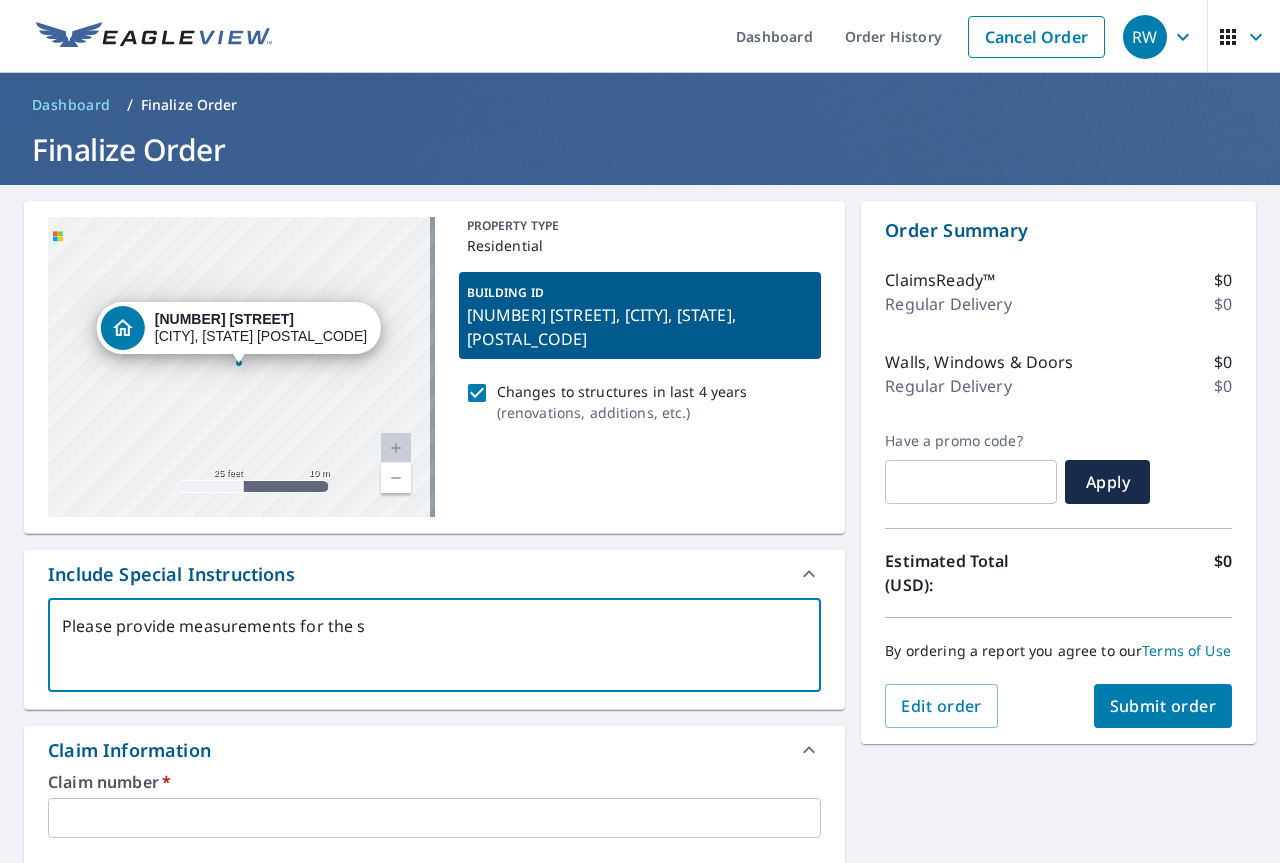 type on "Please provide measurements for the st" 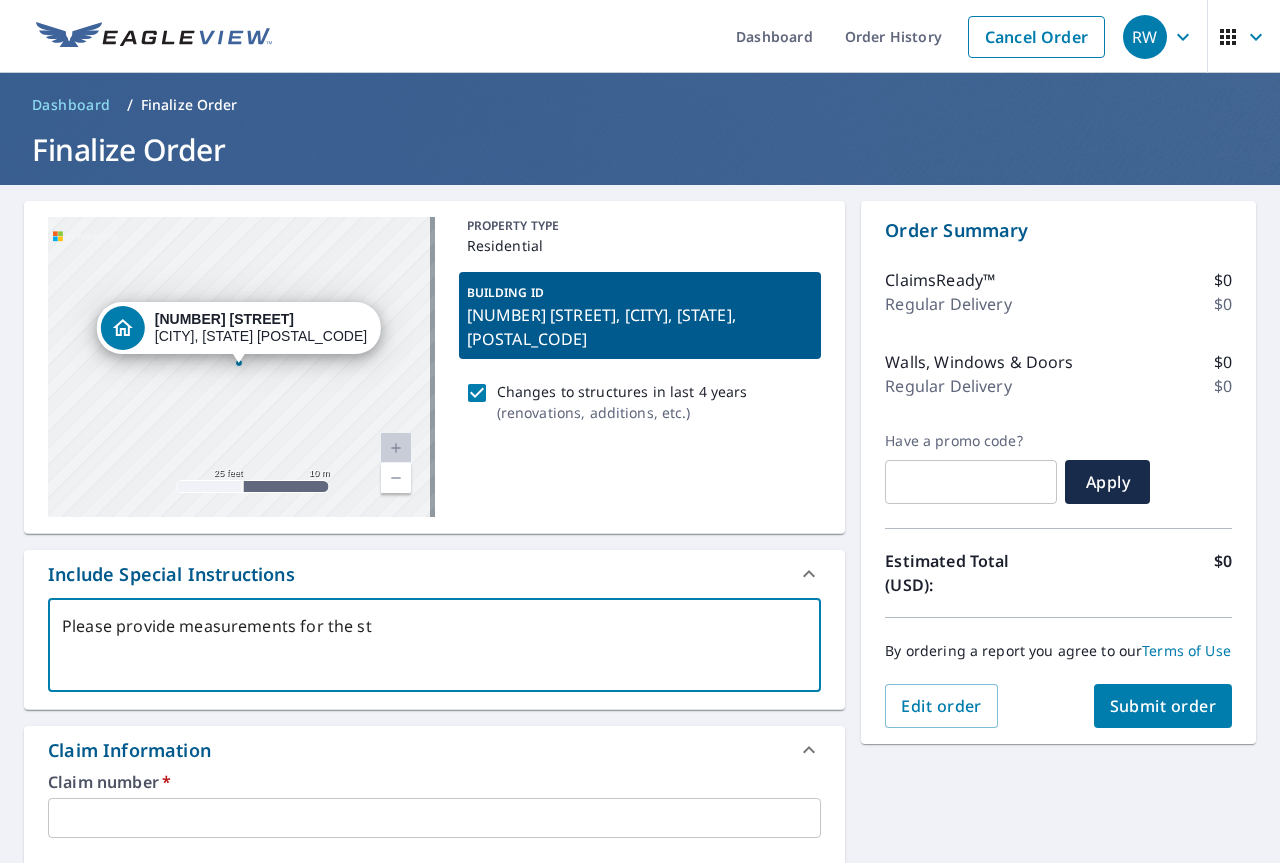 type on "Please provide measurements for the str" 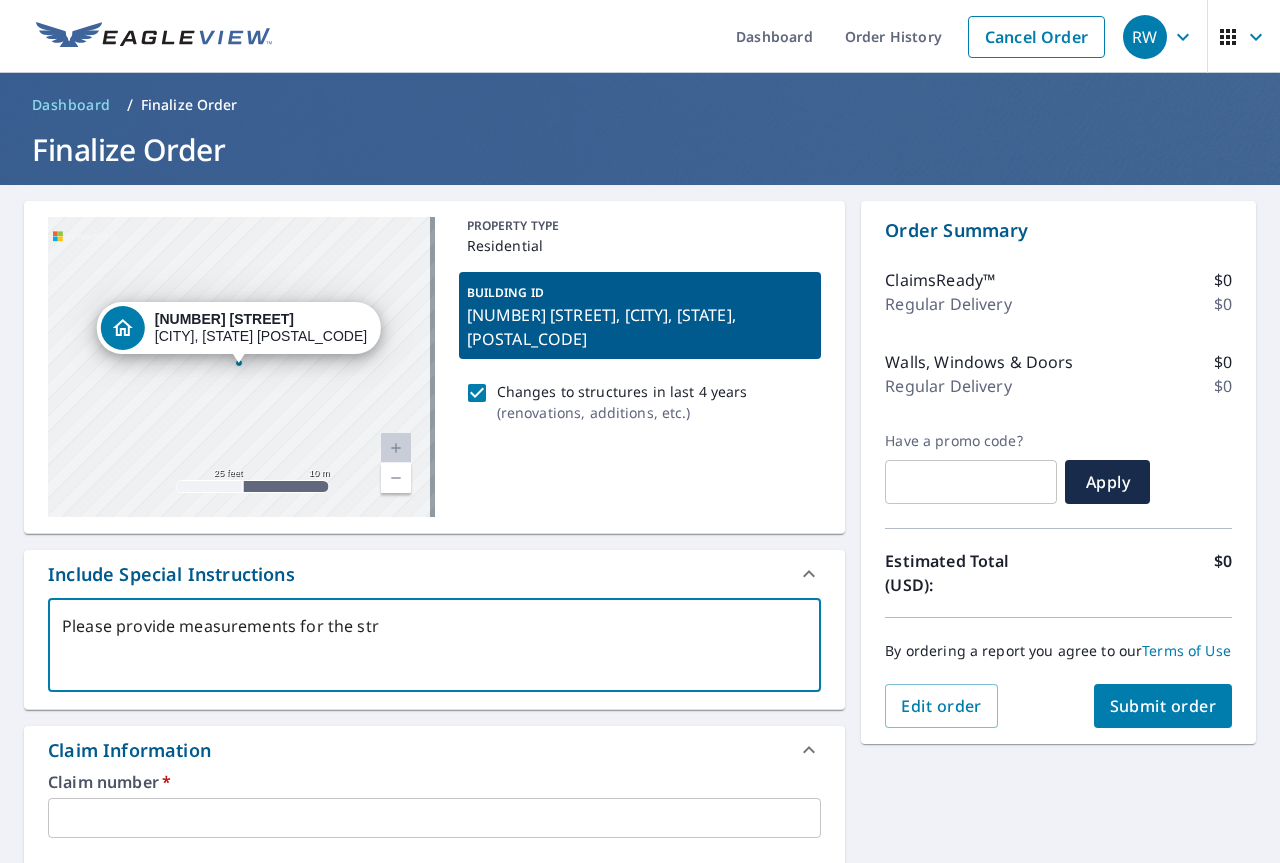 type on "Please provide measurements for the stru" 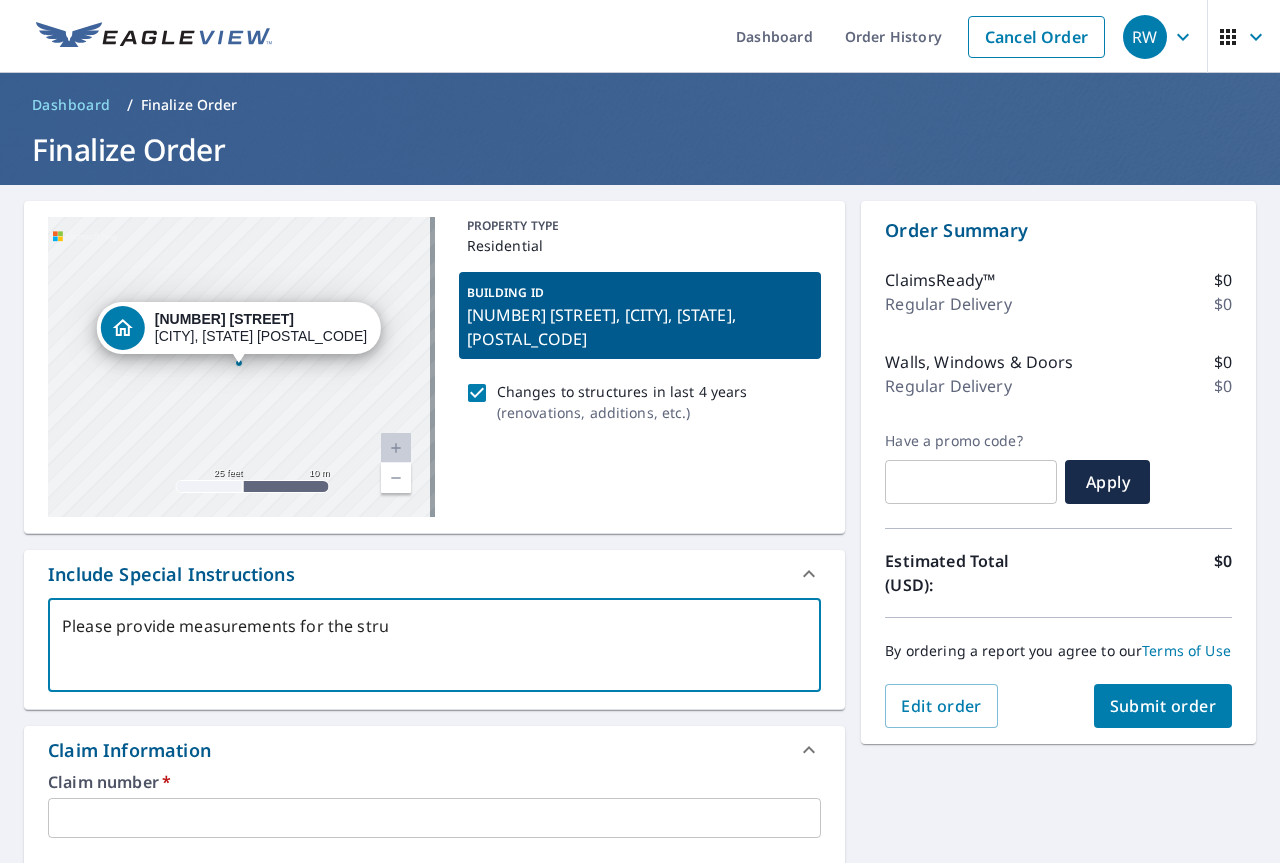 type on "Please provide measurements for the struc" 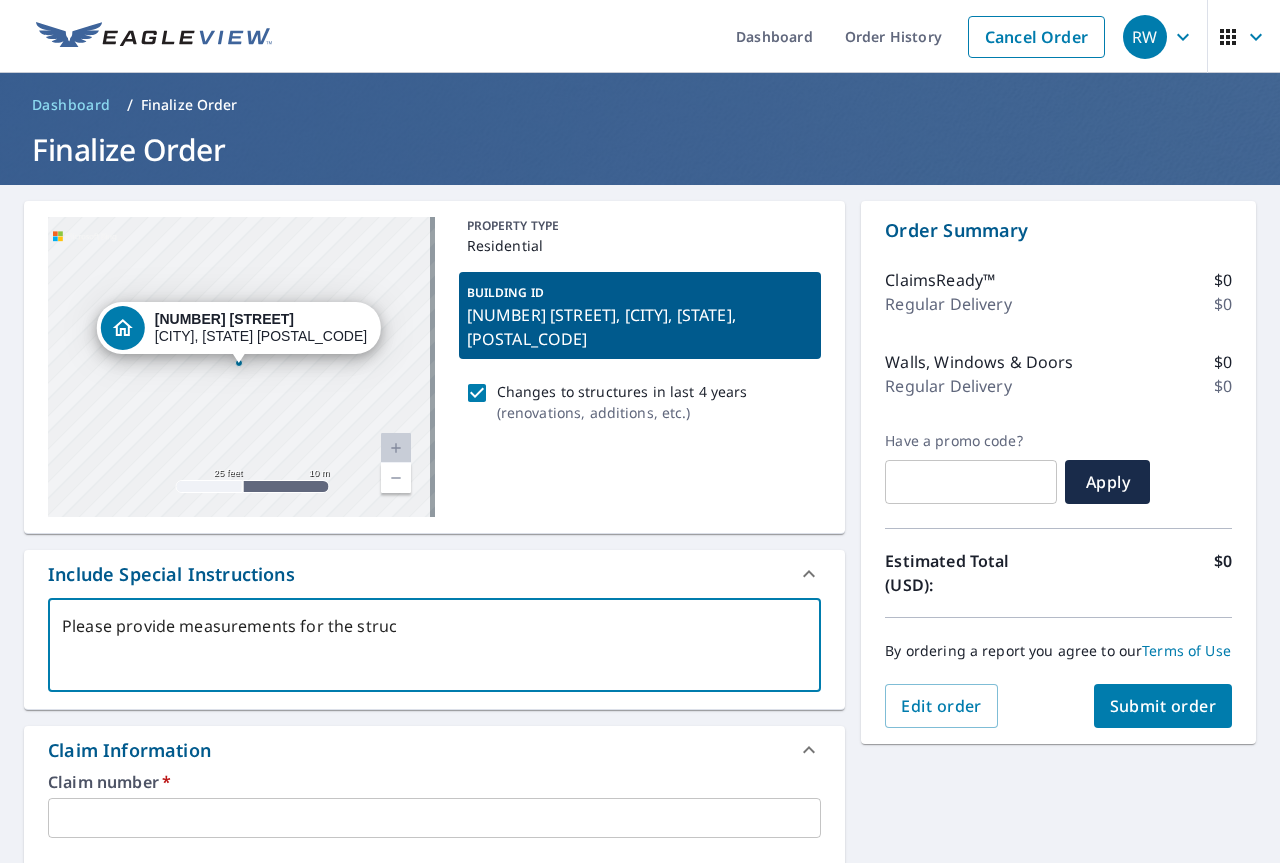 type on "Please provide measurements for the struct" 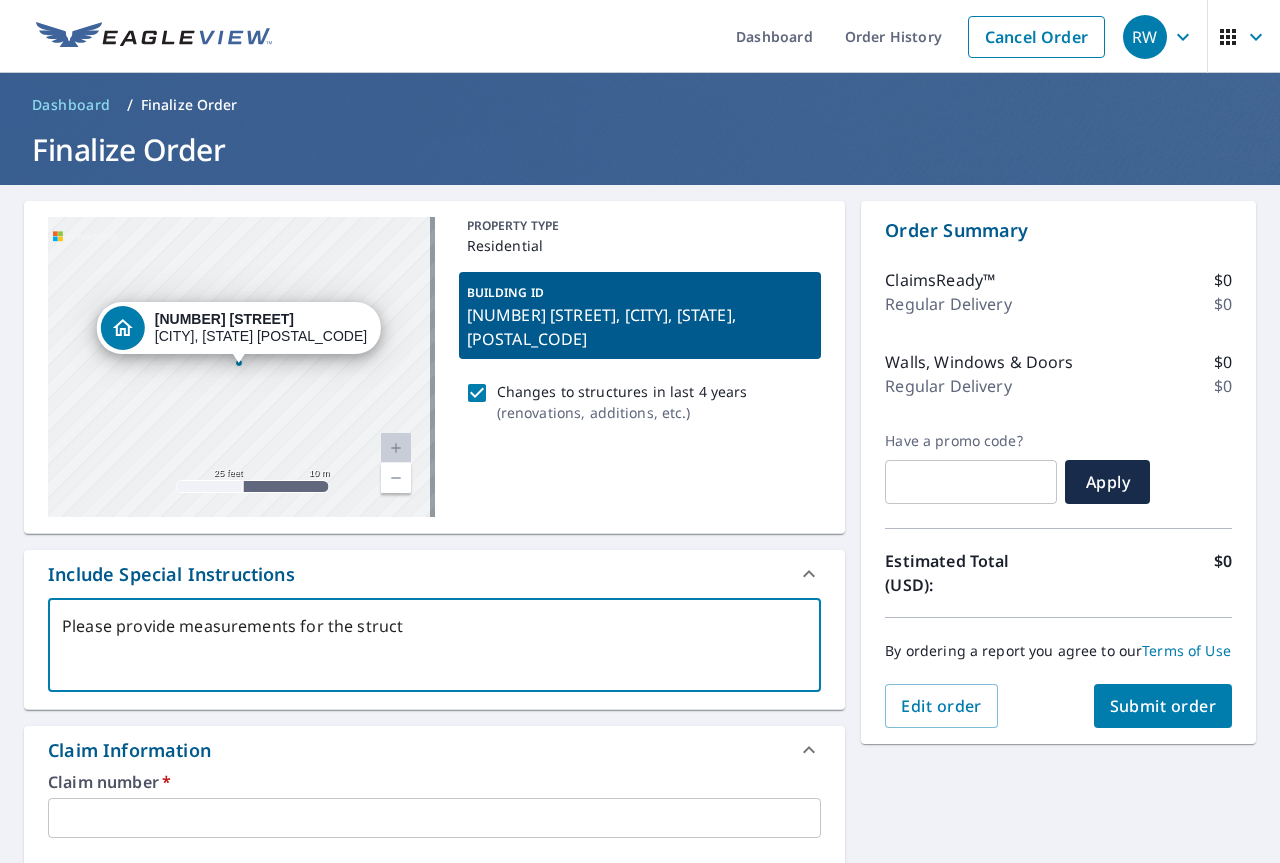 type on "Please provide measurements for the structu" 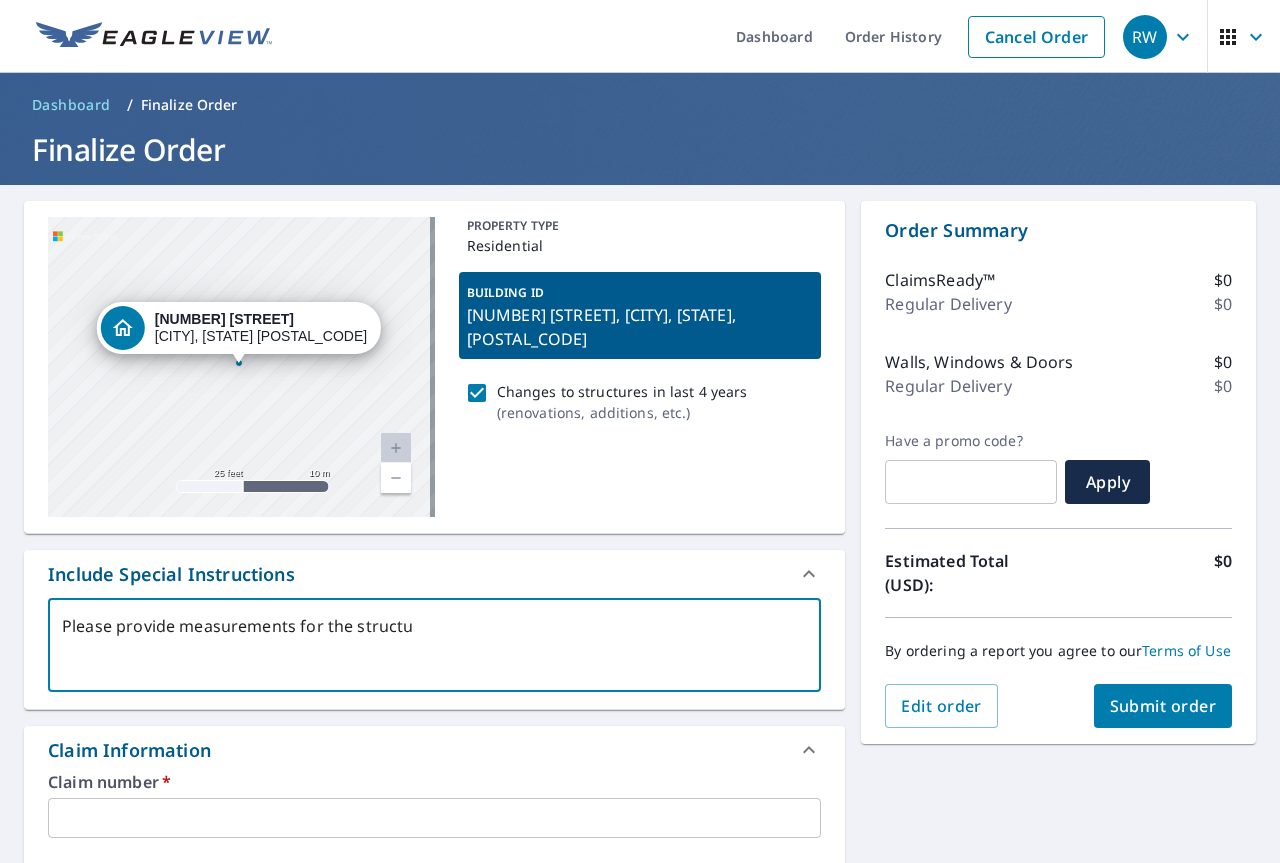 type on "Please provide measurements for the structur" 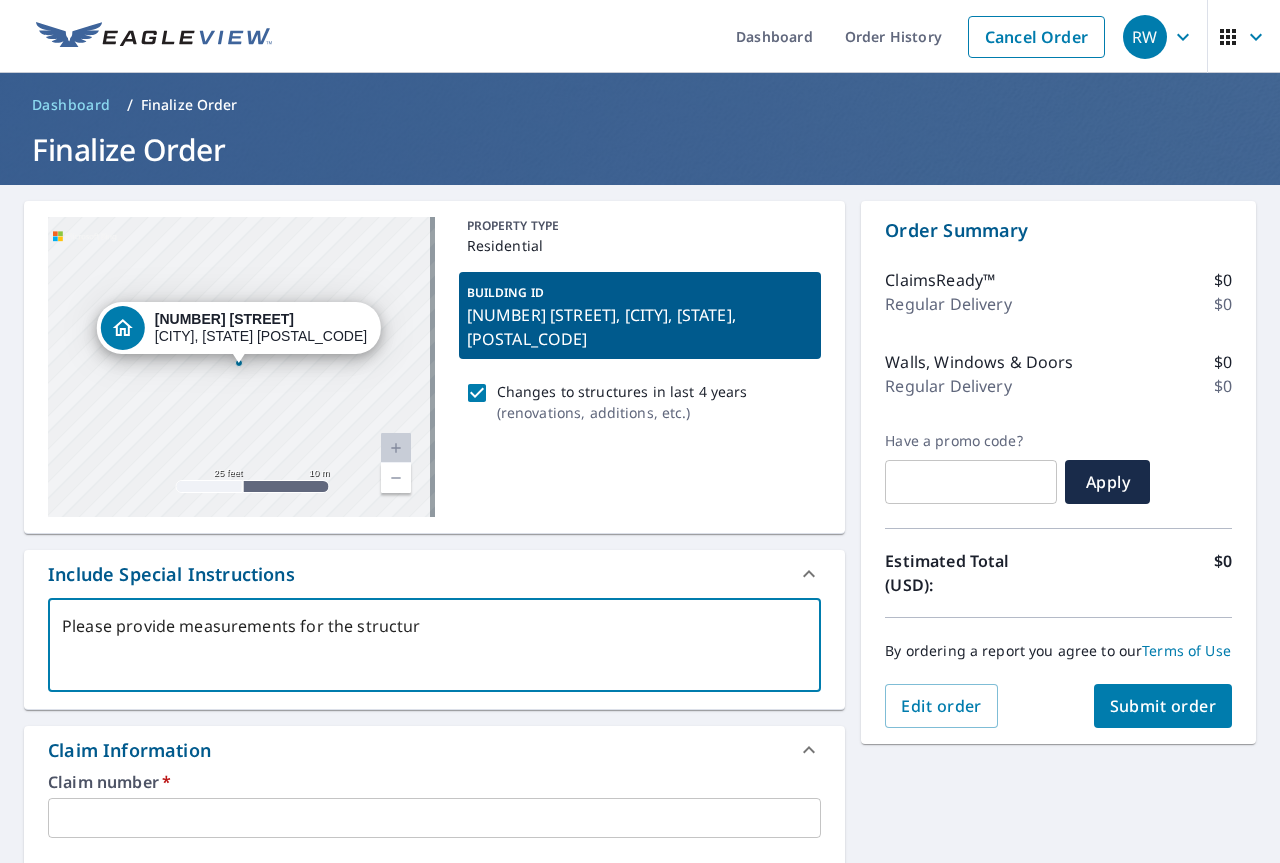 type on "Please provide measurements for the structure" 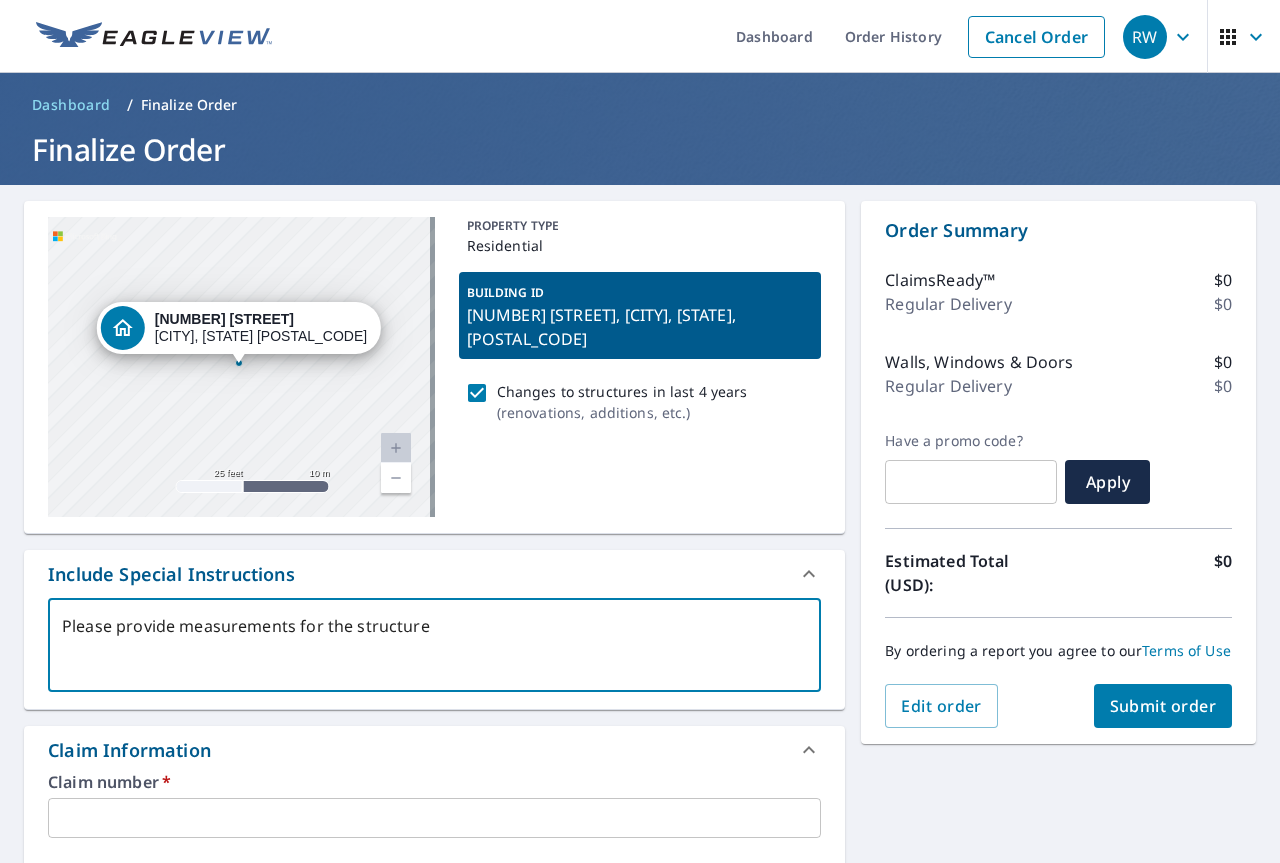 type on "Please provide measurements for the structure" 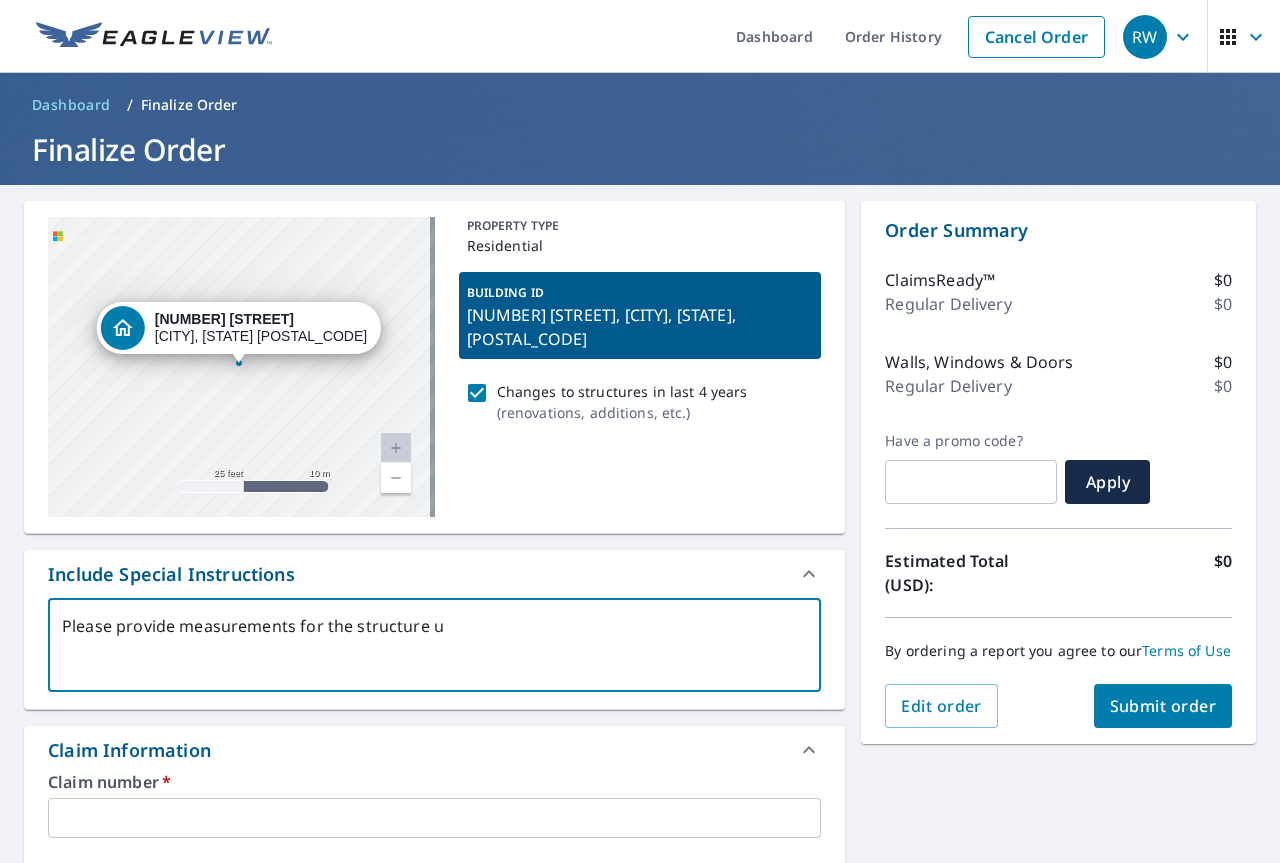 type on "Please provide measurements for the structure un" 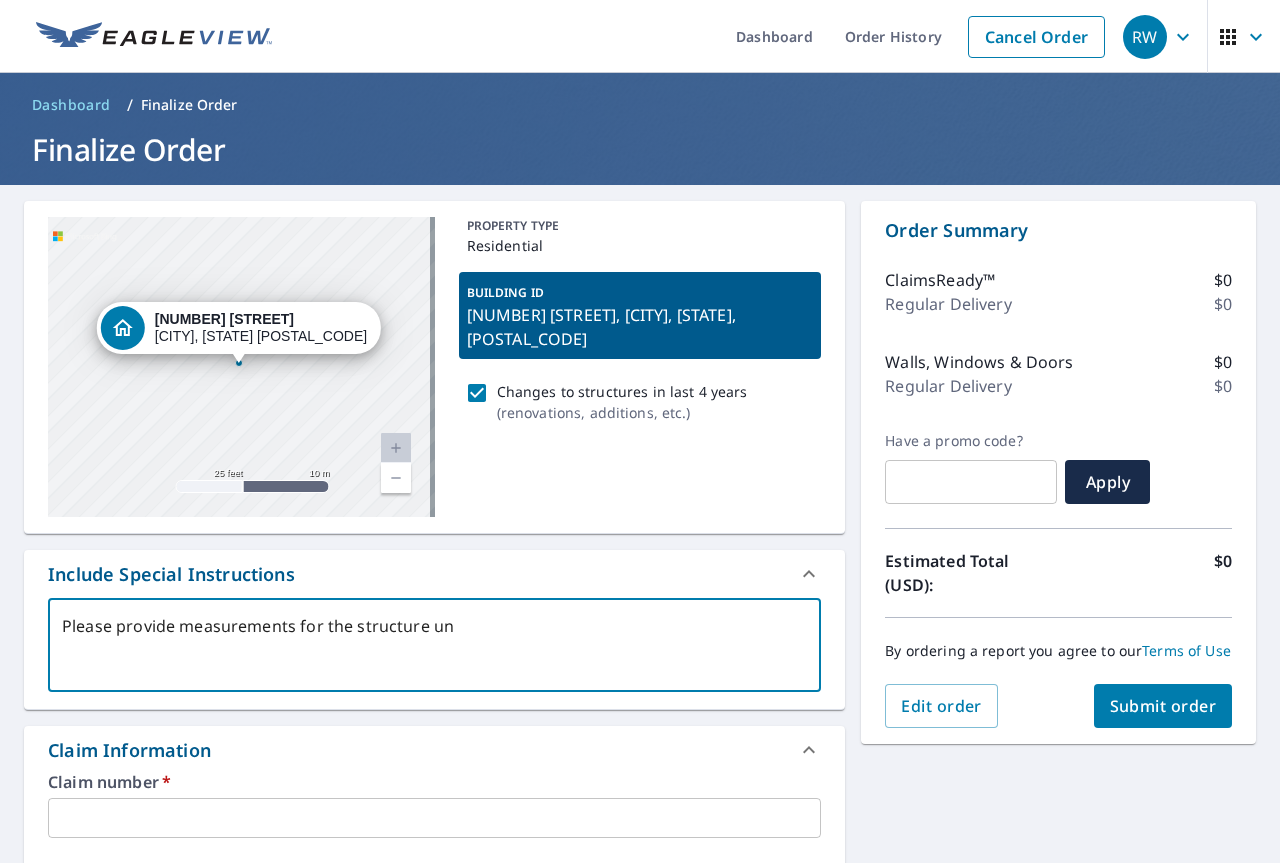 type on "Please provide measurements for the structure und" 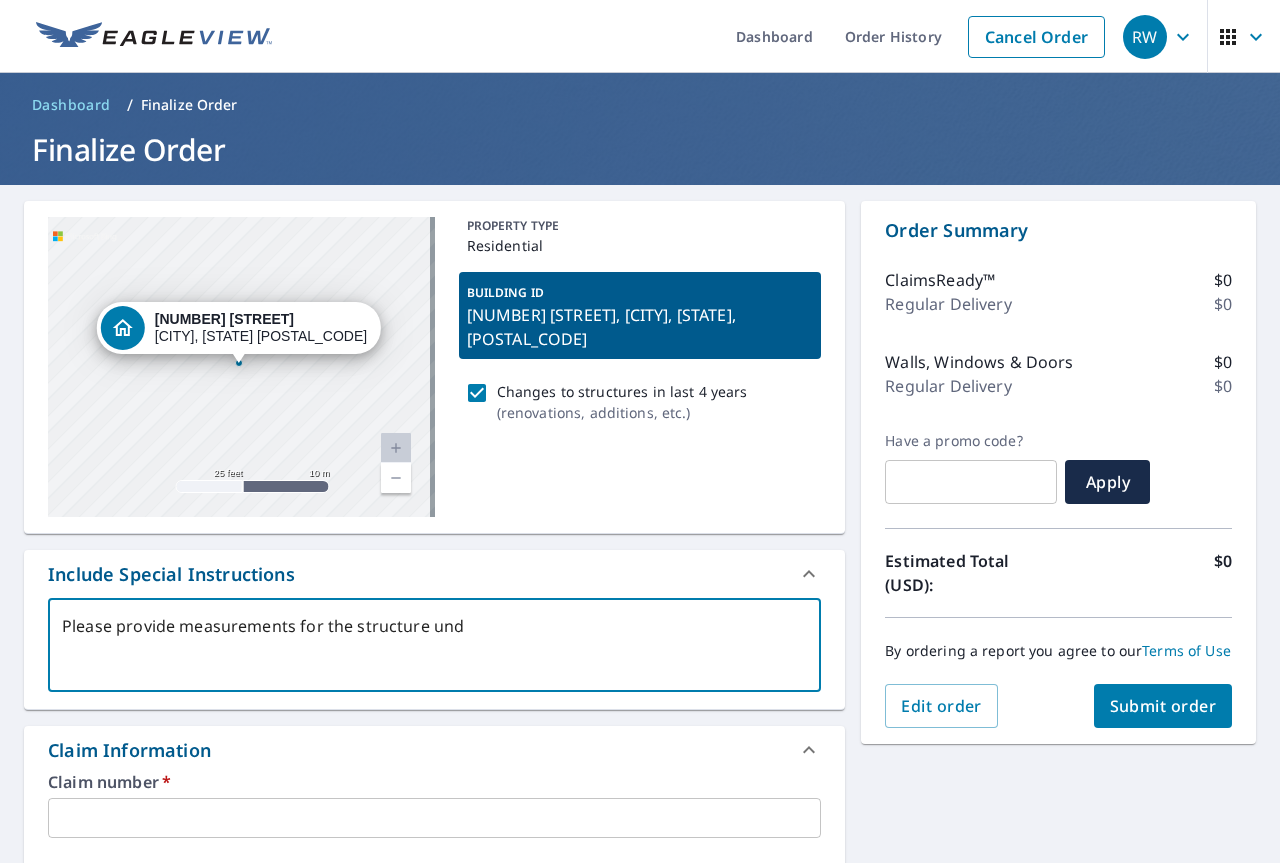 type on "Please provide measurements for the structure unde" 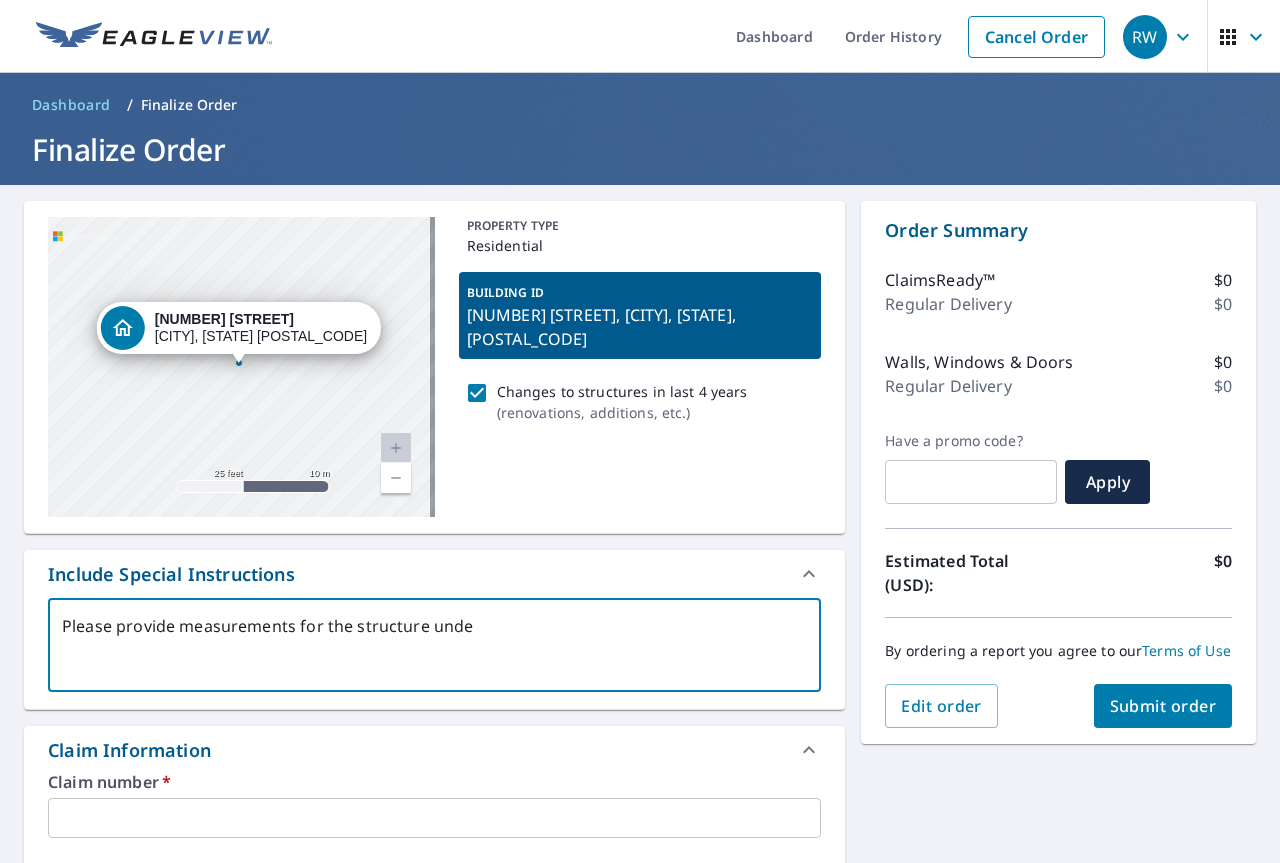 type on "Please provide measurements for the structure under" 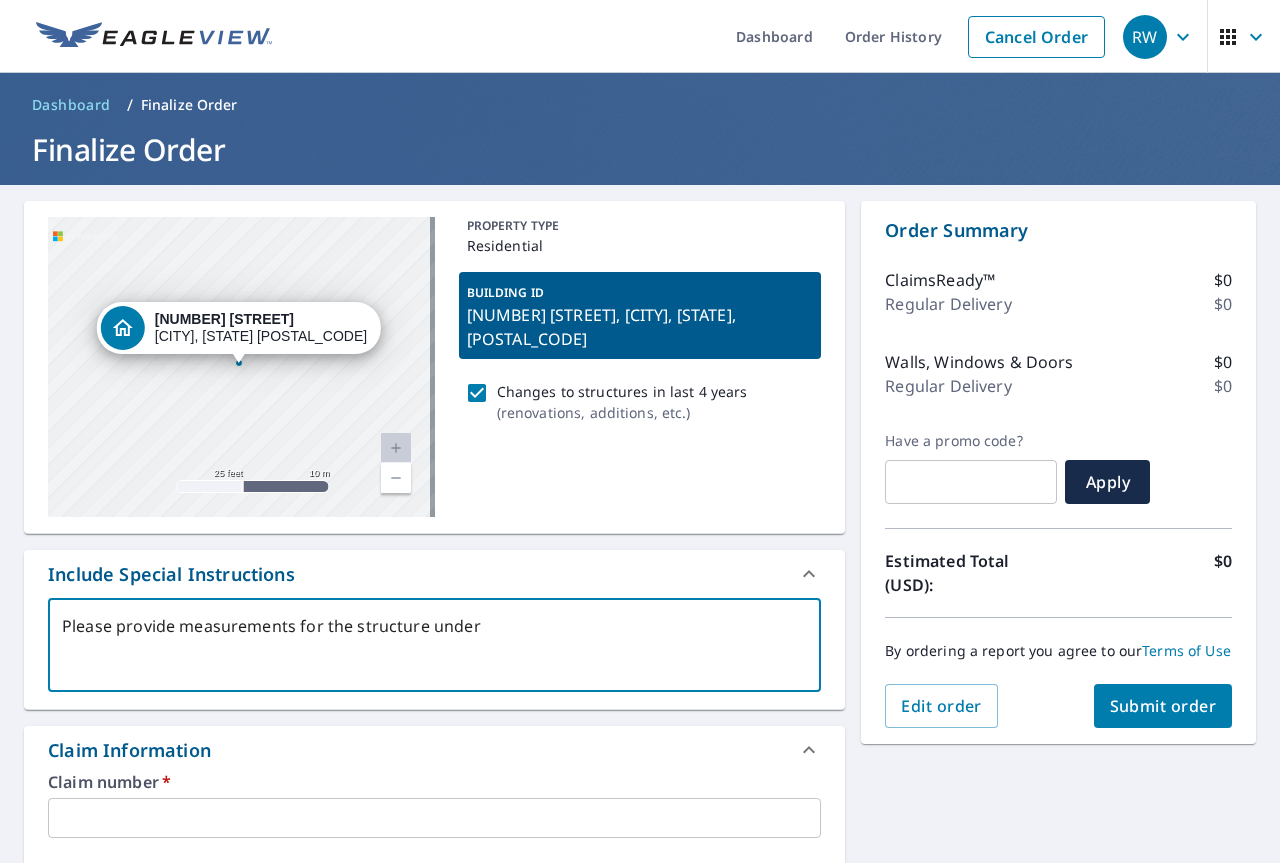 type on "Please provide measurements for the structure under" 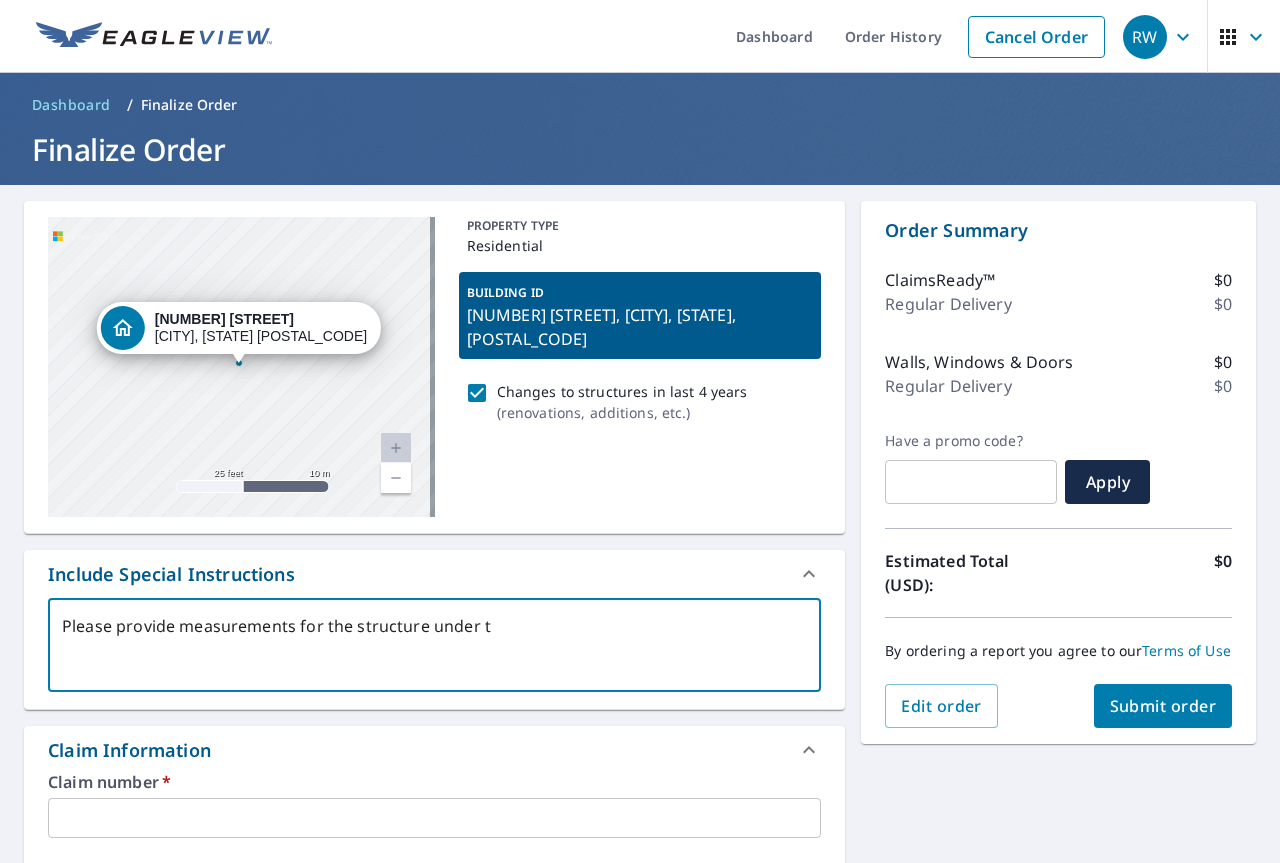 type on "Please provide measurements for the structure under th" 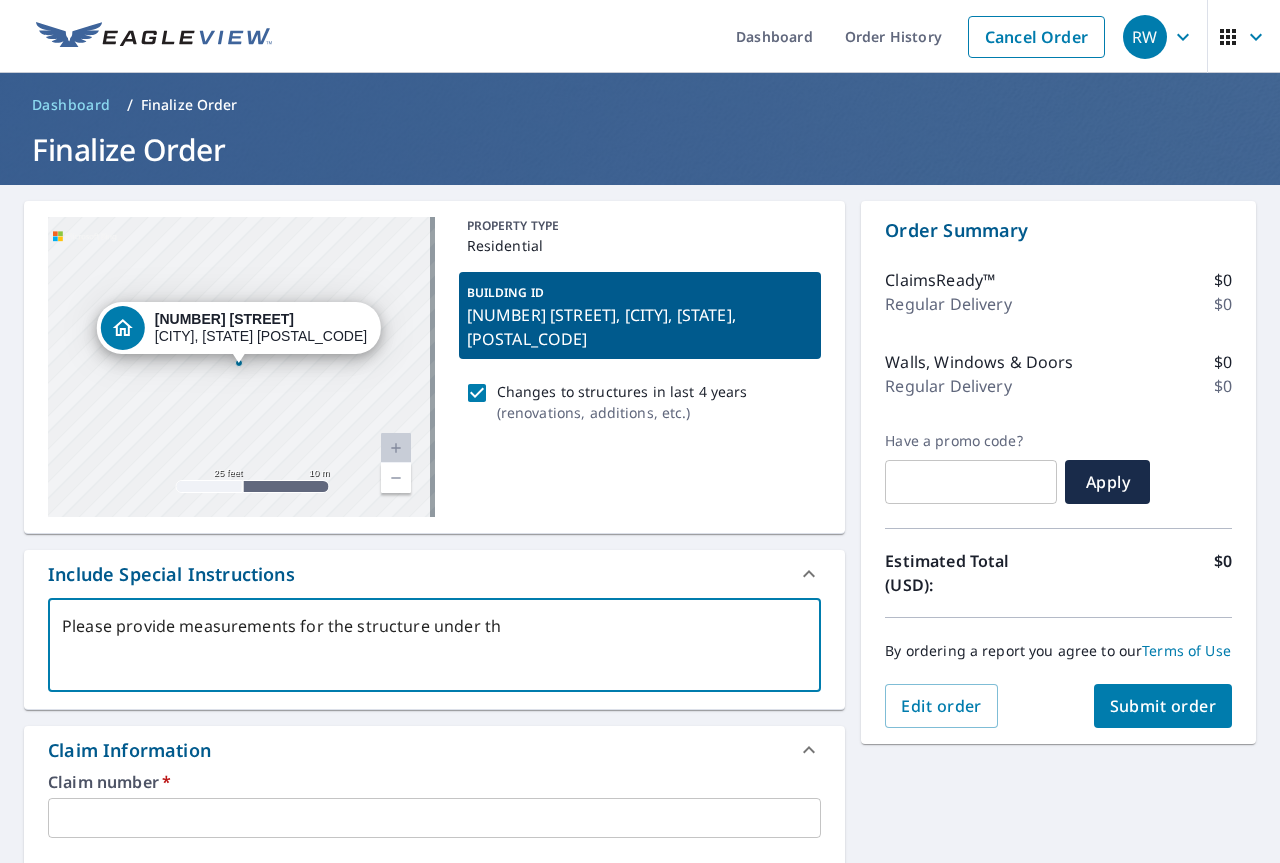 type on "Please provide measurements for the structure under the" 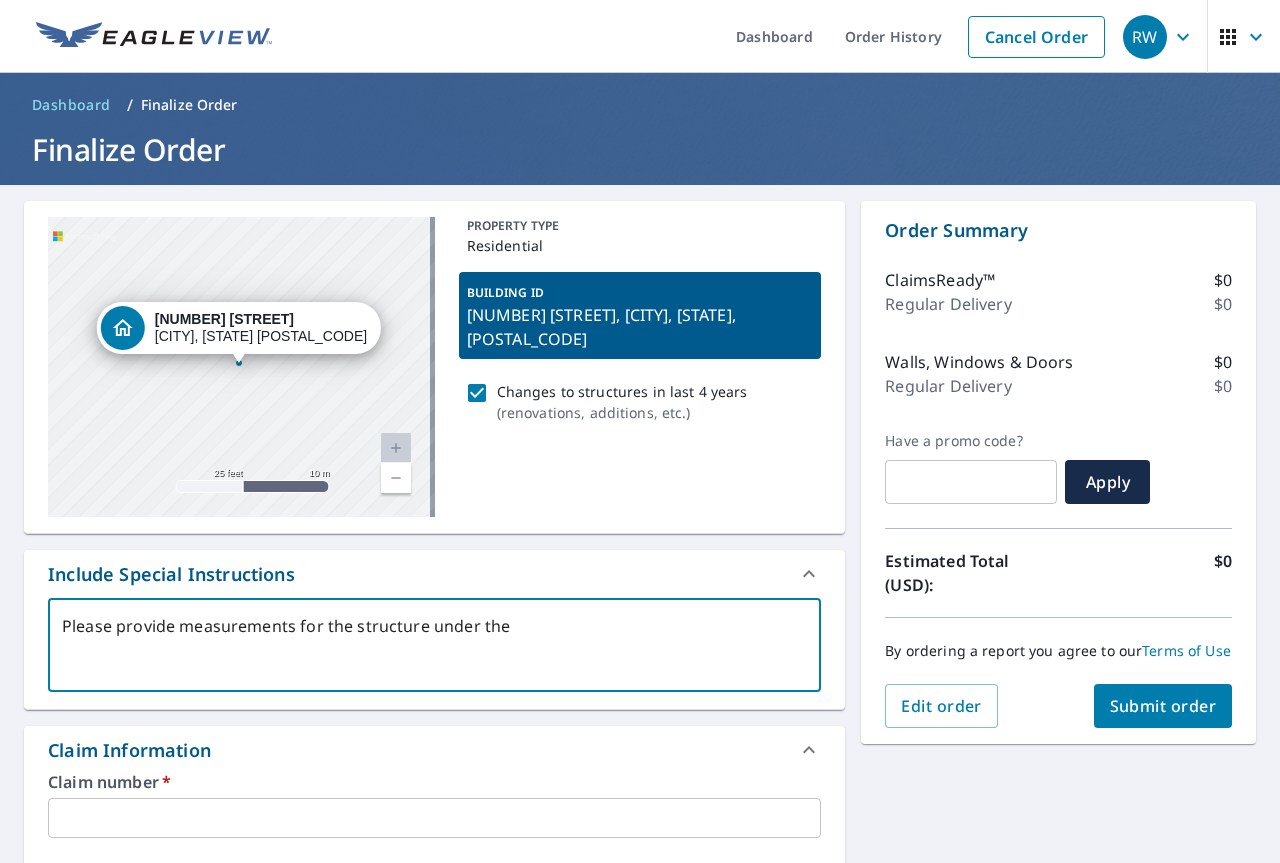 type on "Please provide measurements for the structure under the" 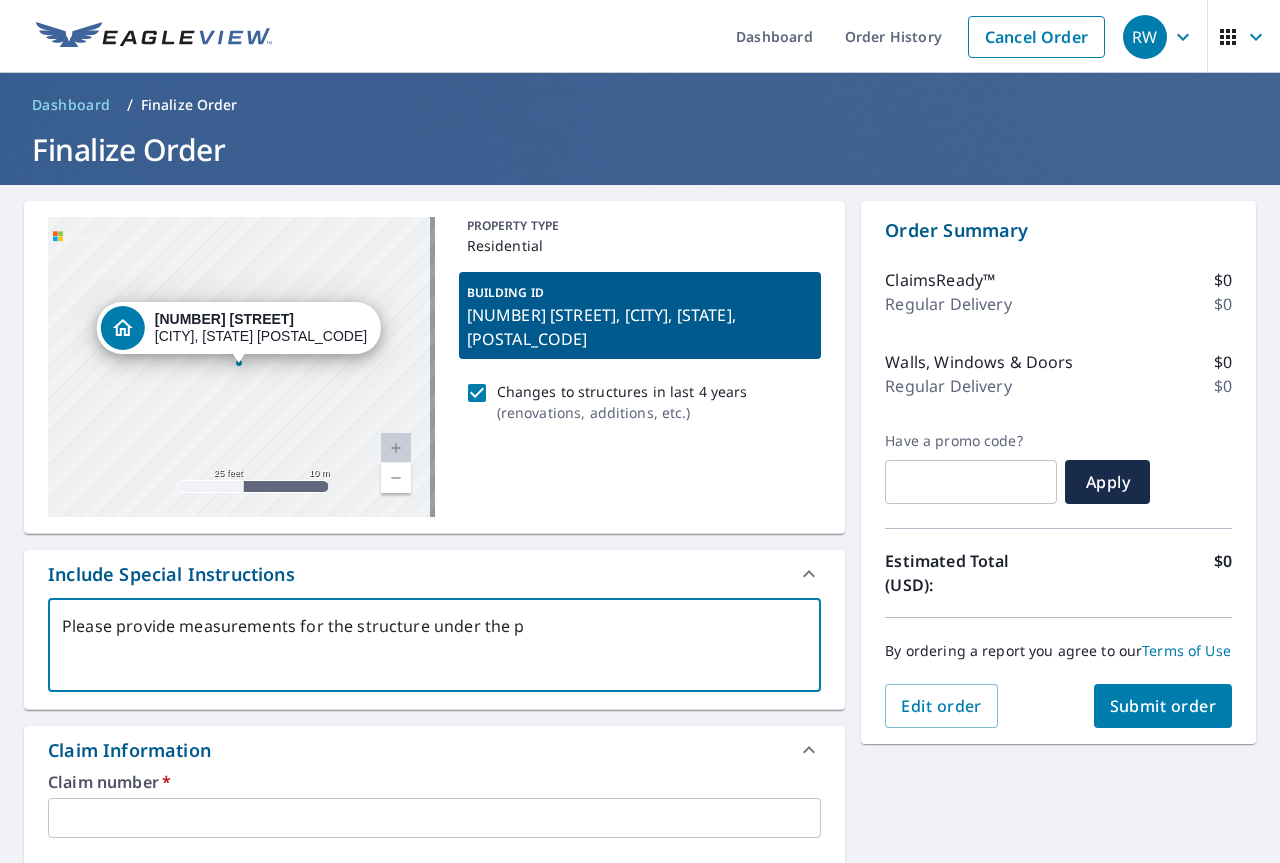 type on "Please provide measurements for the structure under the pi" 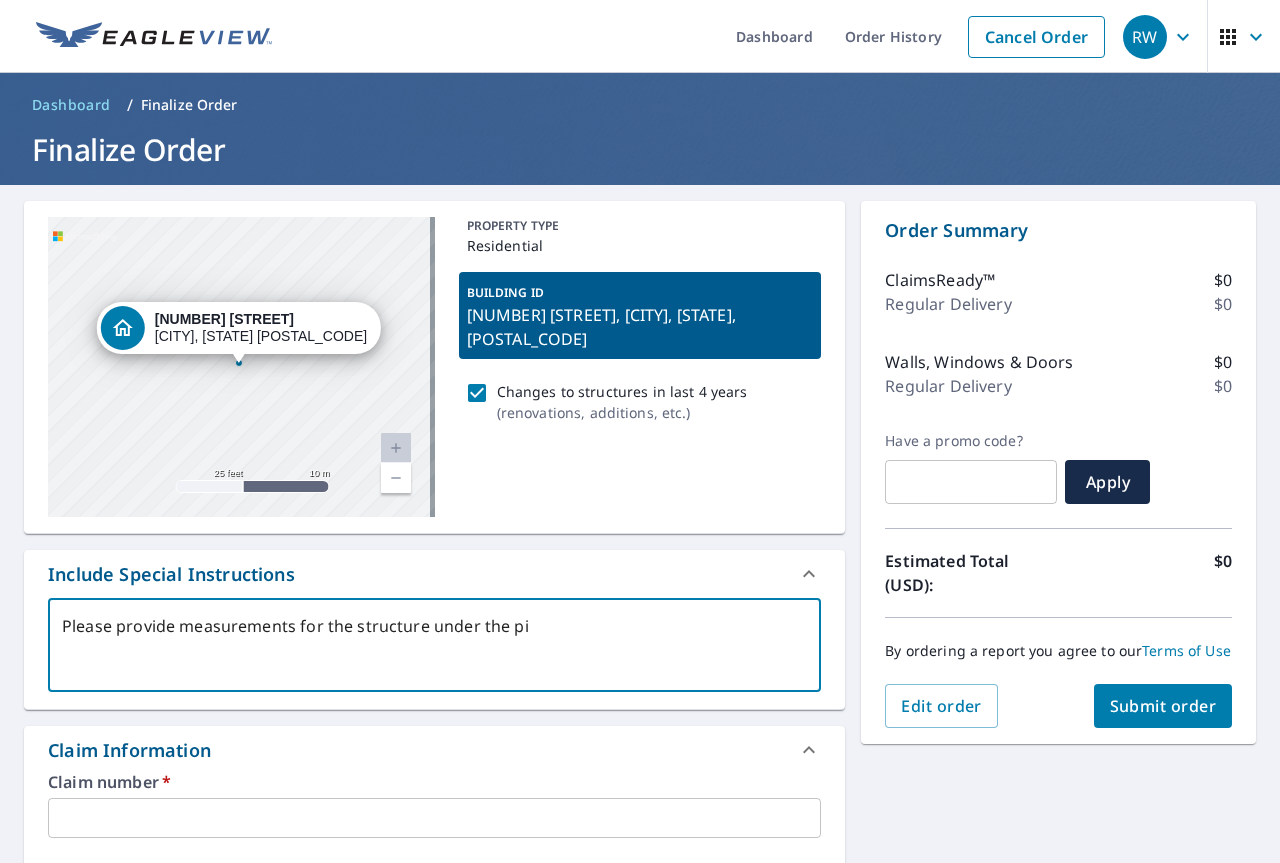 type on "Please provide measurements for the structure under the pin" 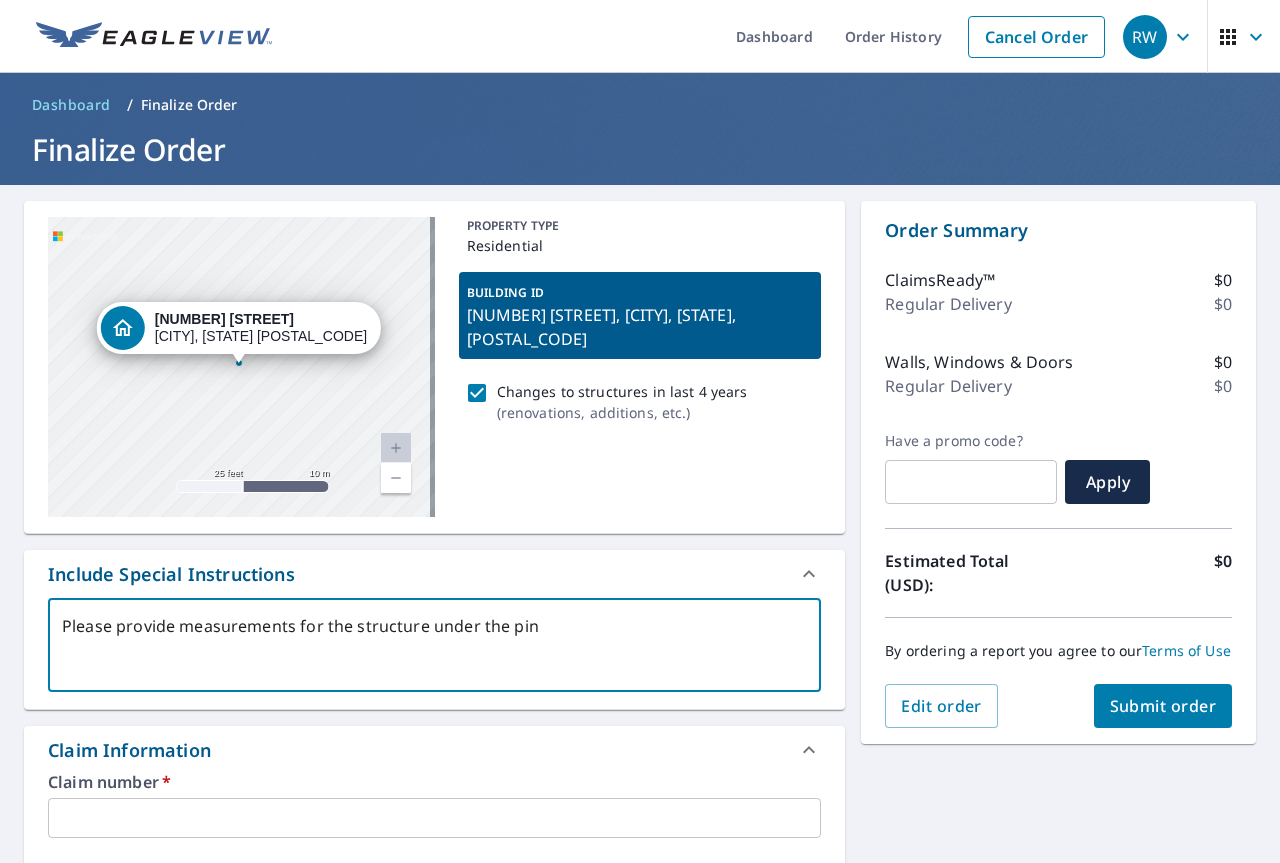 type on "Please provide measurements for the structure under the pin" 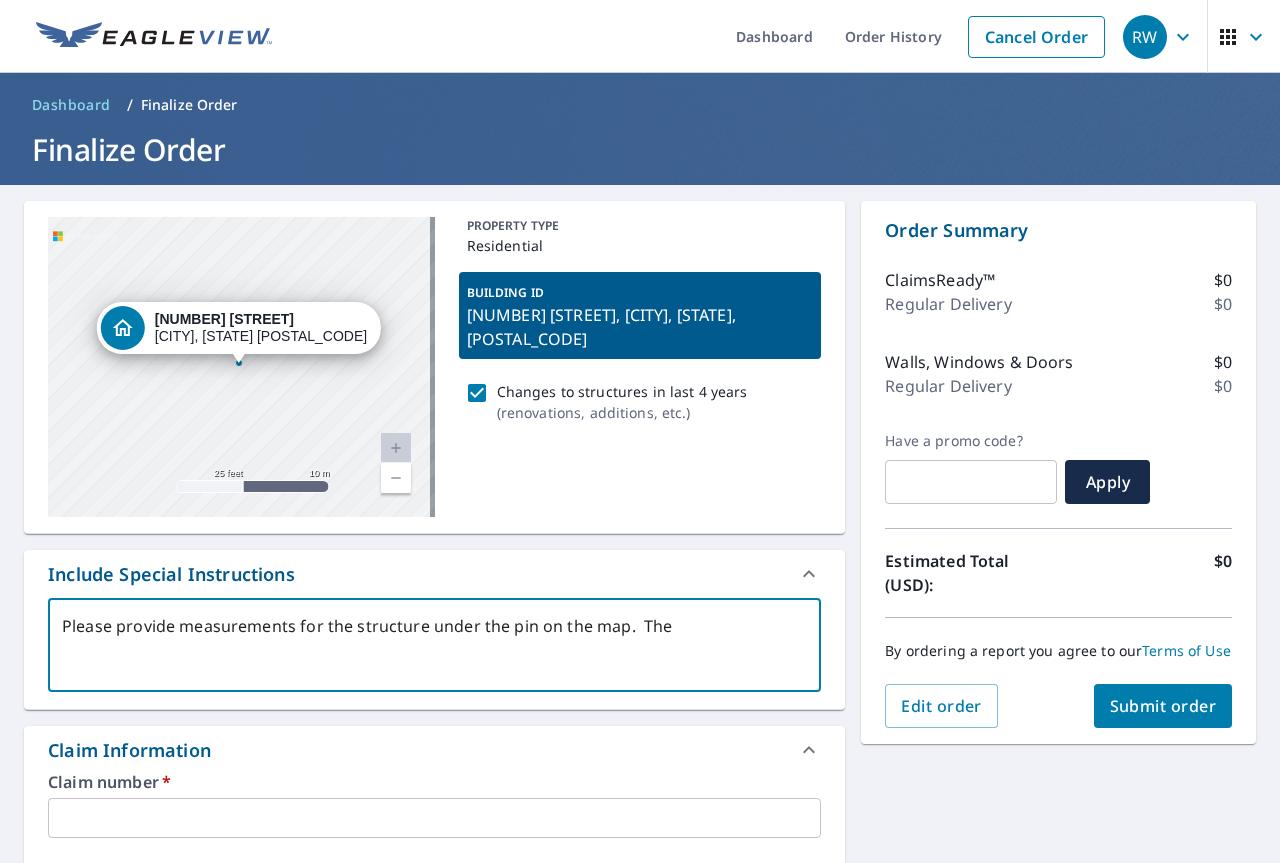 type on "x" 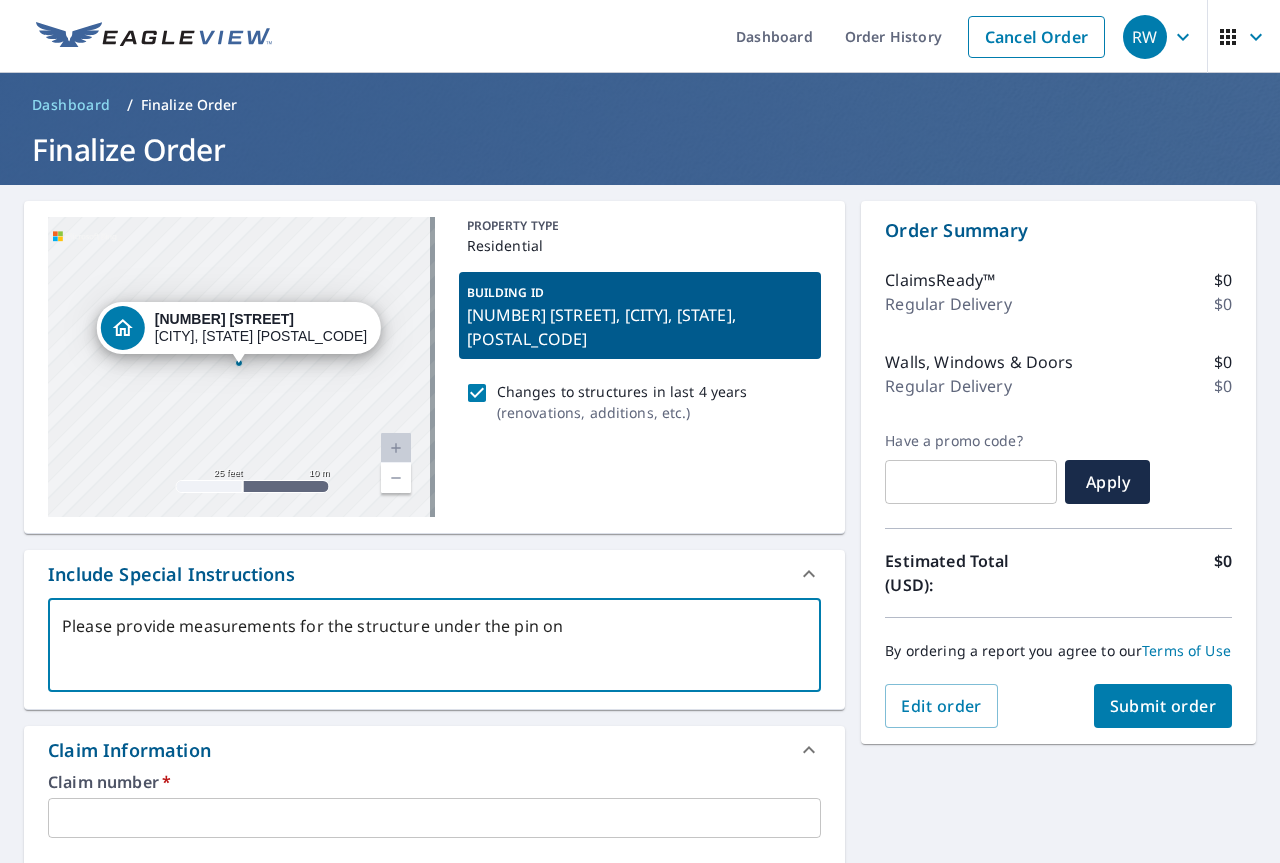 type on "Please provide measurements for the structure under the pin on" 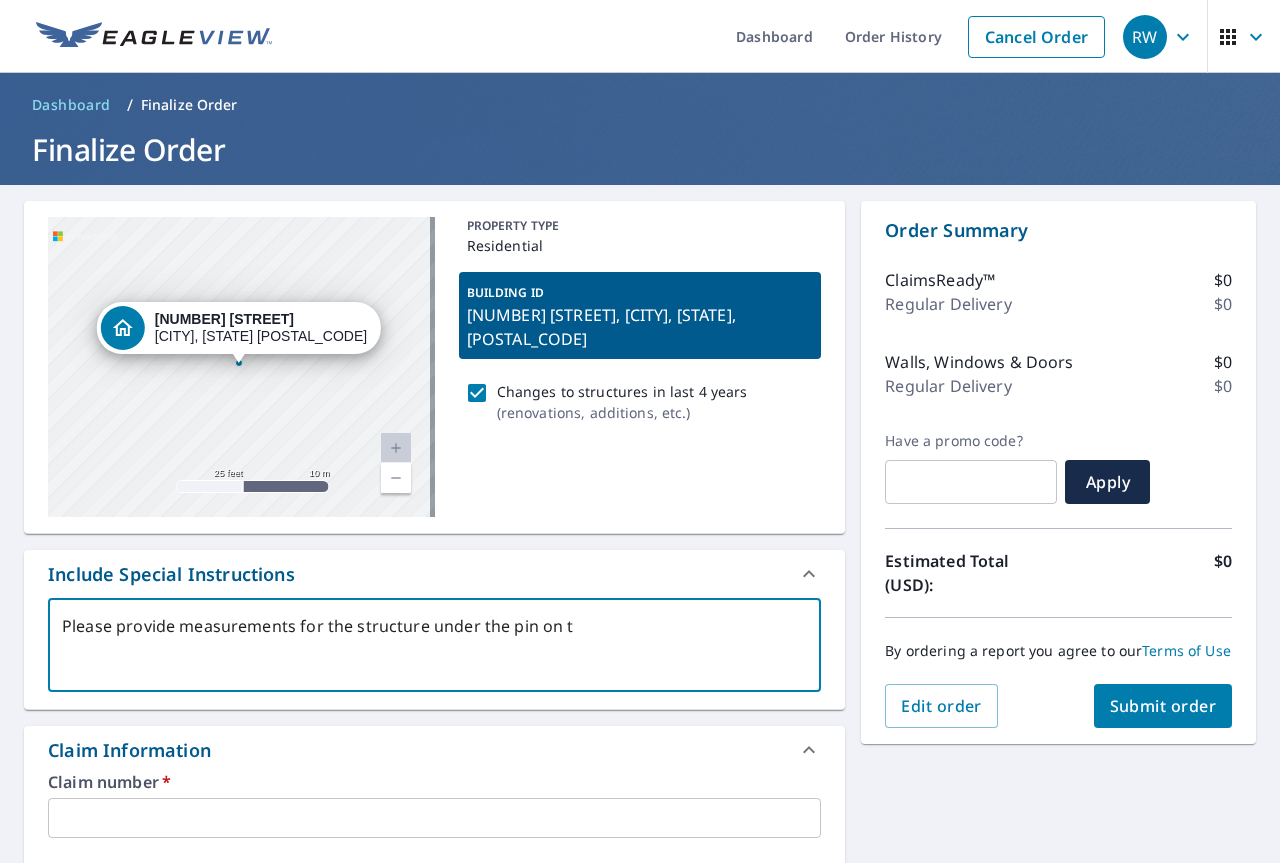 type on "Please provide measurements for the structure under the pin on th" 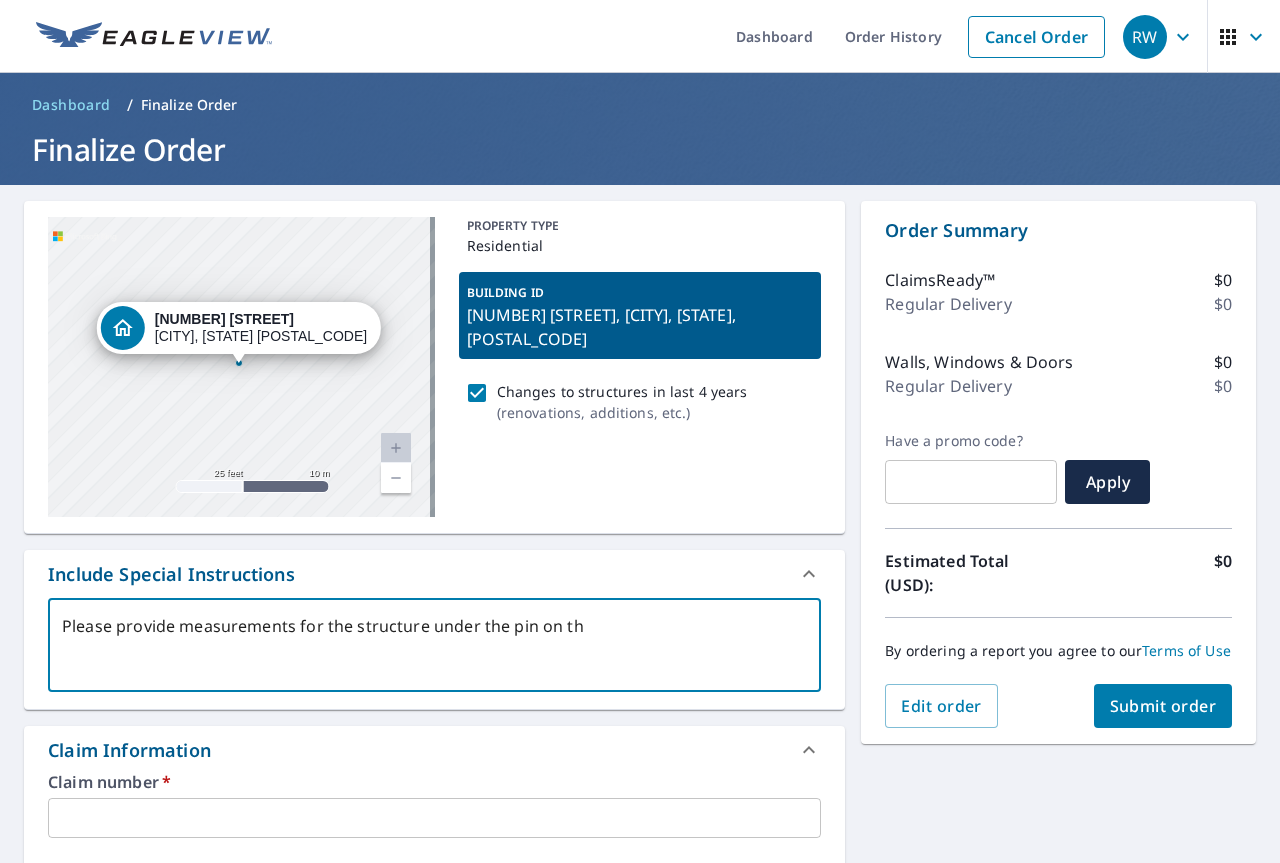 type on "Please provide measurements for the structure under the pin on the" 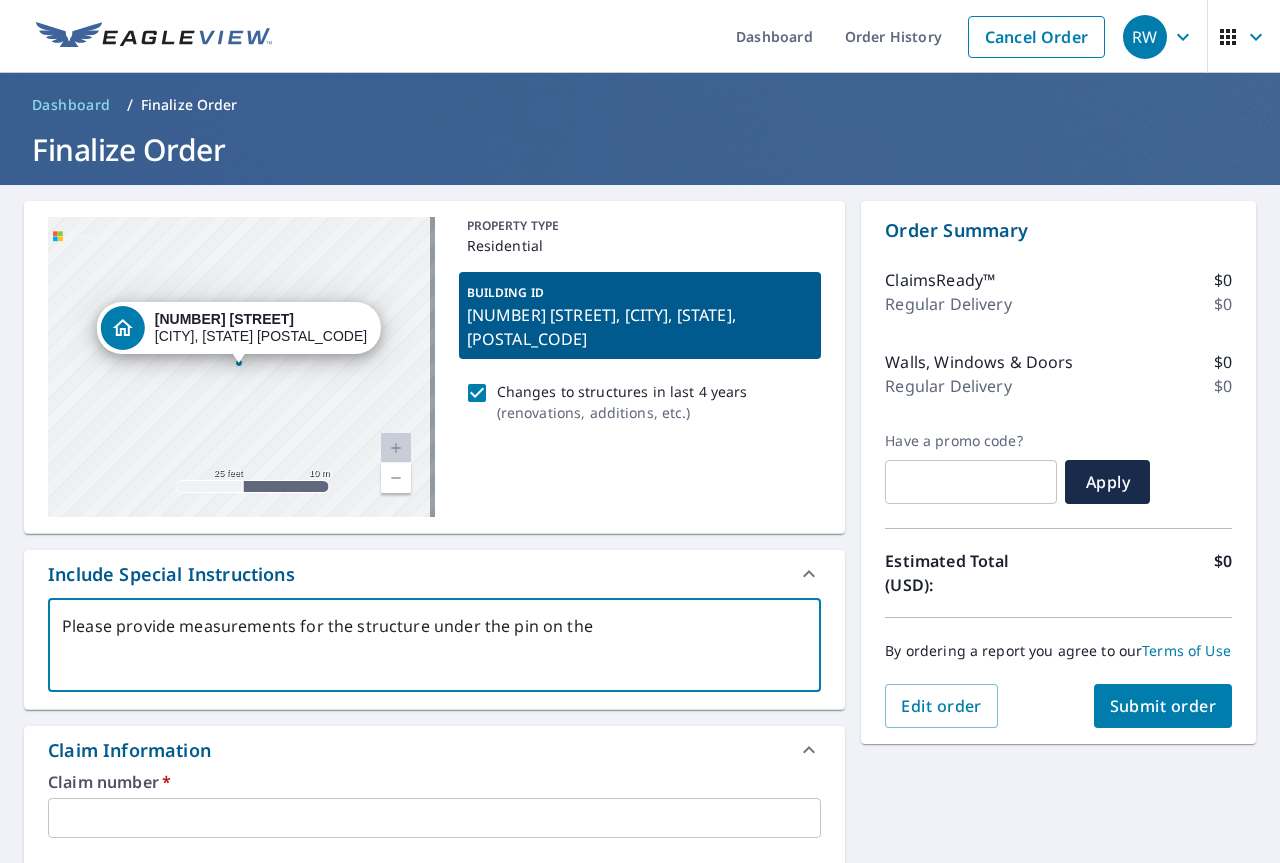 type on "Please provide measurements for the structure under the pin on the" 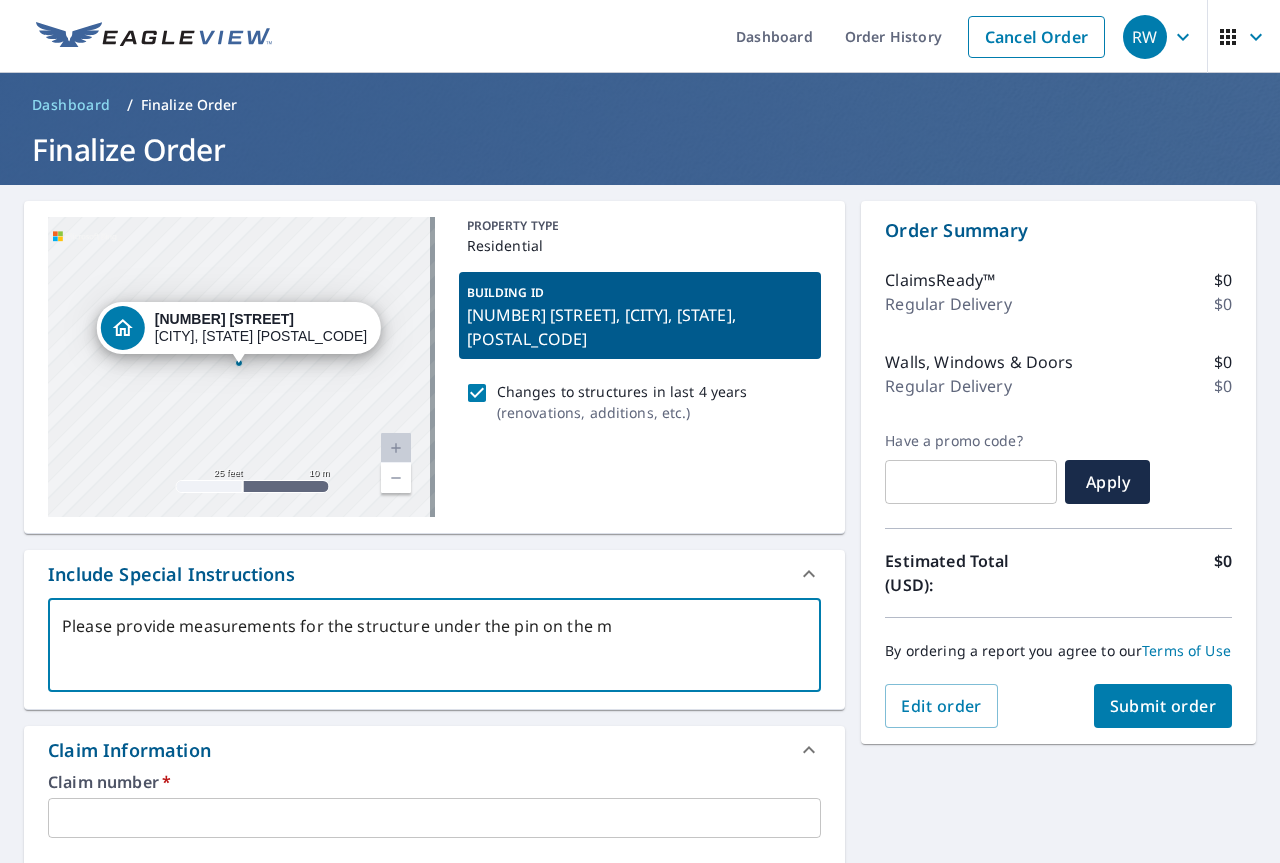 type on "Please provide measurements for the structure under the pin on the ma" 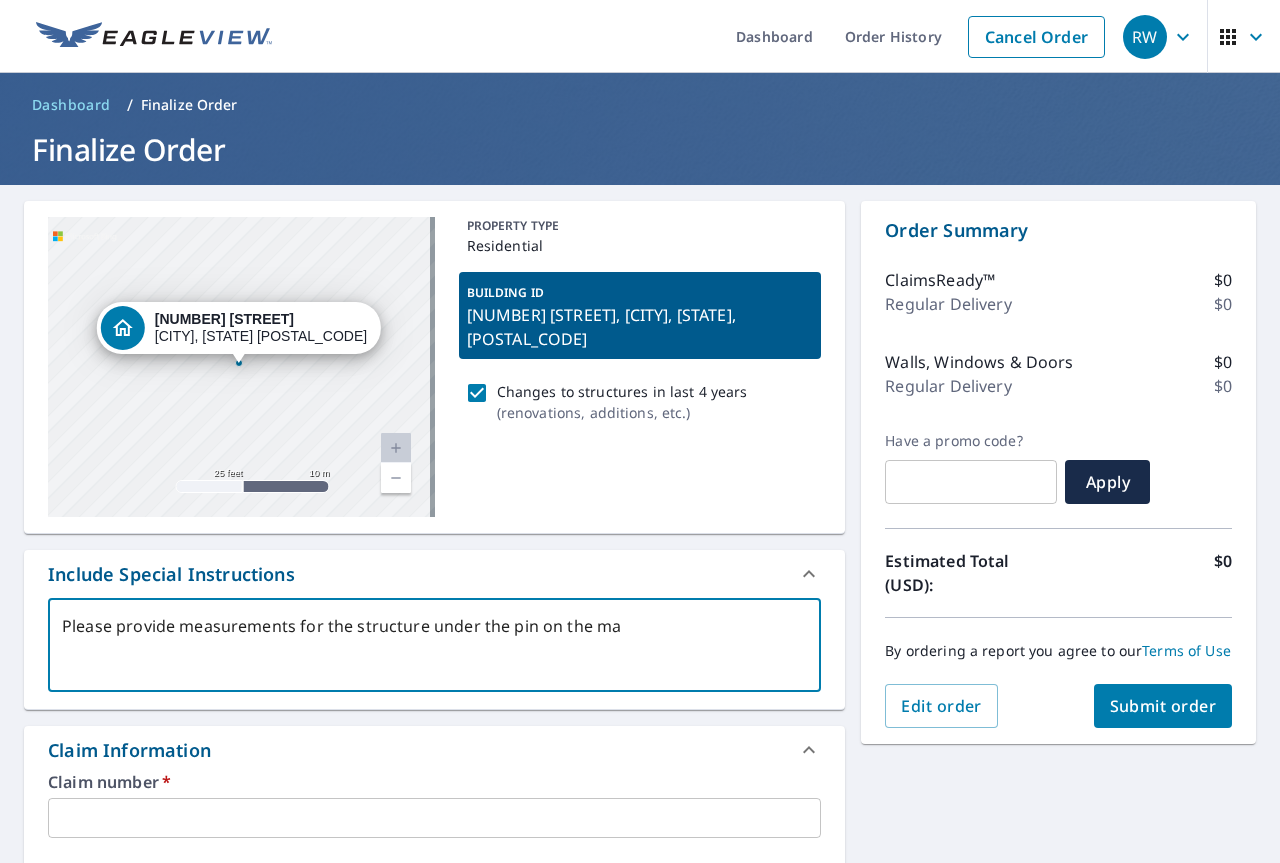 type on "Please provide measurements for the structure under the pin on the map" 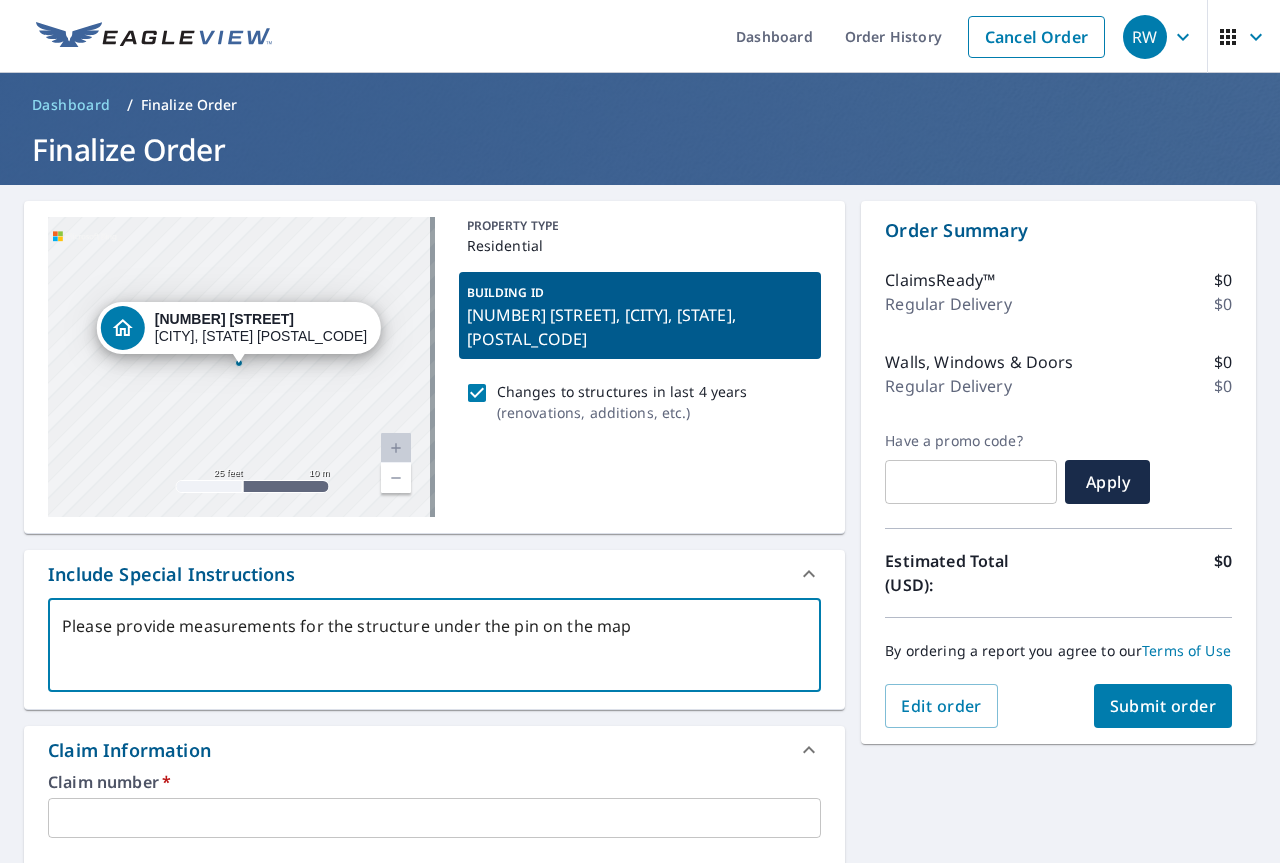 type on "x" 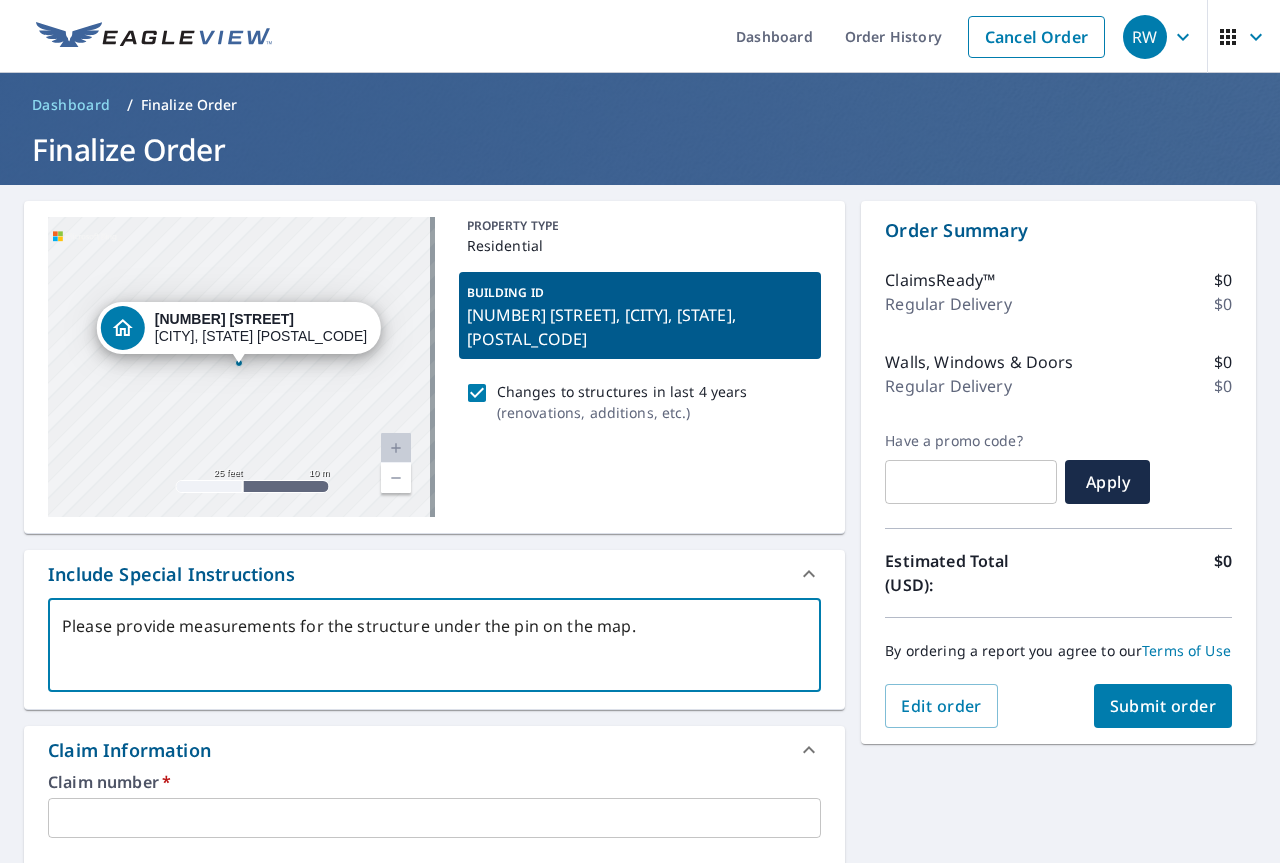 type on "Please provide measurements for the structure under the pin on the map." 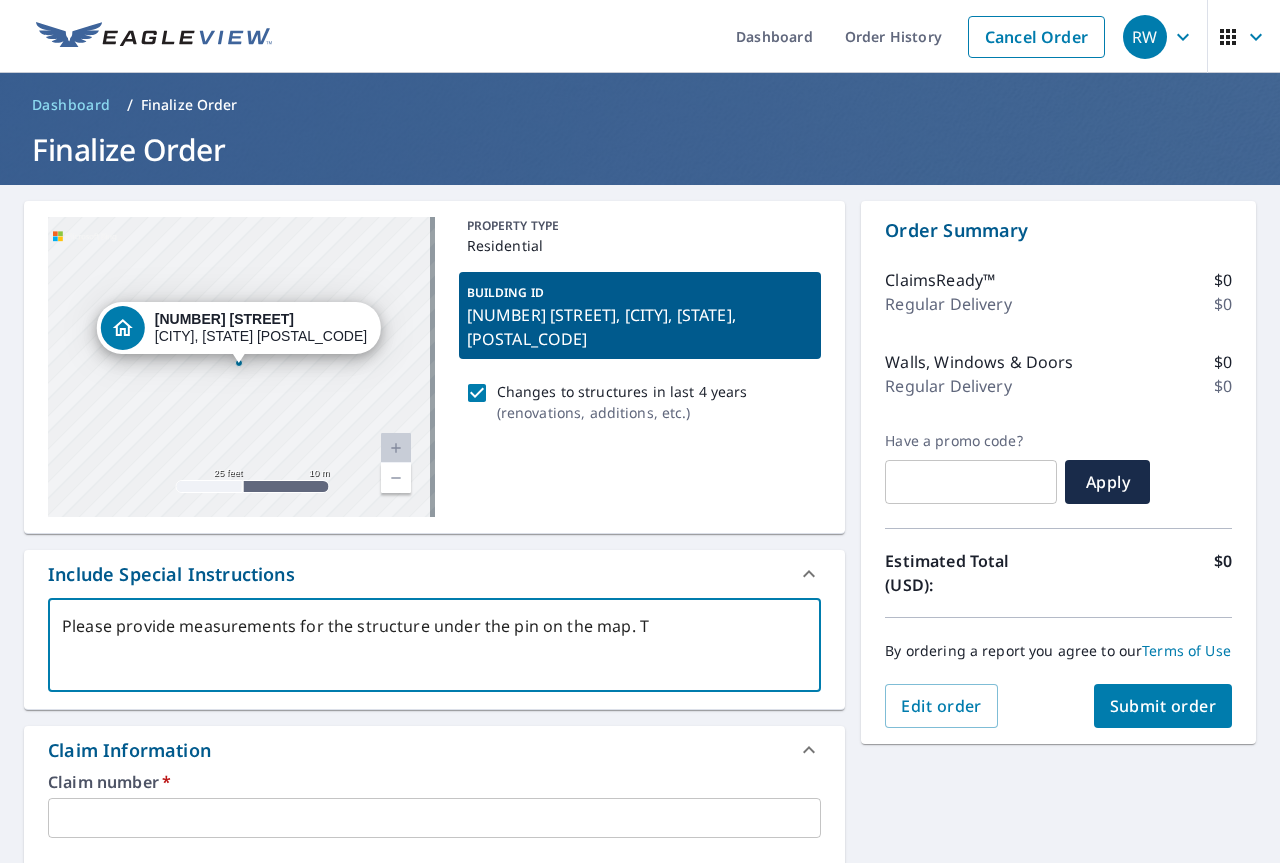 type on "Please provide measurements for the structure under the pin on the map.  Th" 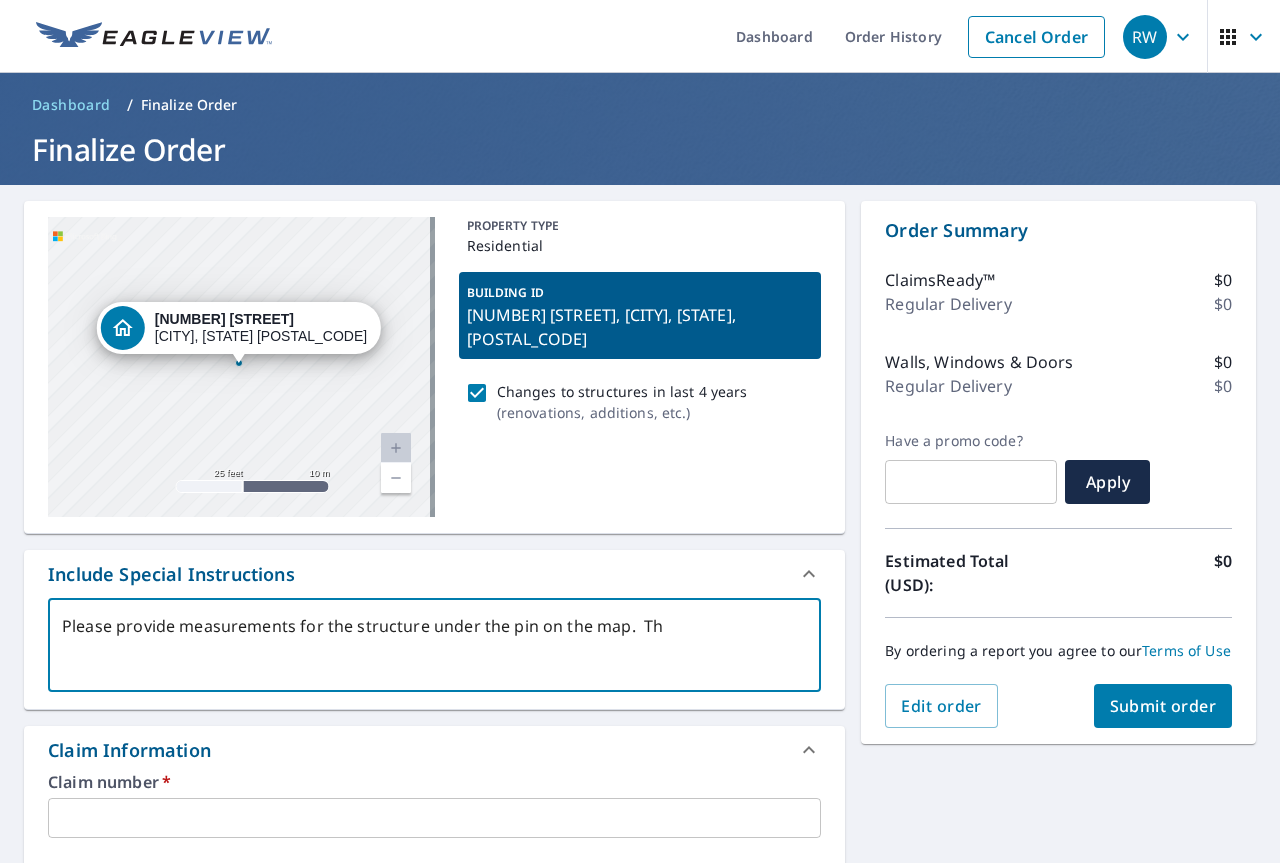 type on "Please provide measurements for the structure under the pin on the map.  The" 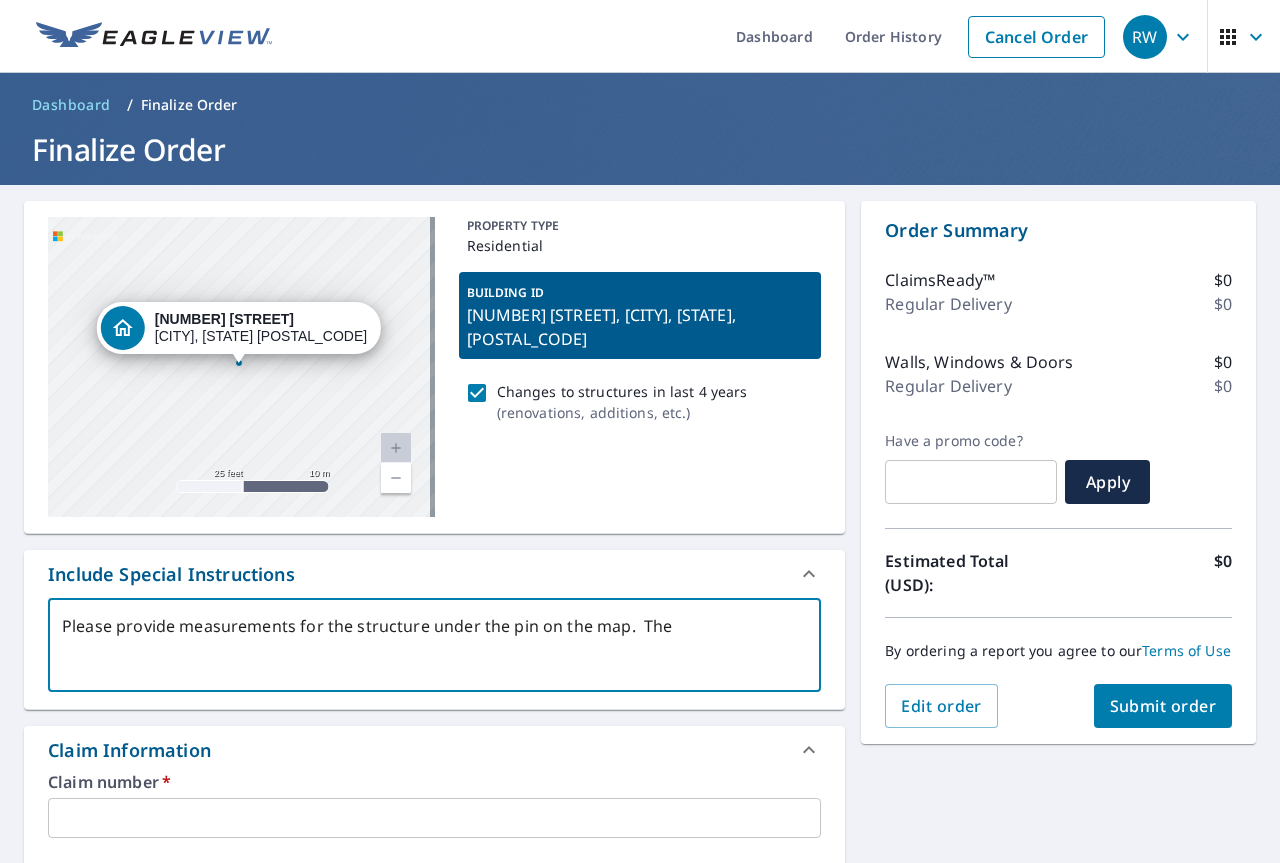 type on "x" 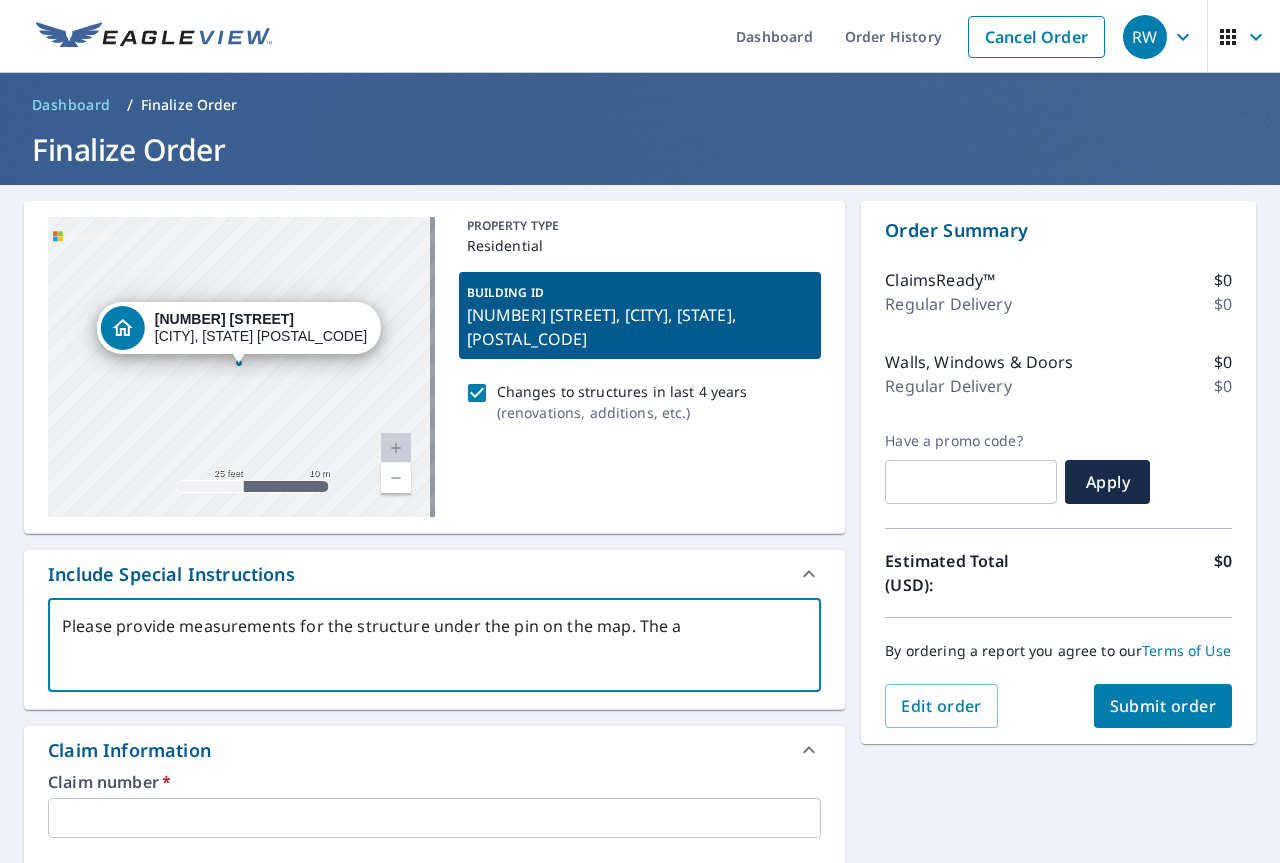 type on "Please provide measurements for the structure under the pin on the map.  The ad" 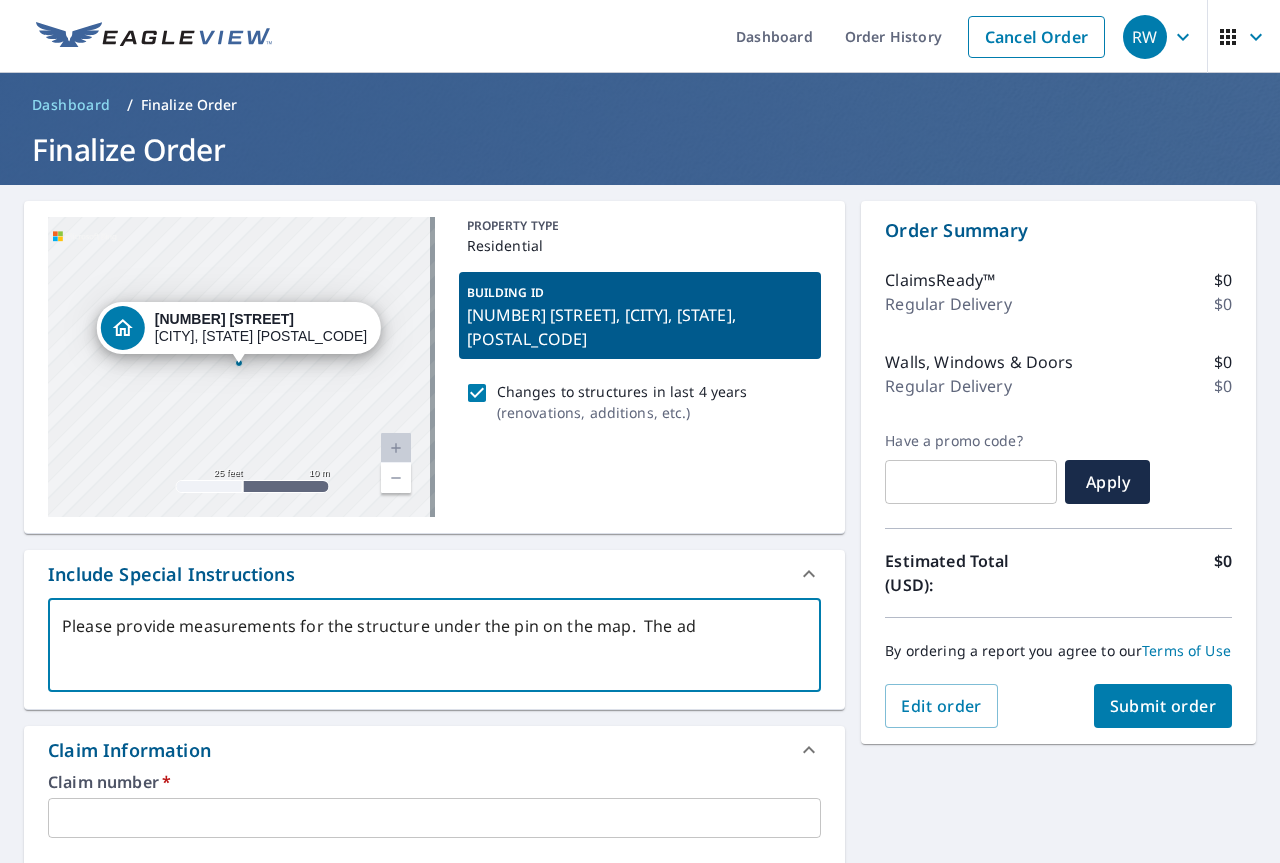 type on "Please provide measurements for the structure under the pin on the map.  The add" 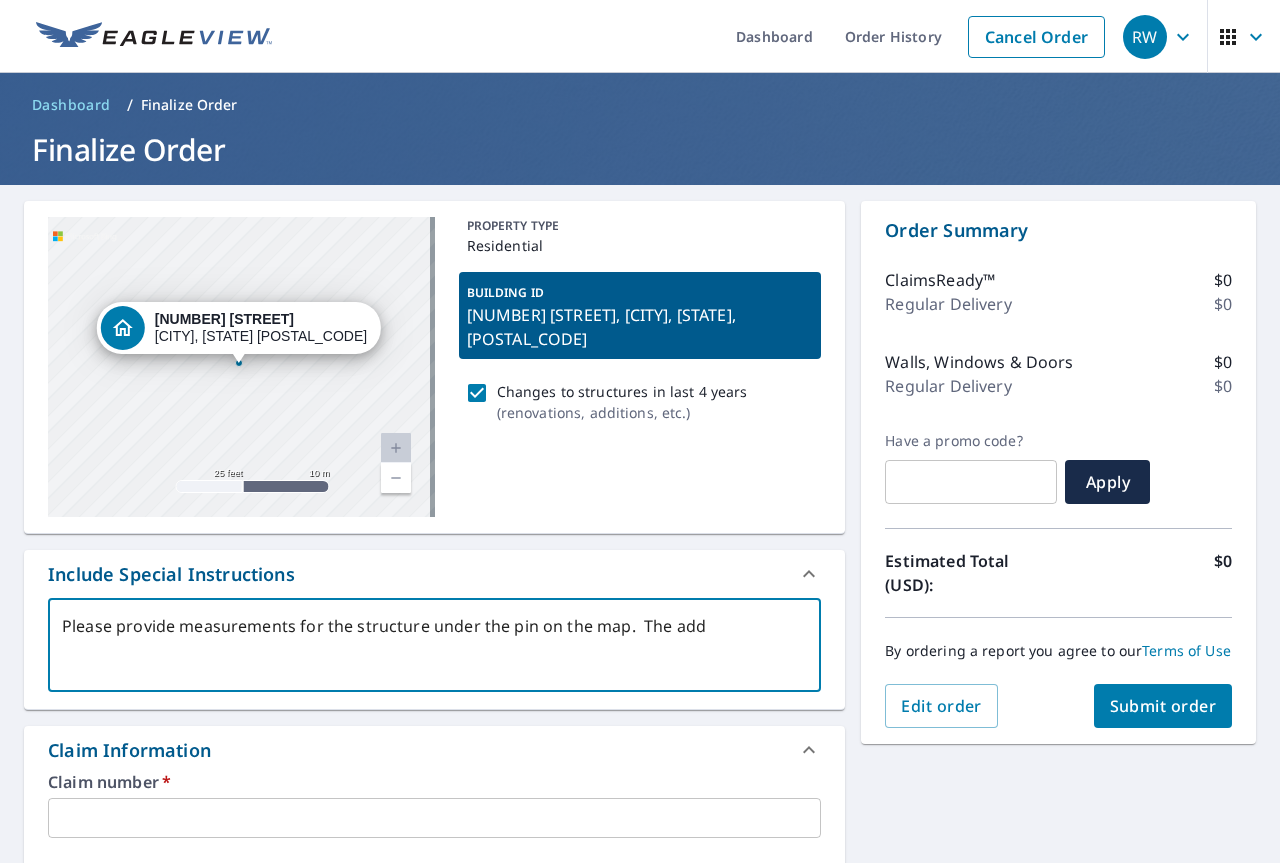 type on "Please provide measurements for the structure under the pin on the map.  The addr" 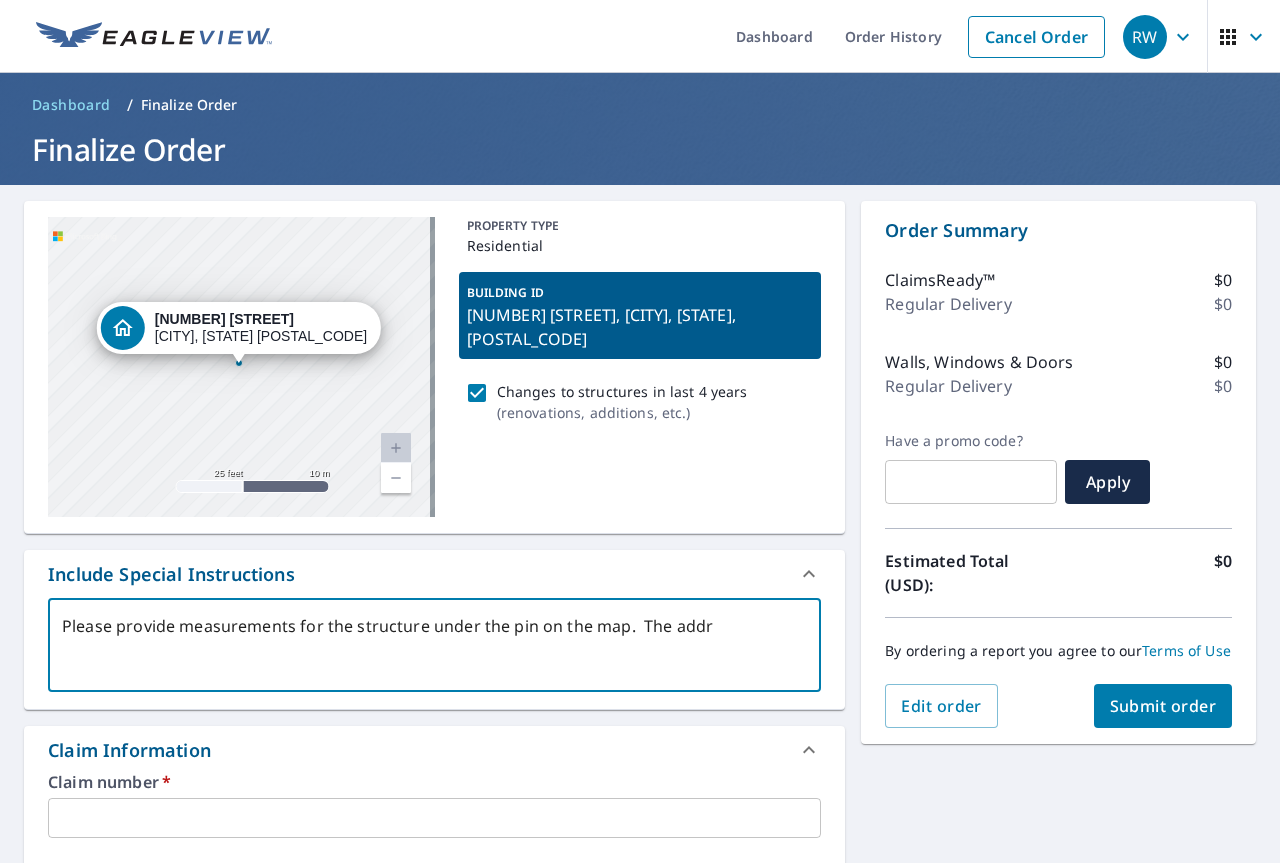 type on "Please provide measurements for the structure under the pin on the map. The addre" 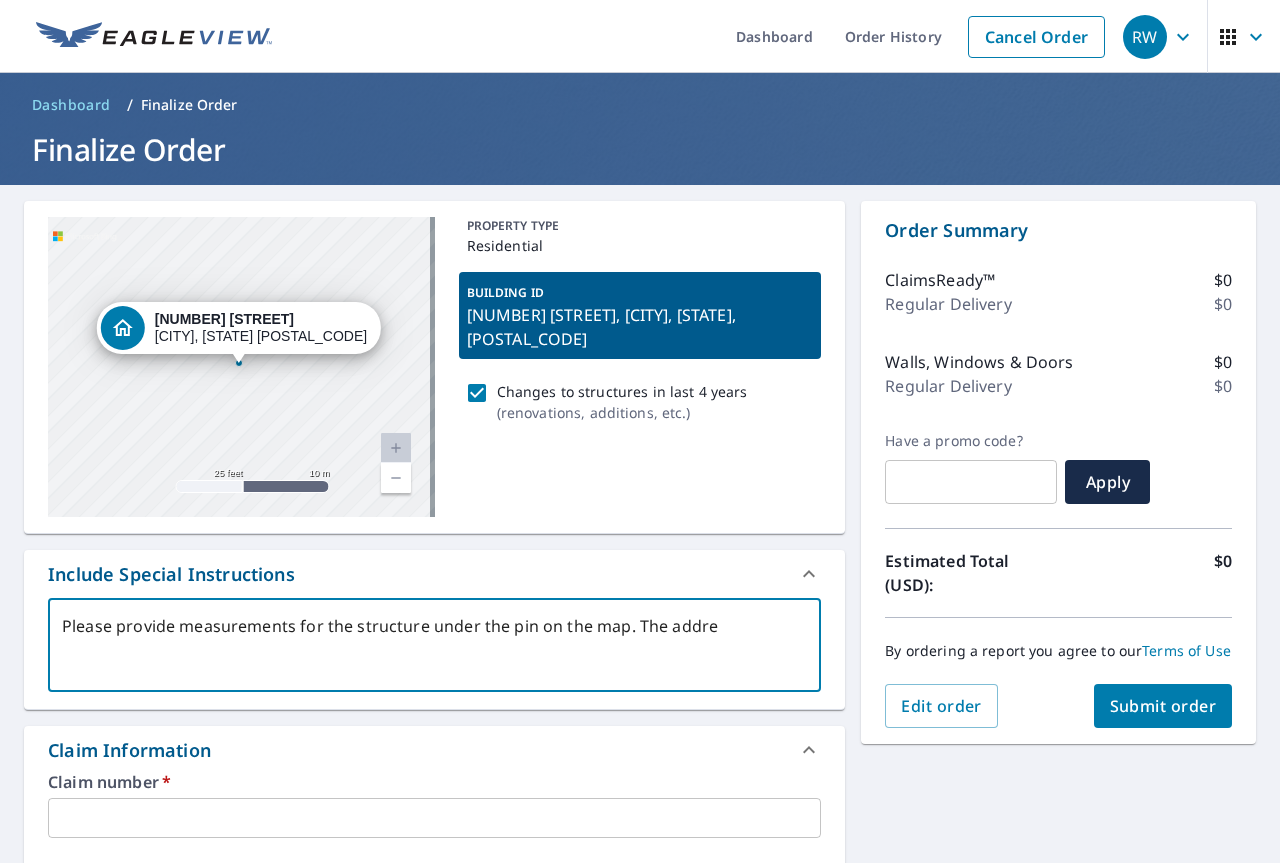 type on "Please provide measurements for the structure under the pin on the map.  The addres" 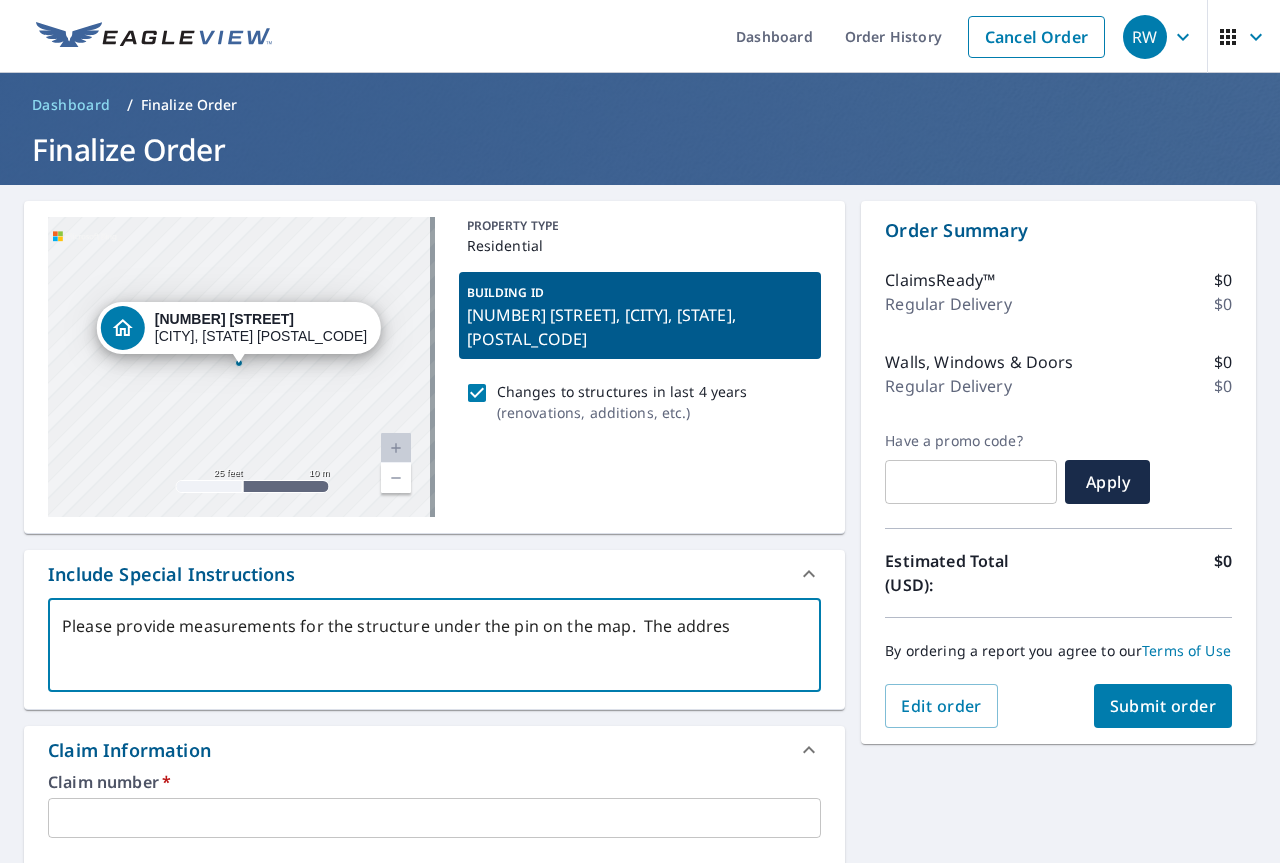 type on "Please provide measurements for the structure under the pin on the map. The address" 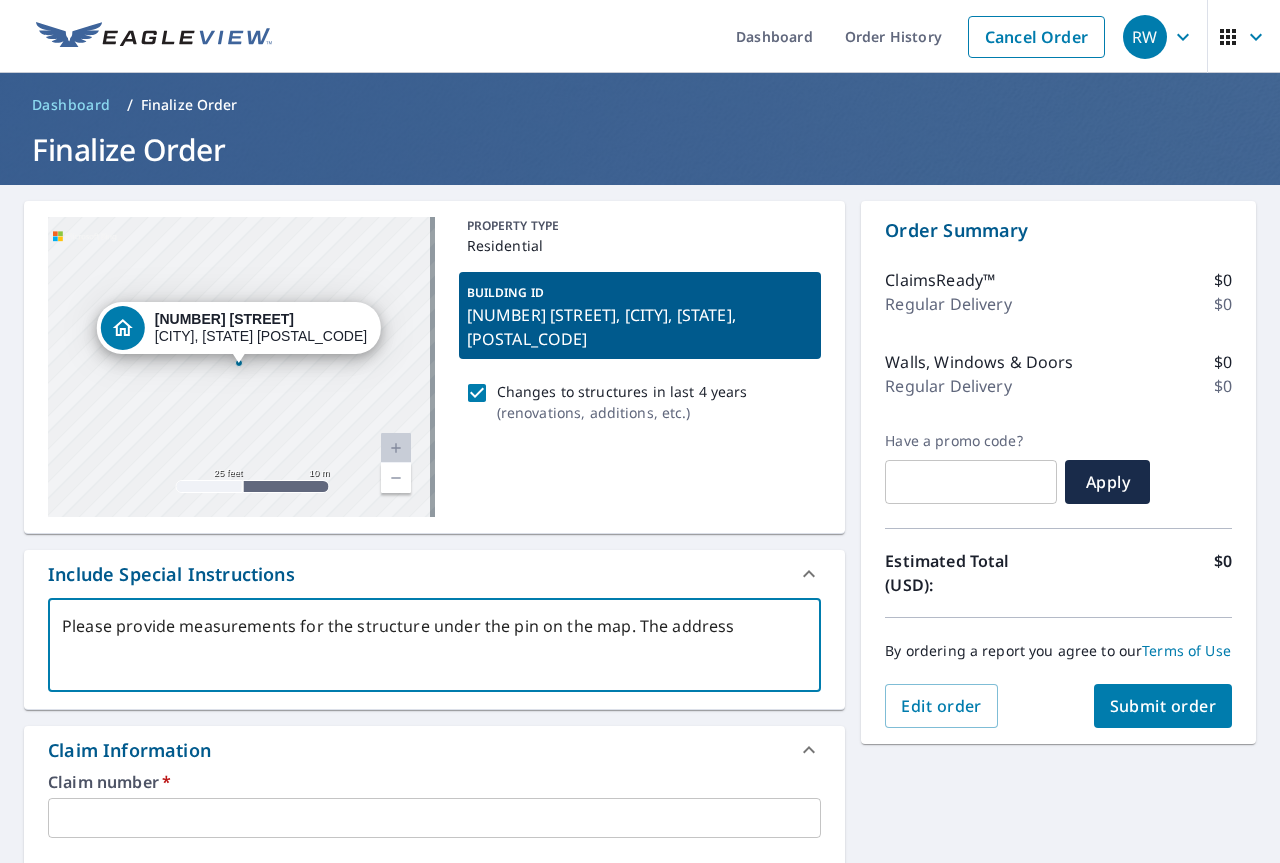 type 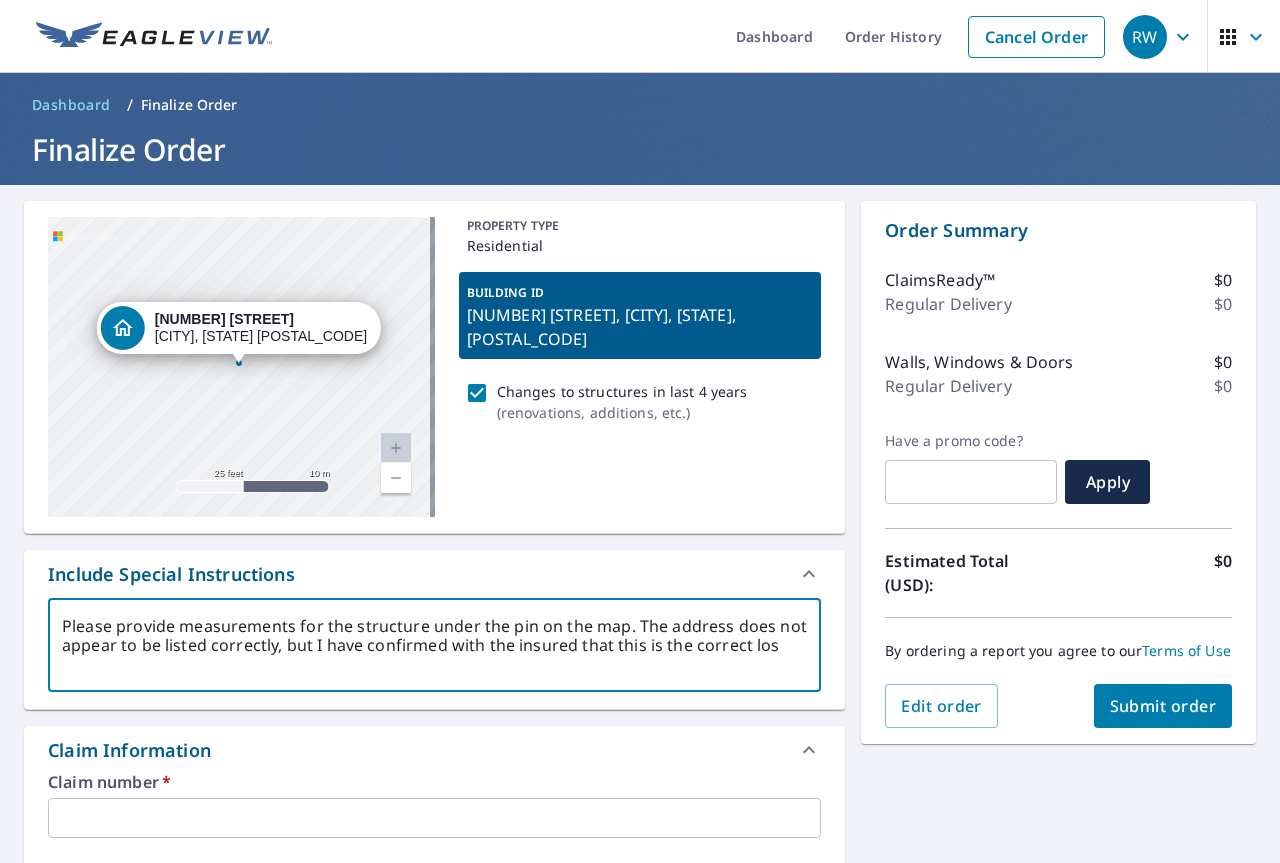 scroll, scrollTop: 1, scrollLeft: 0, axis: vertical 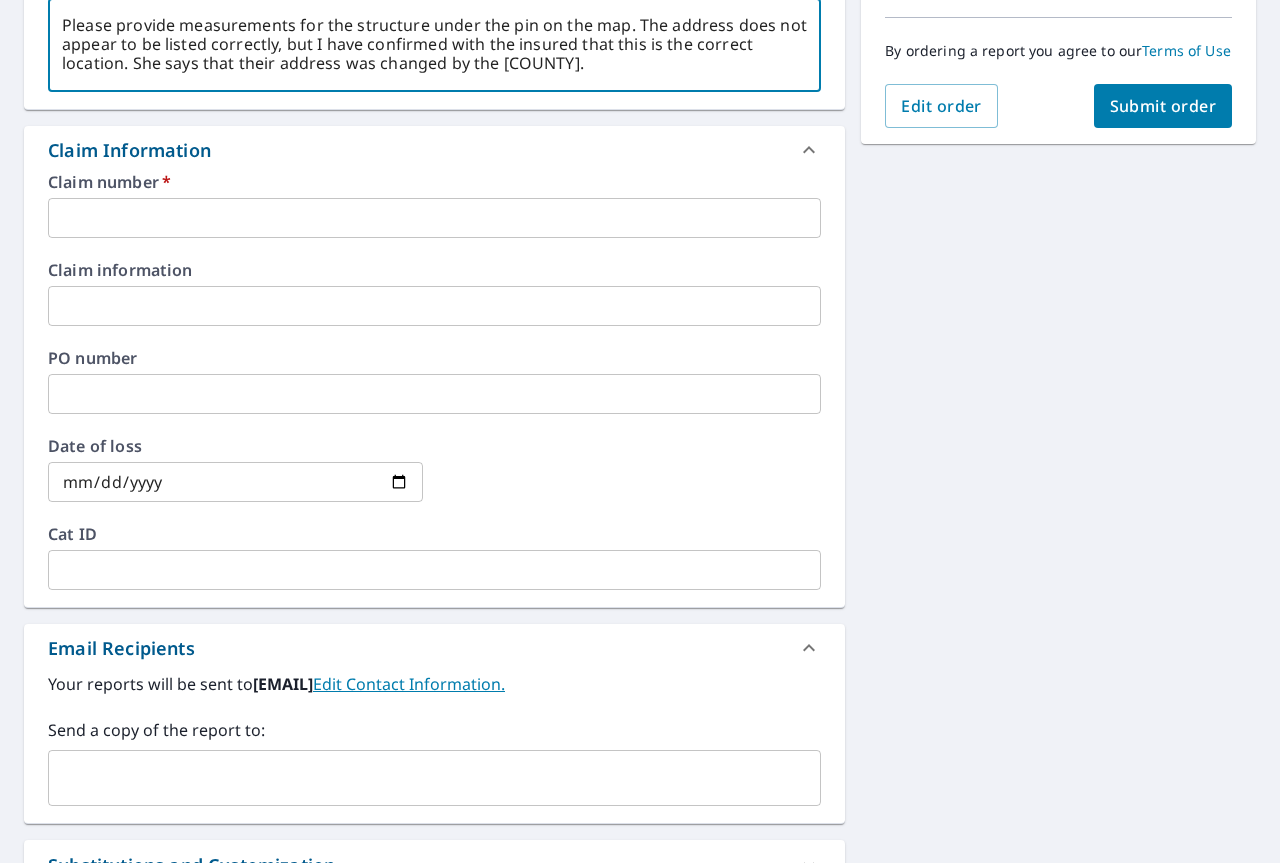 click at bounding box center (434, 218) 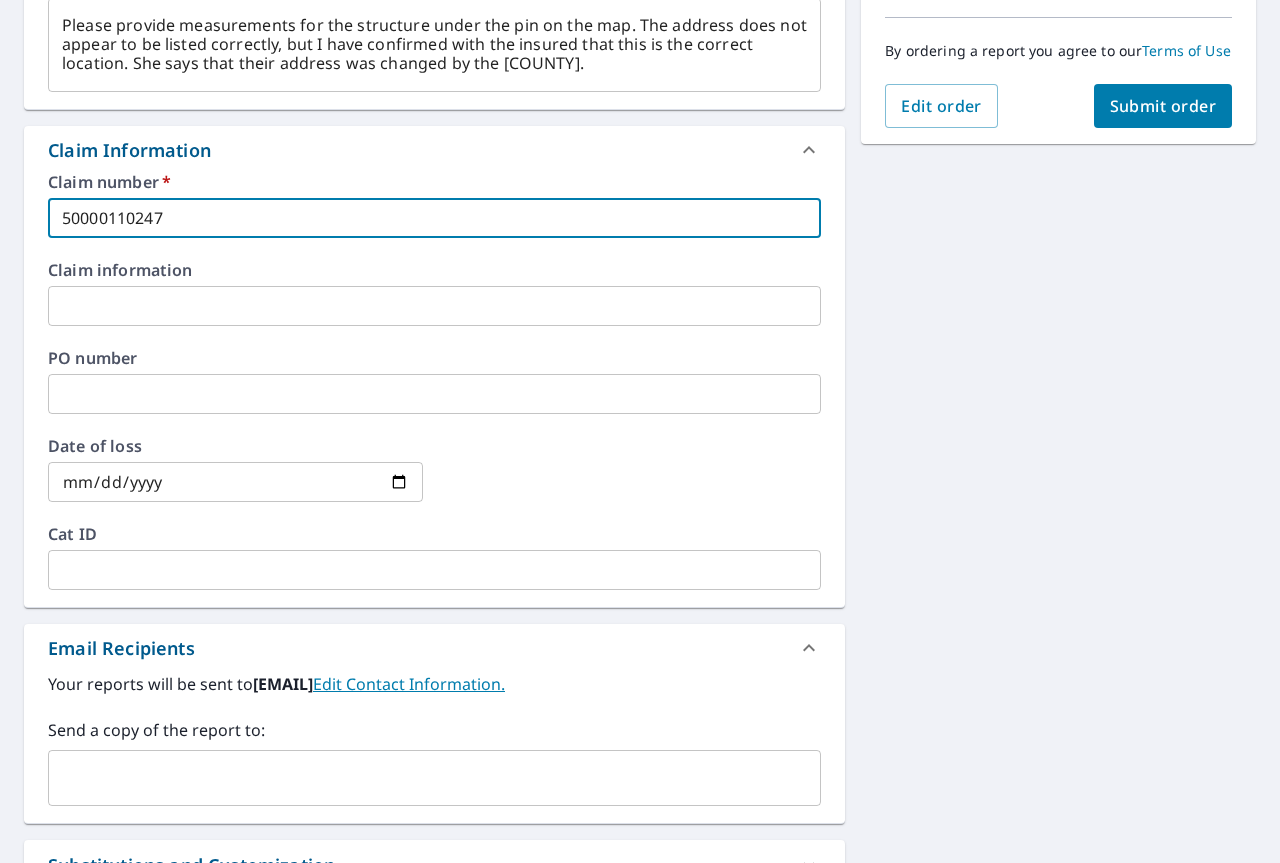 click at bounding box center [434, 306] 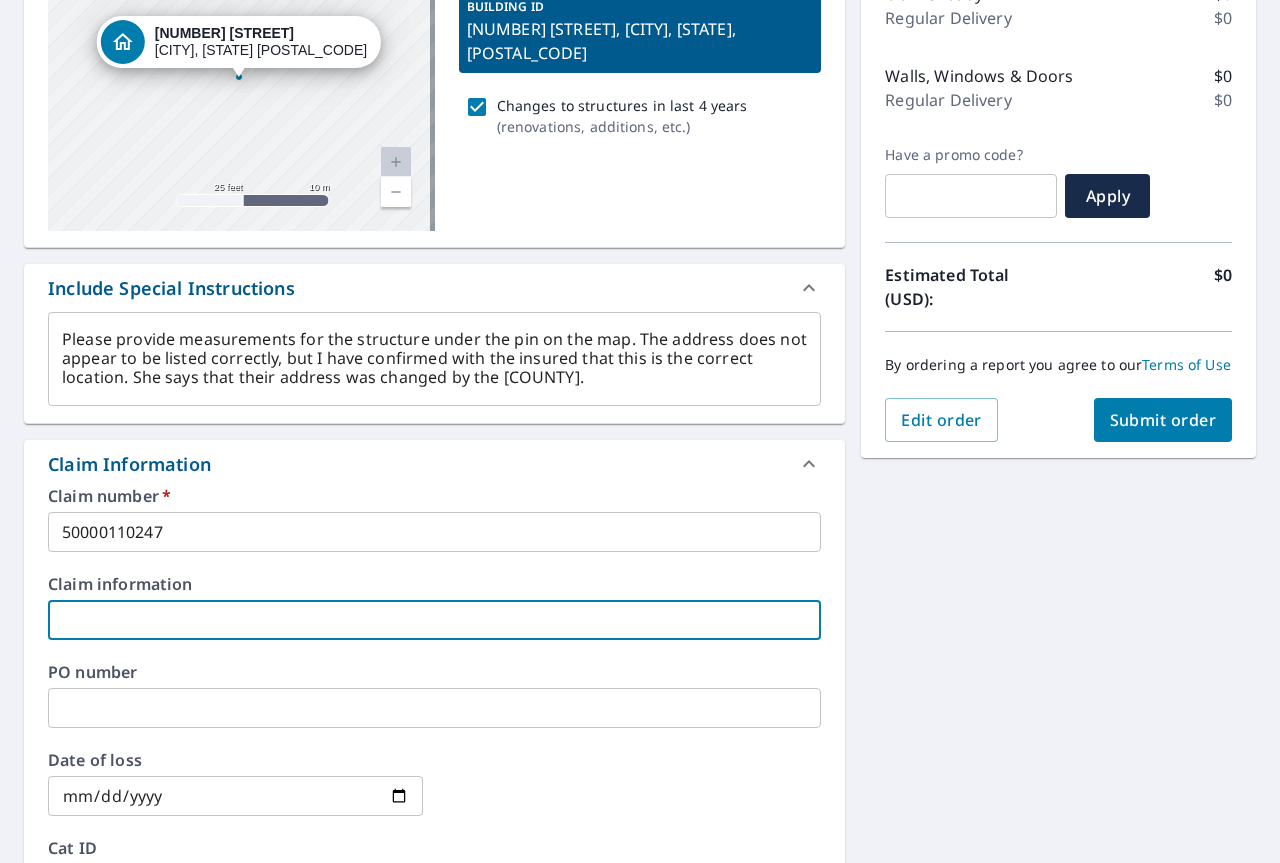 scroll, scrollTop: 140, scrollLeft: 0, axis: vertical 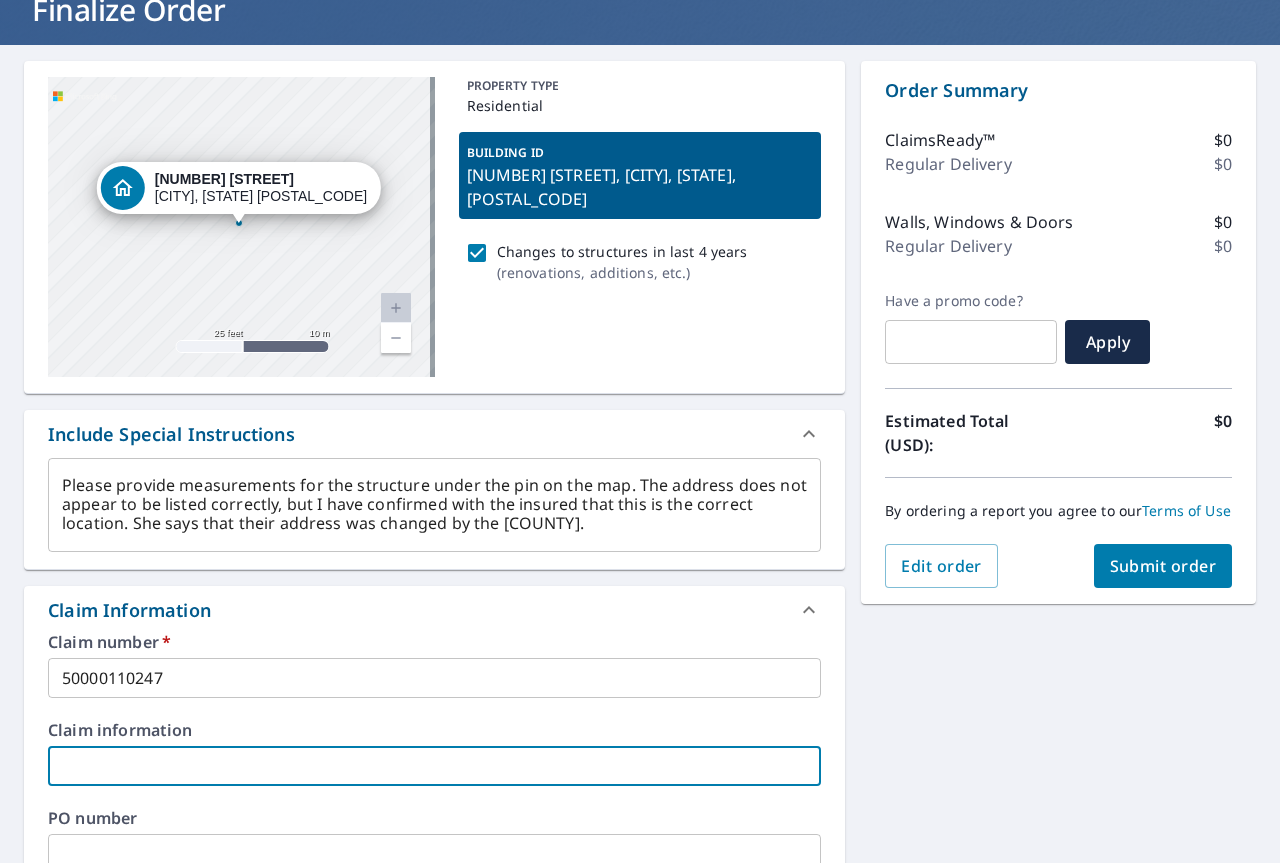 click on "Submit order" at bounding box center (1163, 566) 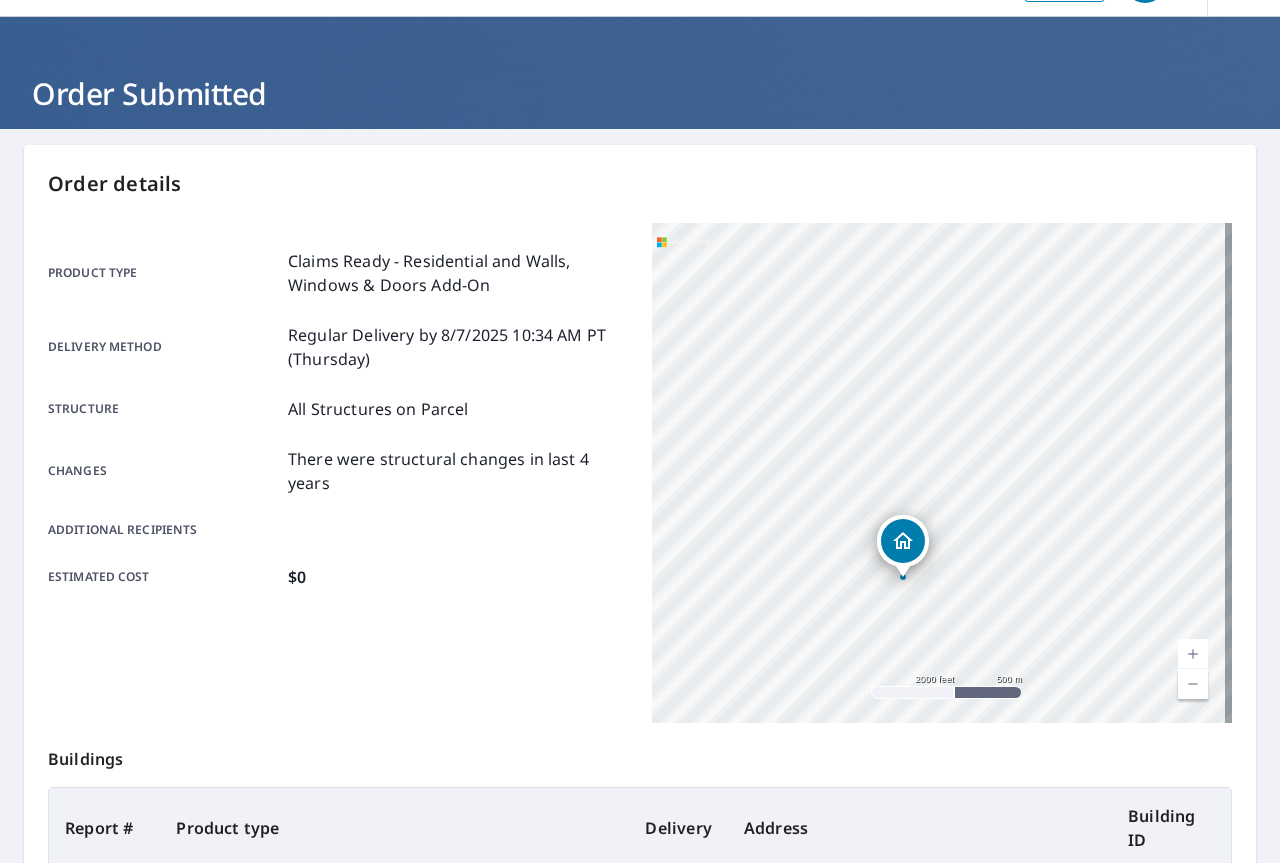 scroll, scrollTop: 0, scrollLeft: 0, axis: both 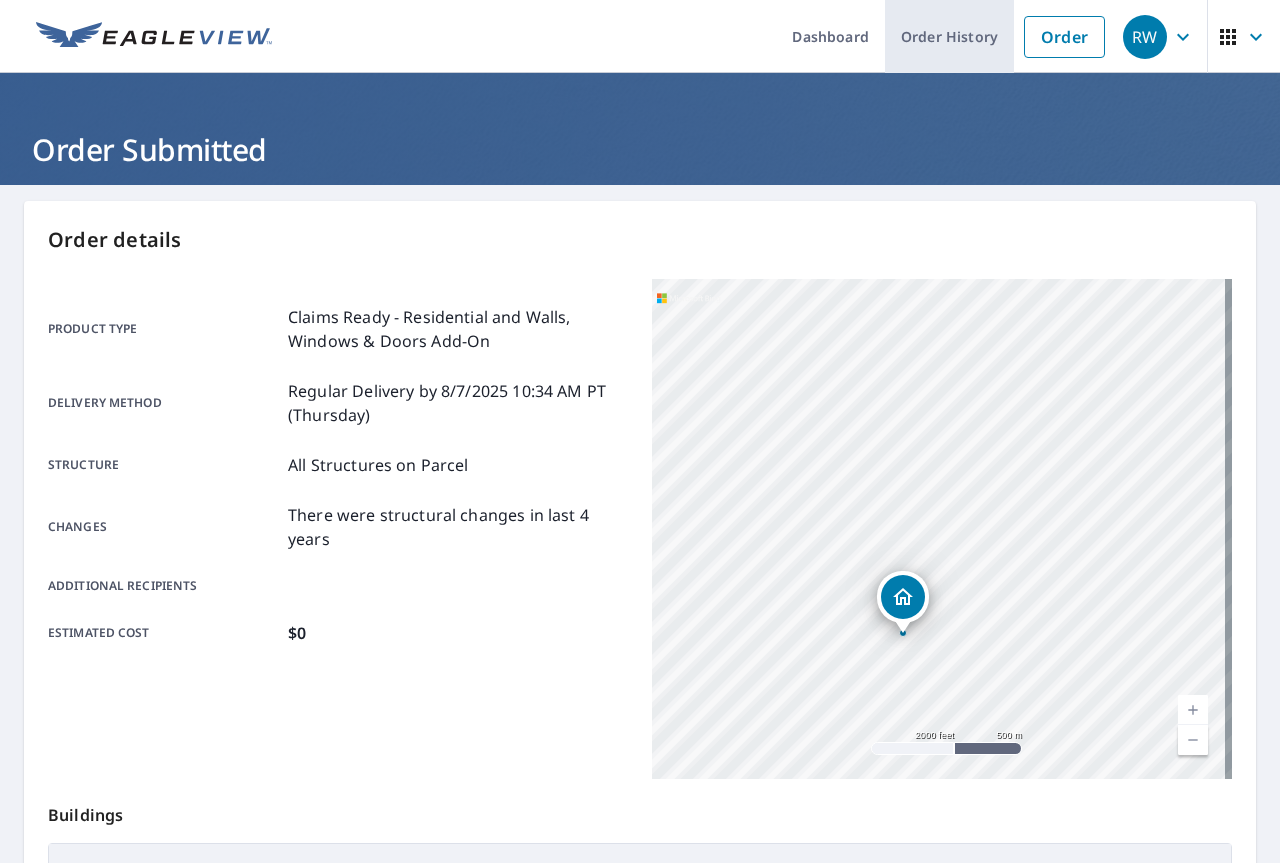 click on "Order History" at bounding box center [949, 36] 